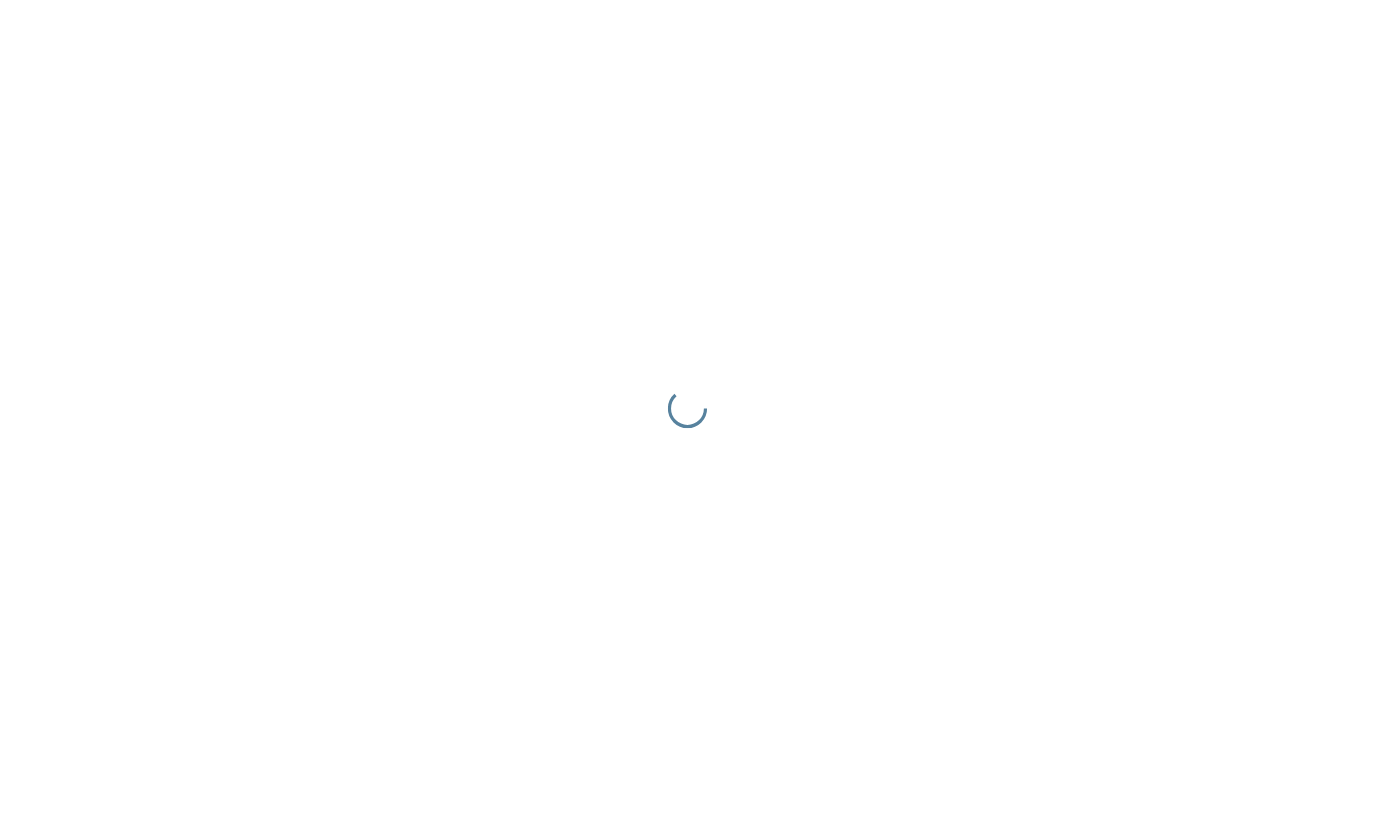 scroll, scrollTop: 0, scrollLeft: 0, axis: both 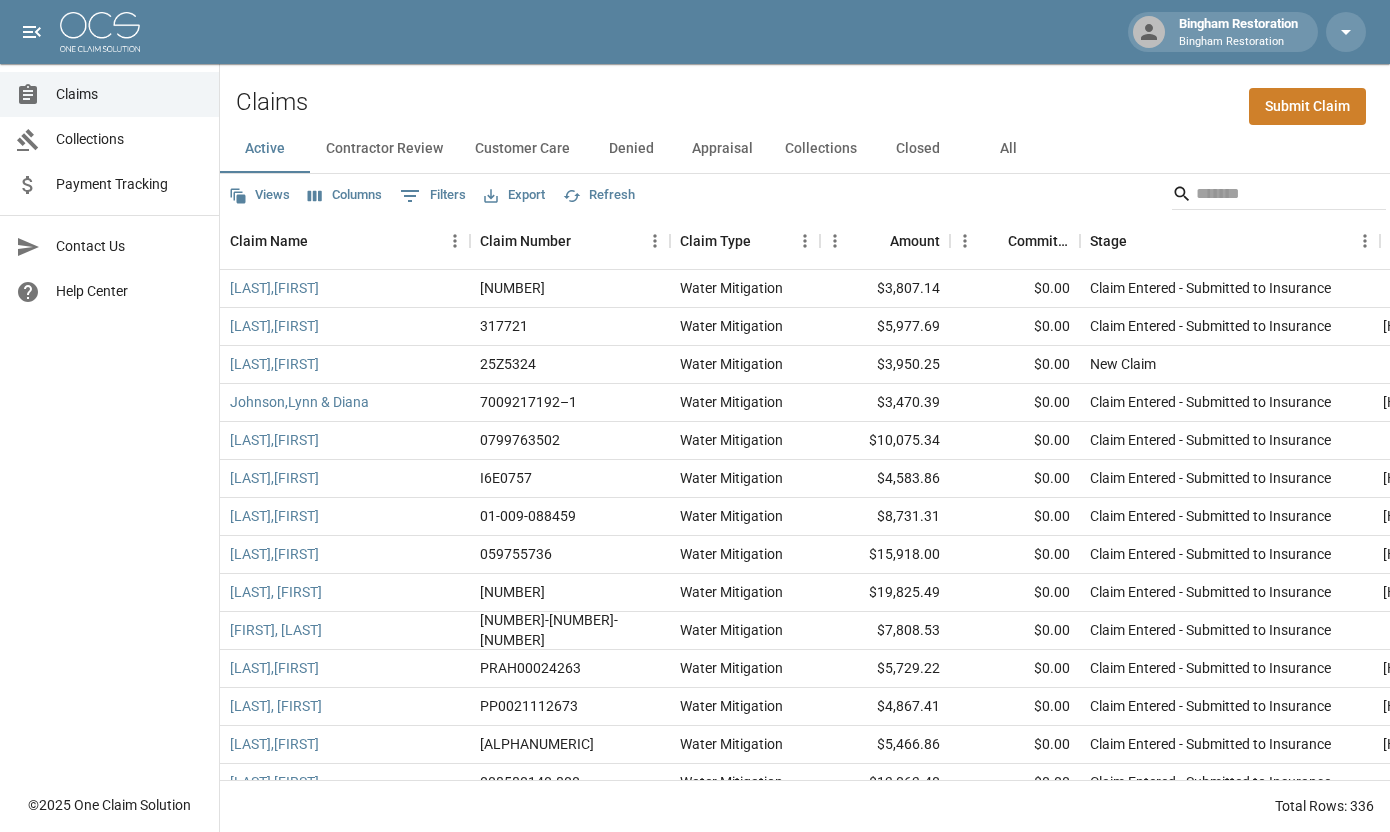 click on "Submit Claim" at bounding box center (1307, 106) 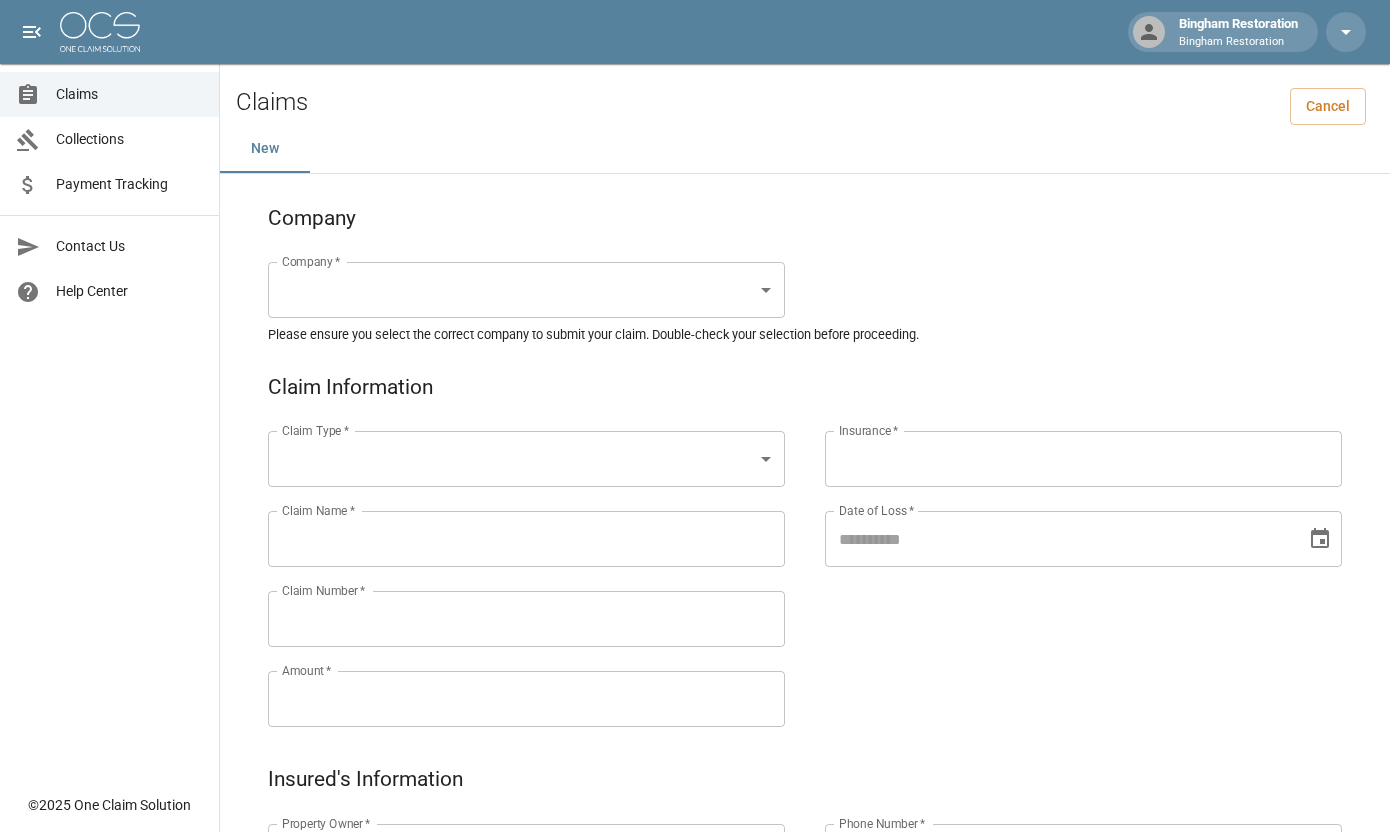 click on "Bingham Restoration Bingham Restoration Claims Collections Payment Tracking Contact Us Help Center ©  2025   One Claim Solution Claims Cancel New Company Company   * ​ Company   * Please ensure you select the correct company to submit your claim. Double-check your selection before proceeding. Claim Information Claim Type   * ​ Claim Type   * Claim Name   * Claim Name   * Claim Number   * Claim Number   * Amount   * Amount   * Insurance   * Insurance   * Date of Loss   * Date of Loss   * Insured's Information Property Owner   * Property Owner   * Mailing Address   * Mailing Address   * Mailing City   * Mailing City   * Mailing State   * Mailing State   * Mailing Zip   * Mailing Zip   * Phone Number   * Phone Number   * Alt. Phone Number Alt. Phone Number Email Email Documentation Invoice (PDF)* ​ Upload file(s) Invoice (PDF)* Work Authorization* ​ Upload file(s) Work Authorization* Photo Link Photo Link ​ Upload file(s) Testing ​ ​" at bounding box center (695, 921) 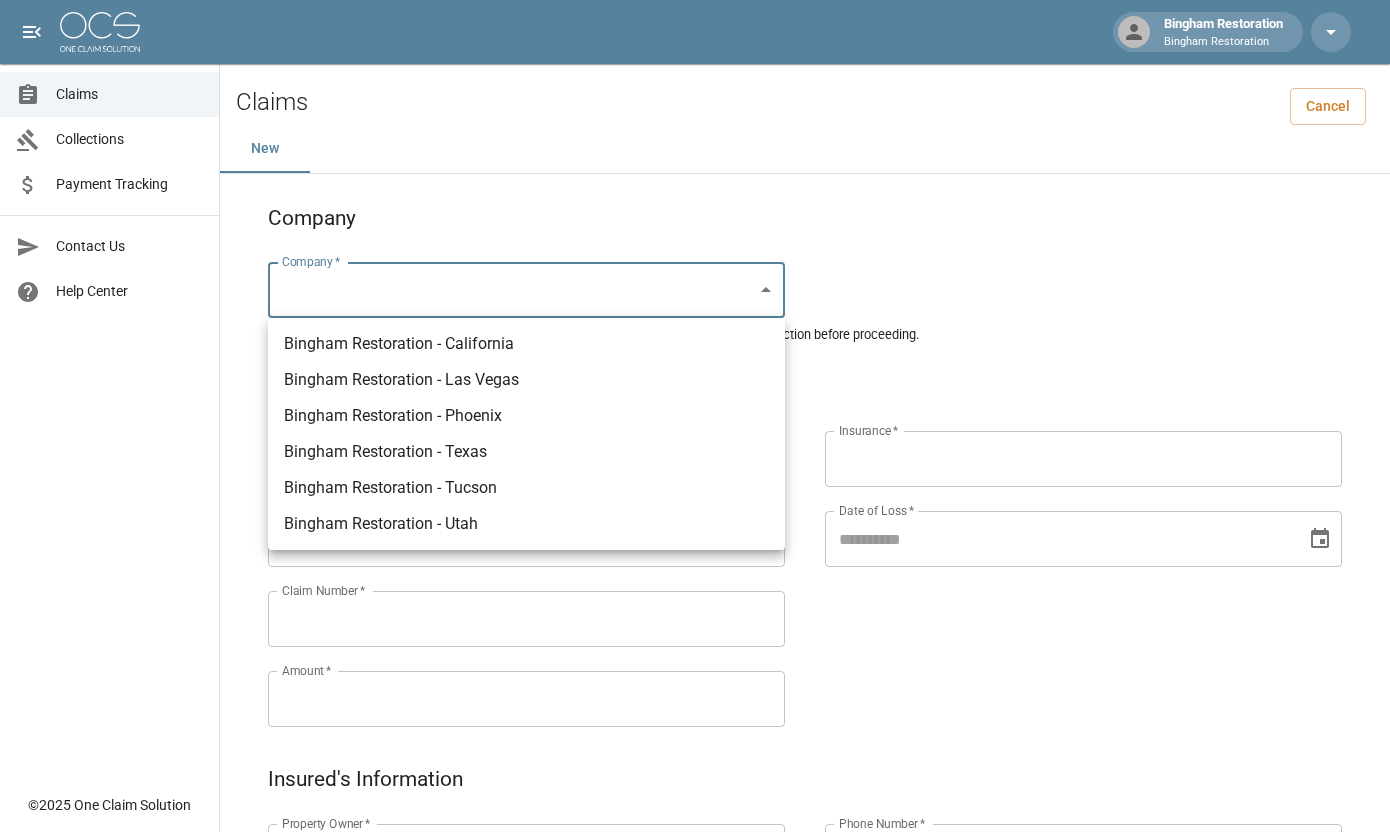 click on "Bingham Restoration - Las Vegas" at bounding box center (526, 380) 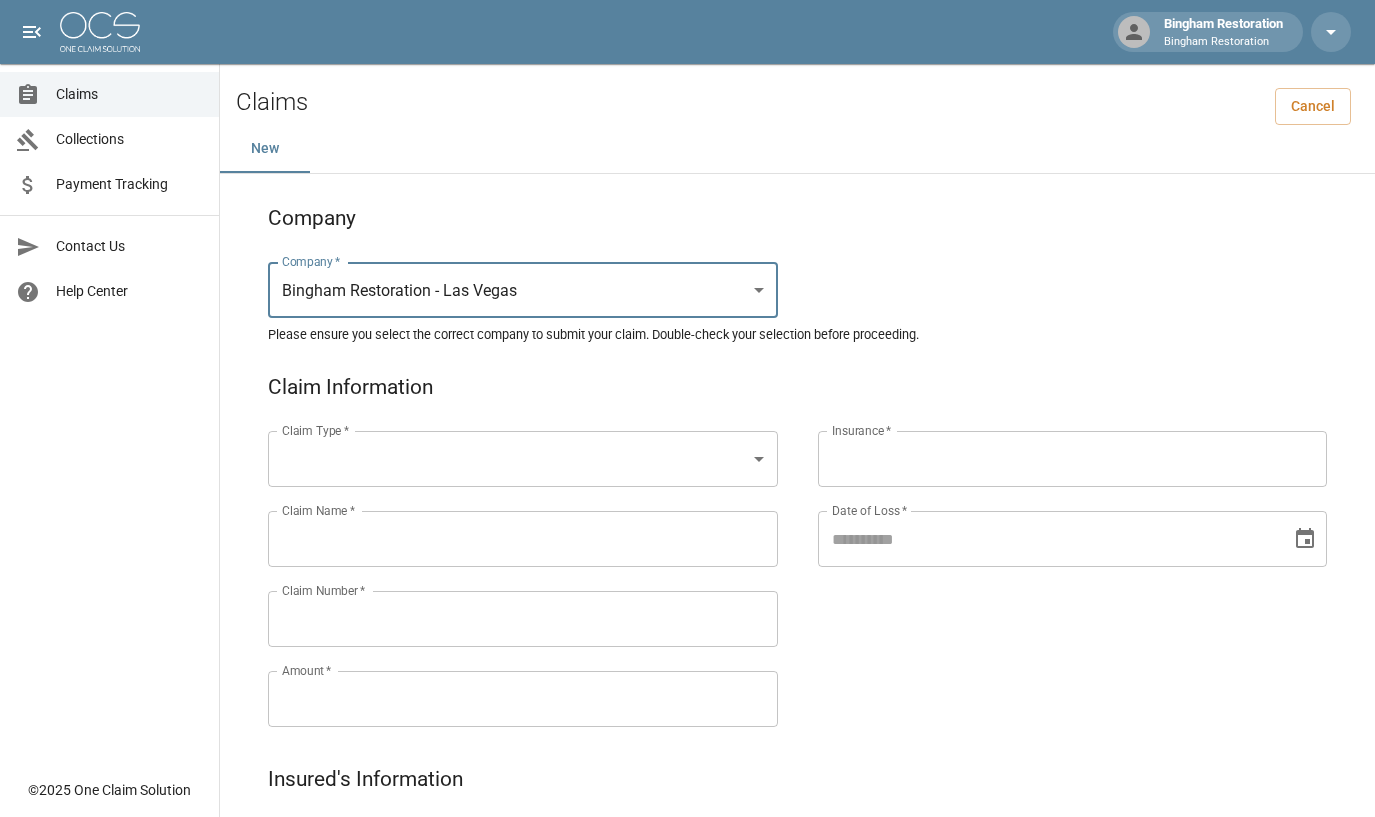click on "Insurance   *" at bounding box center (1073, 459) 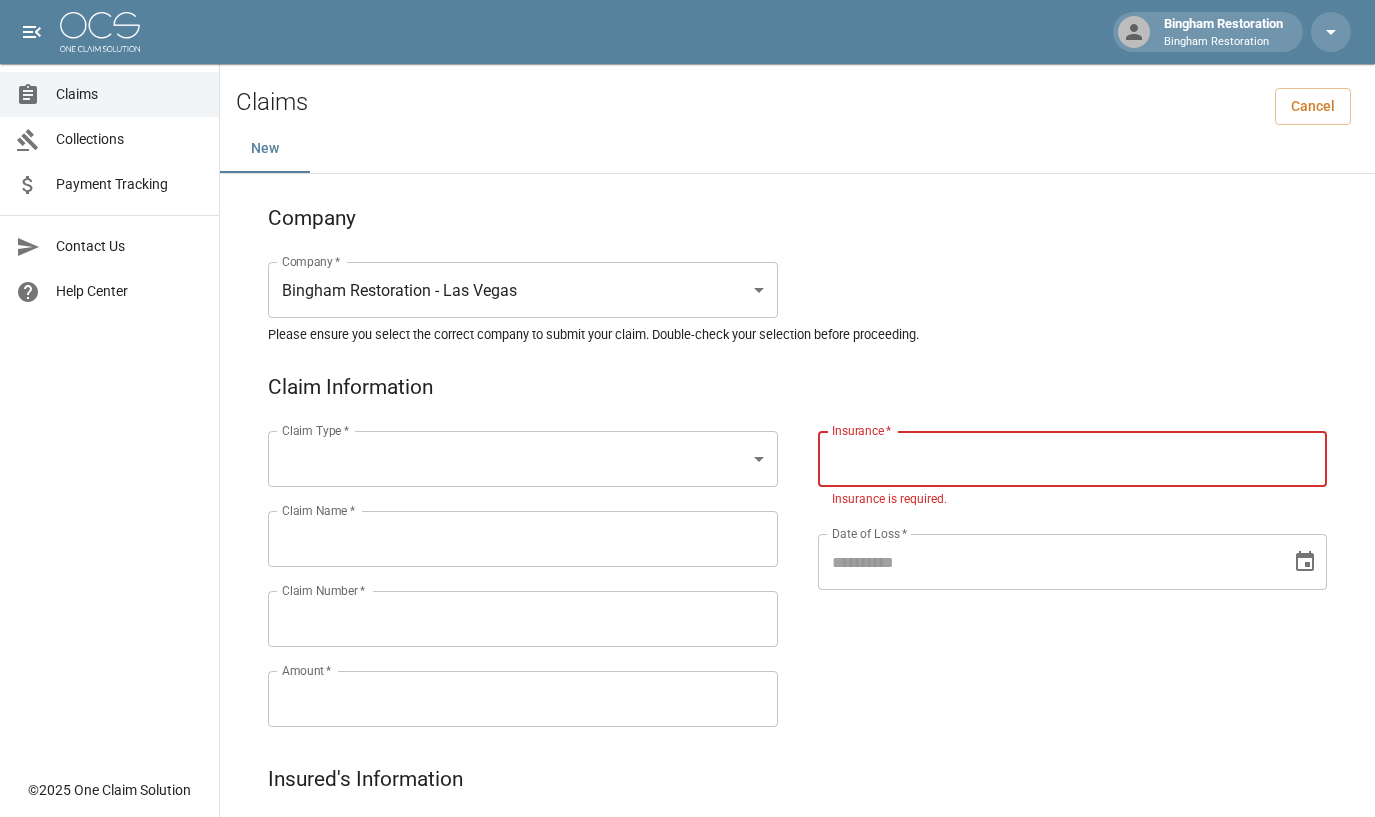 click on "Insurance   *" at bounding box center [1073, 459] 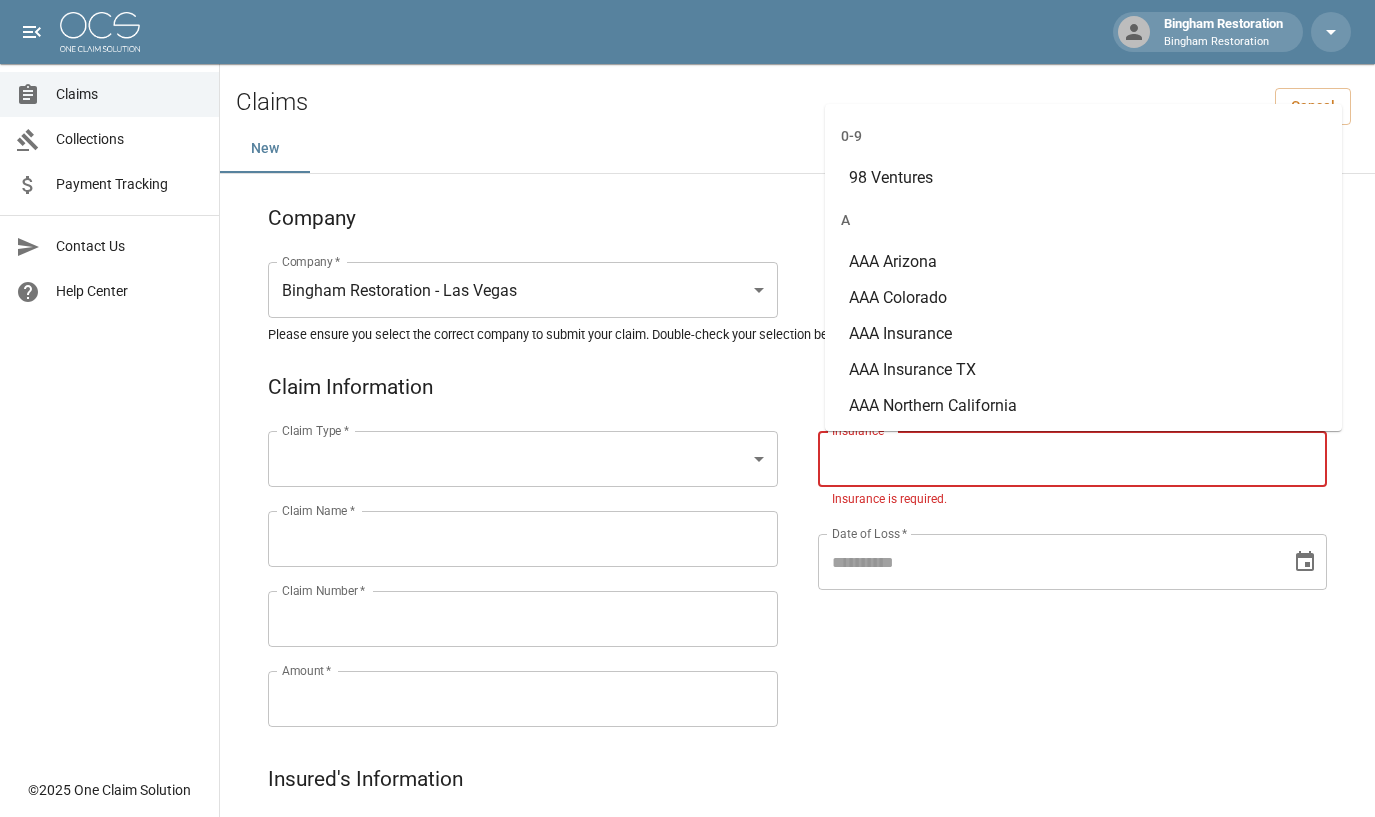 paste on "**********" 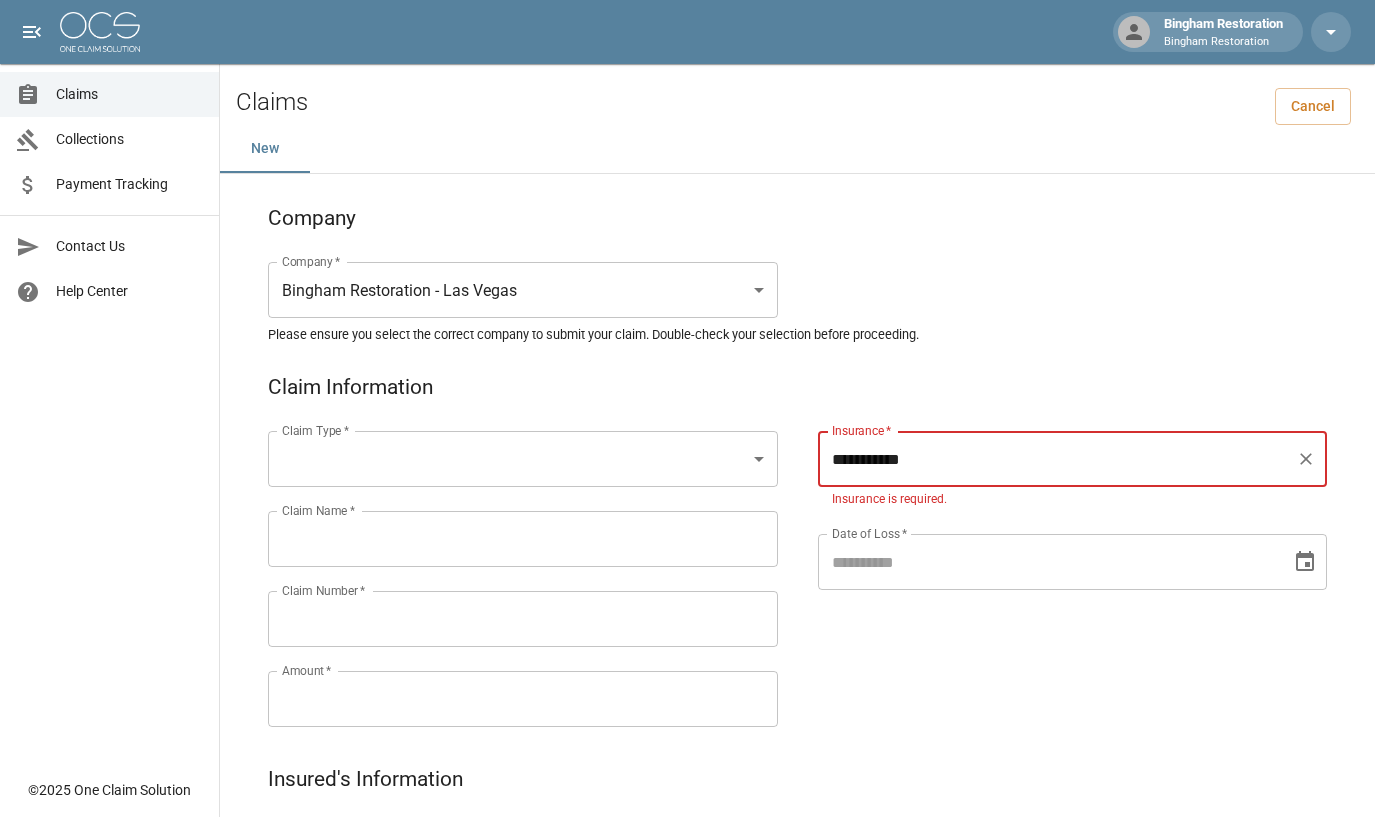 type on "**********" 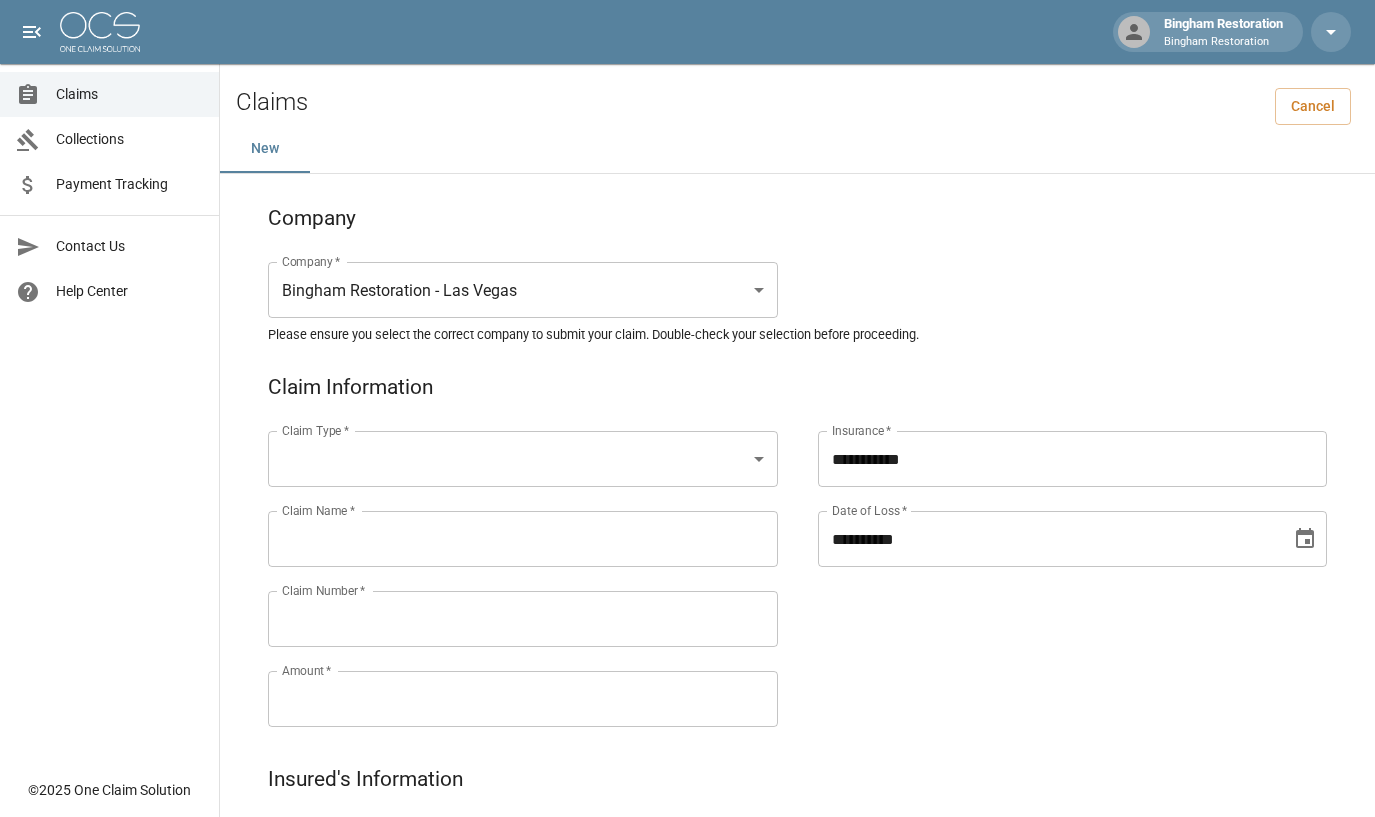 click on "**********" at bounding box center (1048, 539) 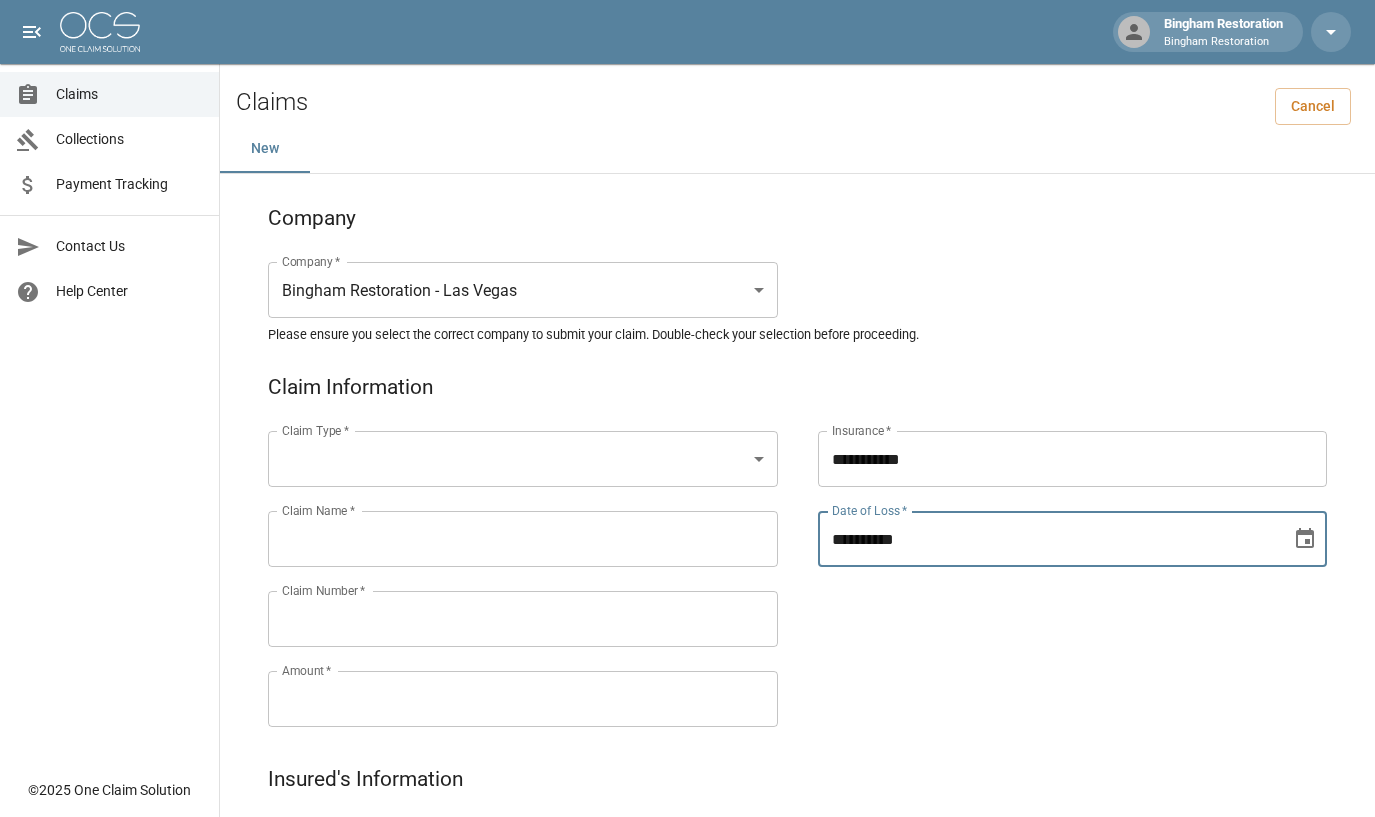 paste 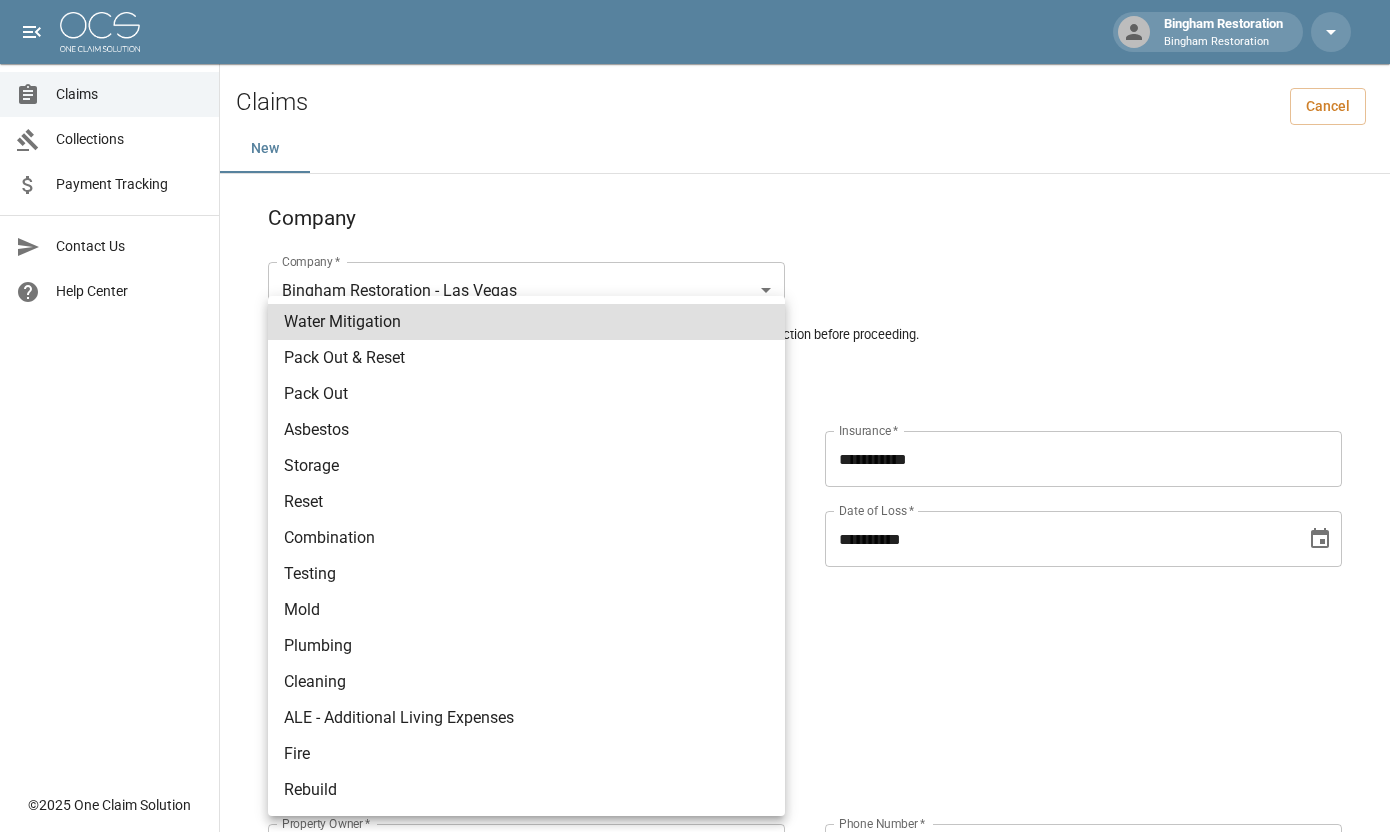 click on "**********" at bounding box center (695, 921) 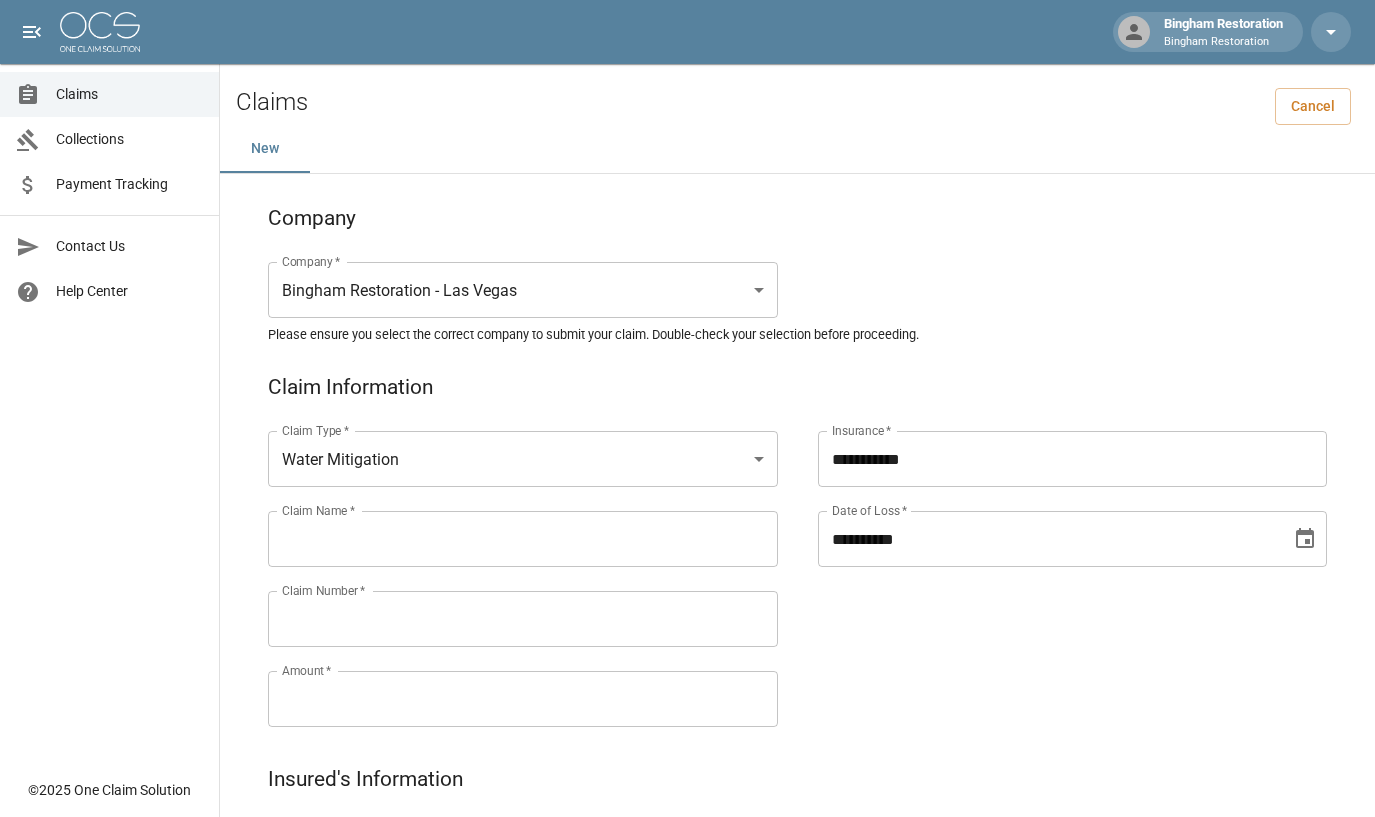 click on "Company   * Bingham Restoration - Las Vegas *** Company   *" at bounding box center [777, 266] 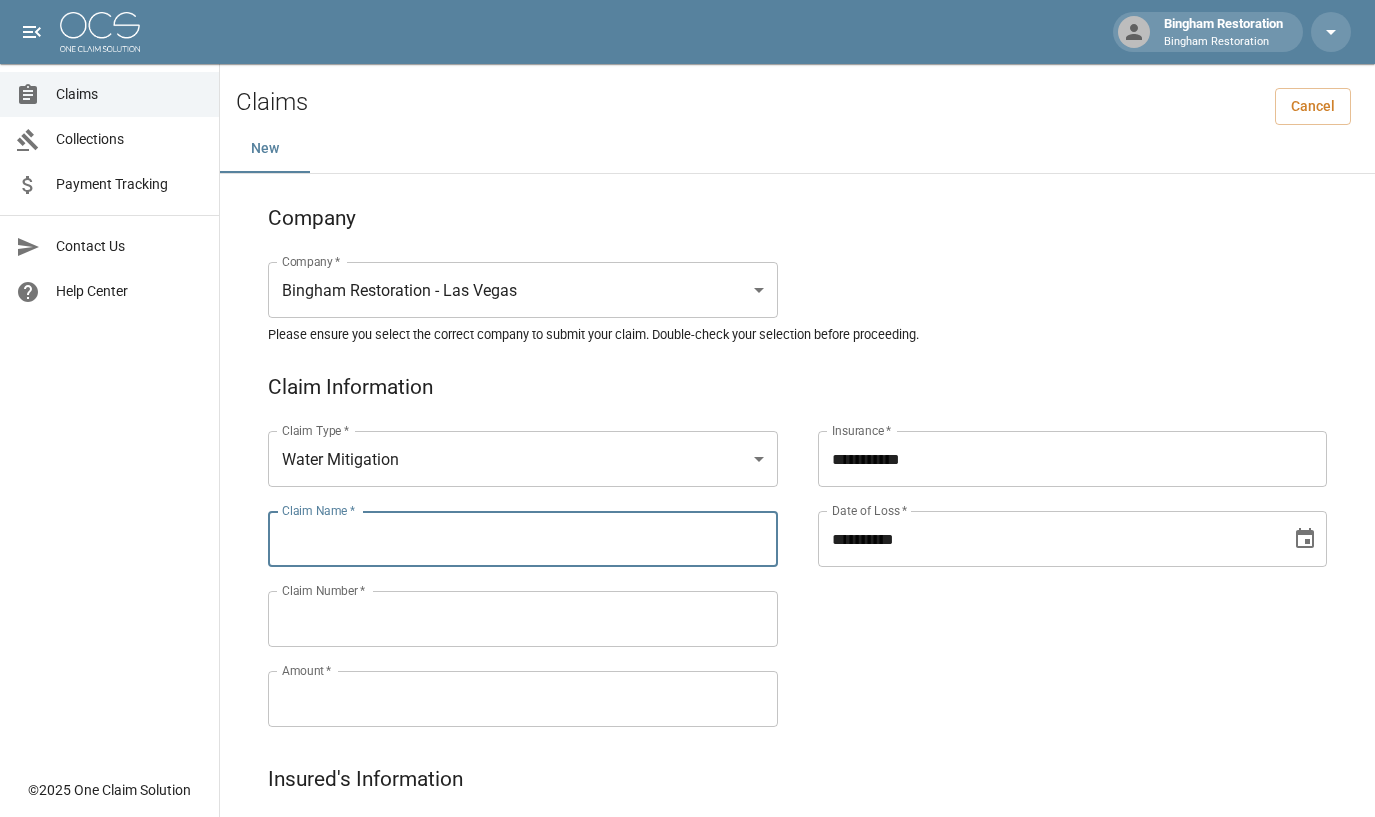 click on "Claim Name   *" at bounding box center [523, 539] 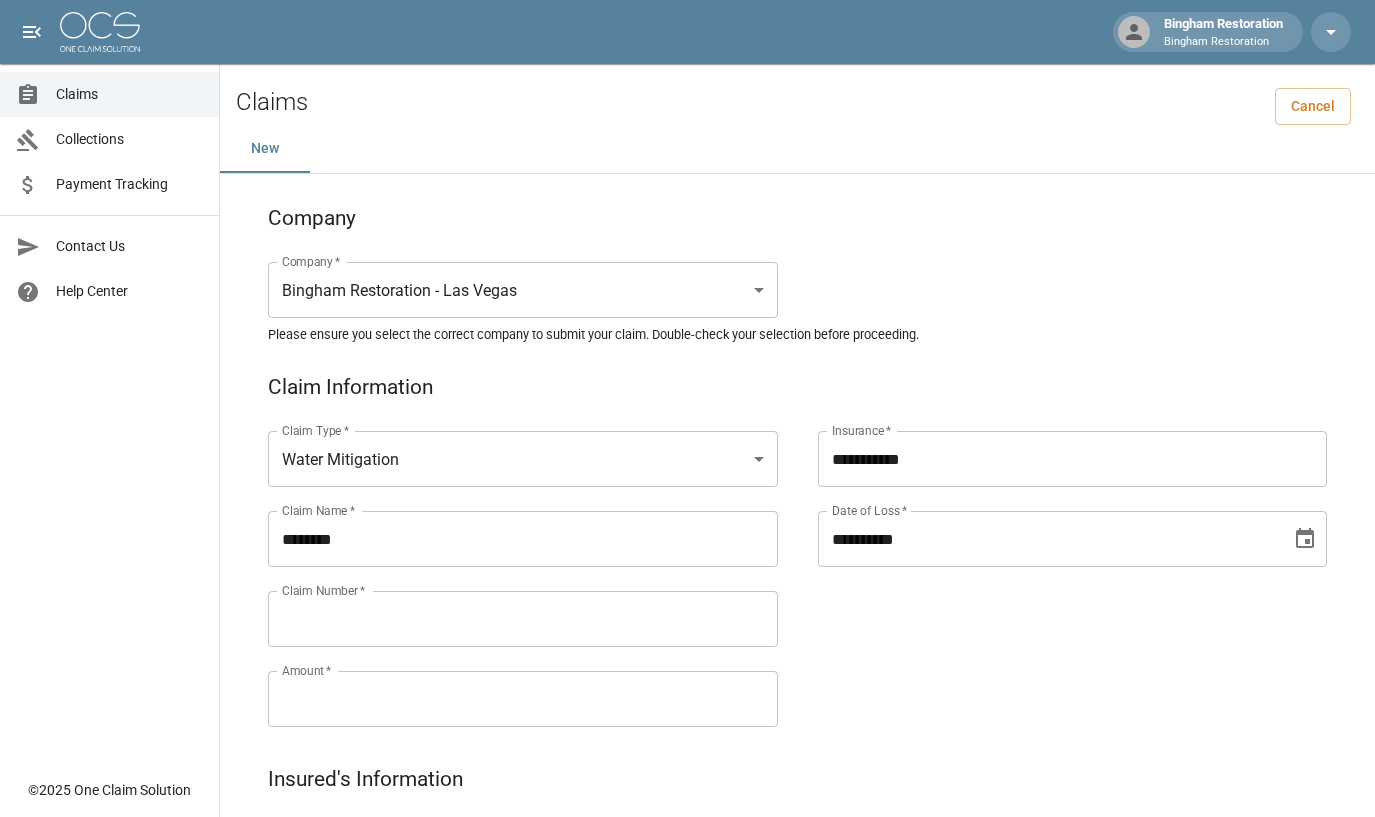 click on "********" at bounding box center (523, 539) 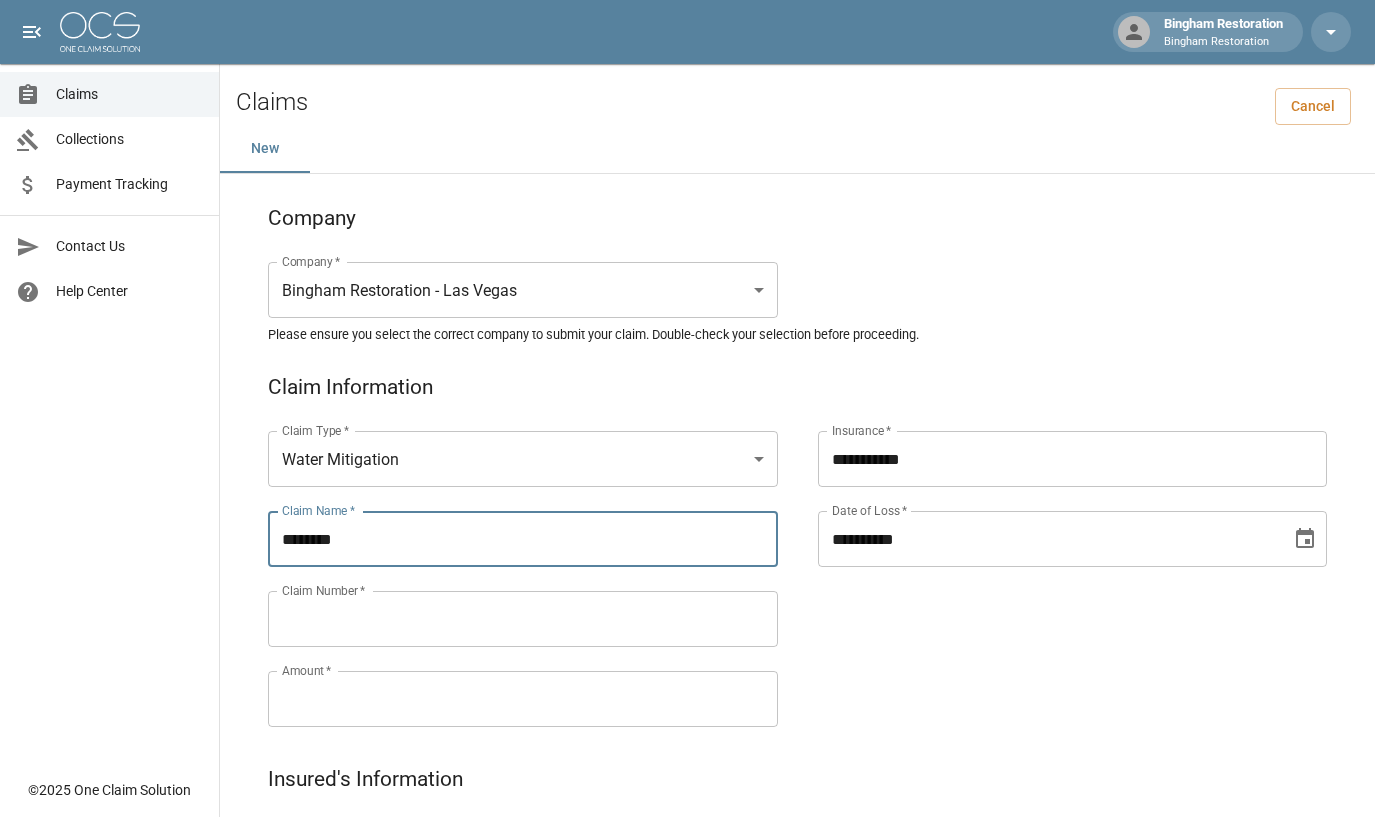 paste on "*******" 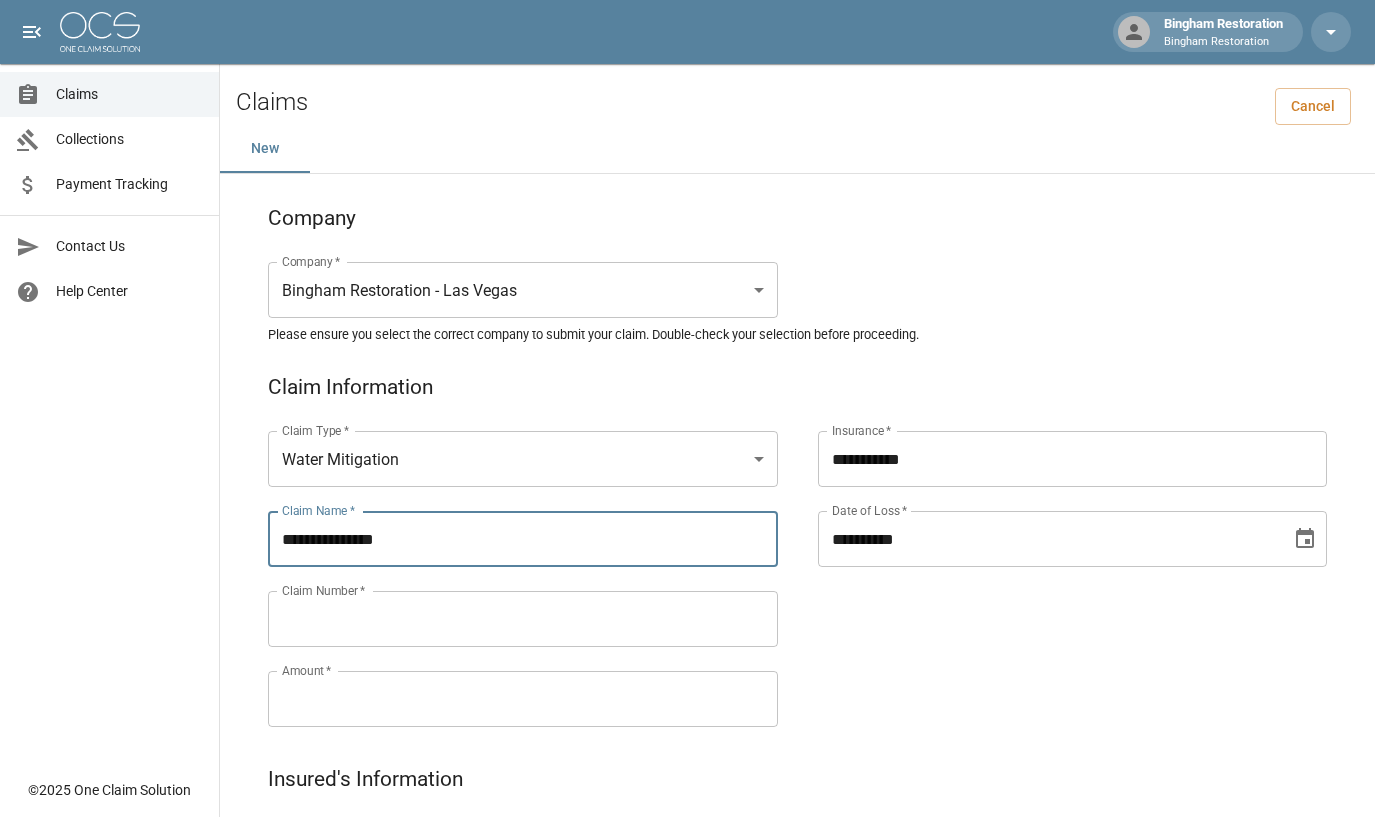 type on "**********" 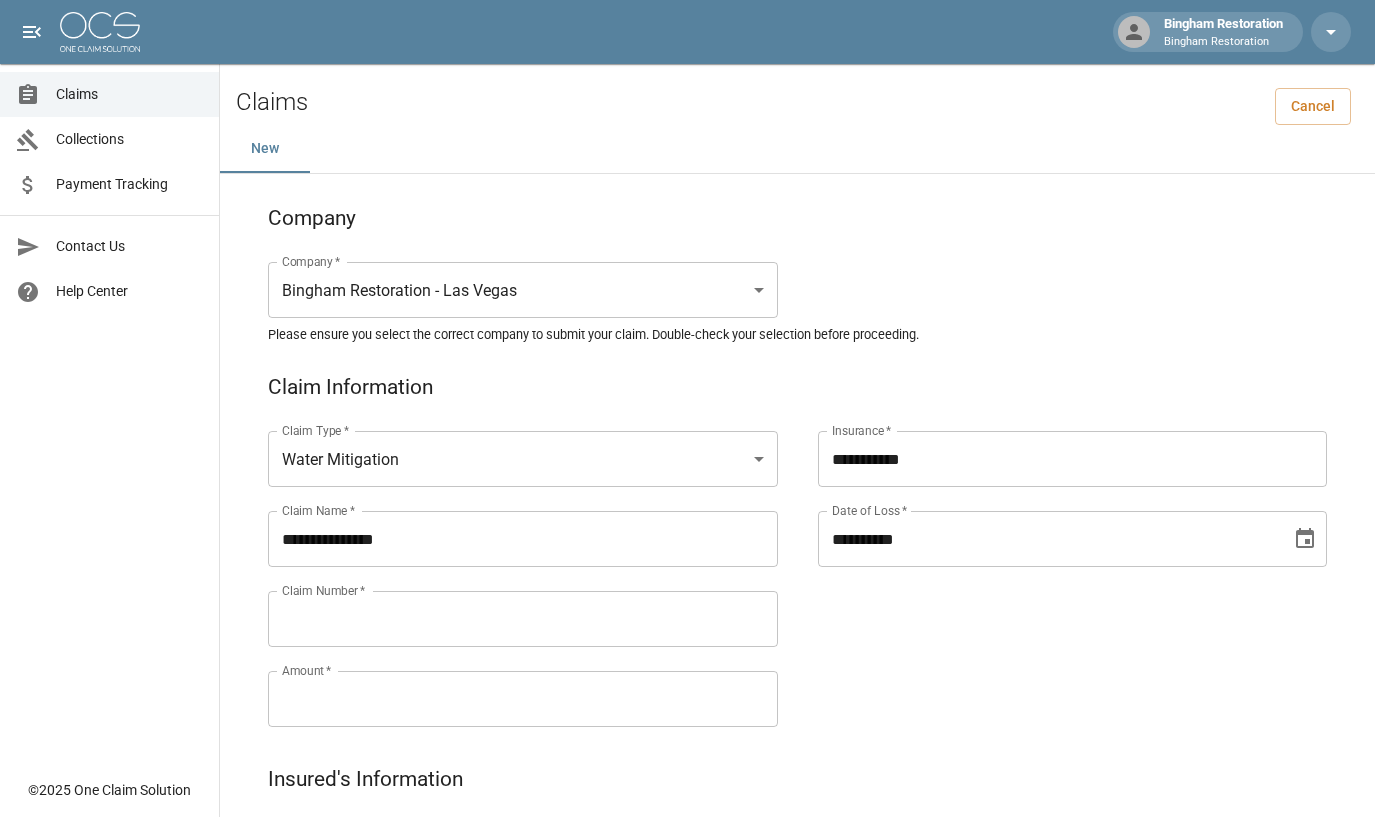click on "Claim Number   *" at bounding box center [523, 619] 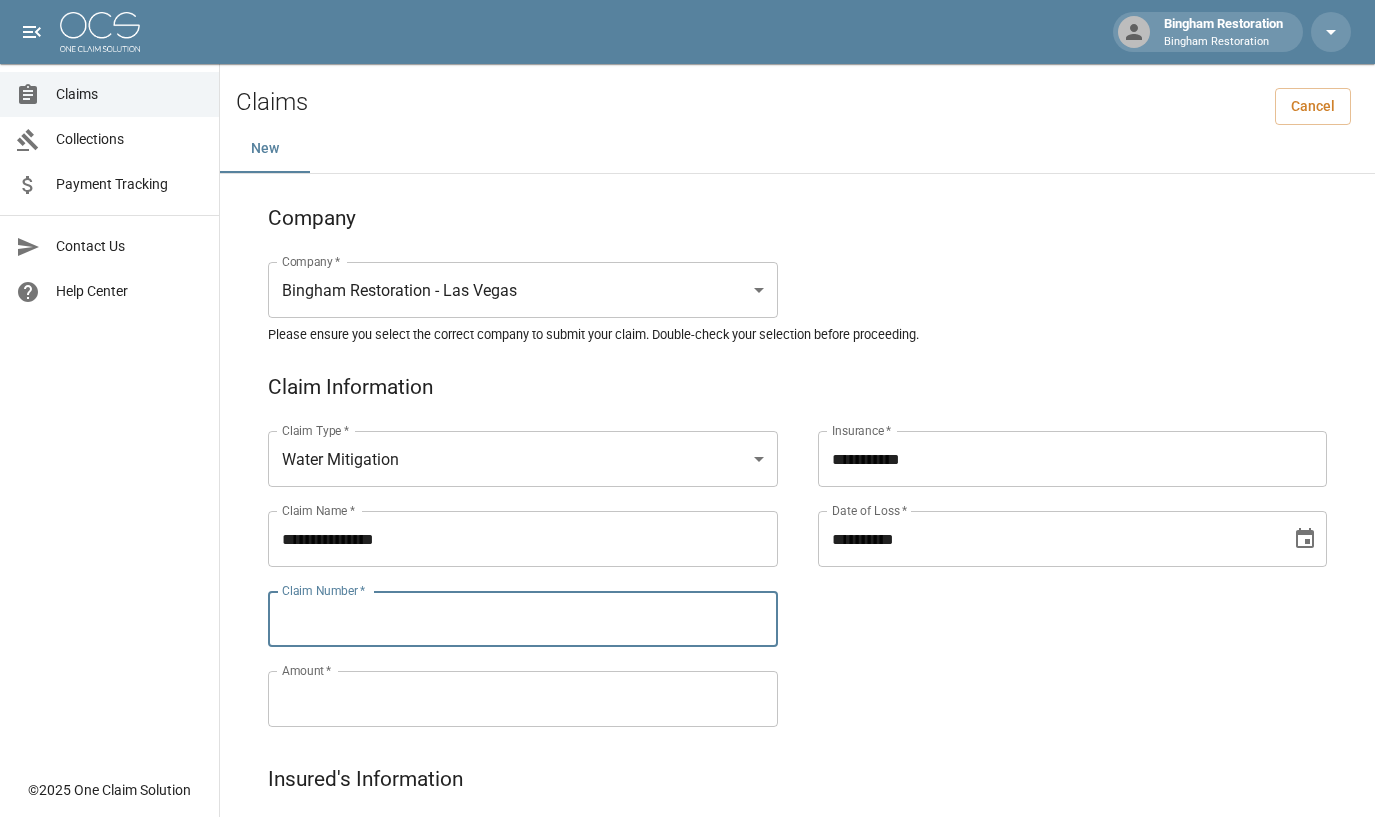 paste on "*********" 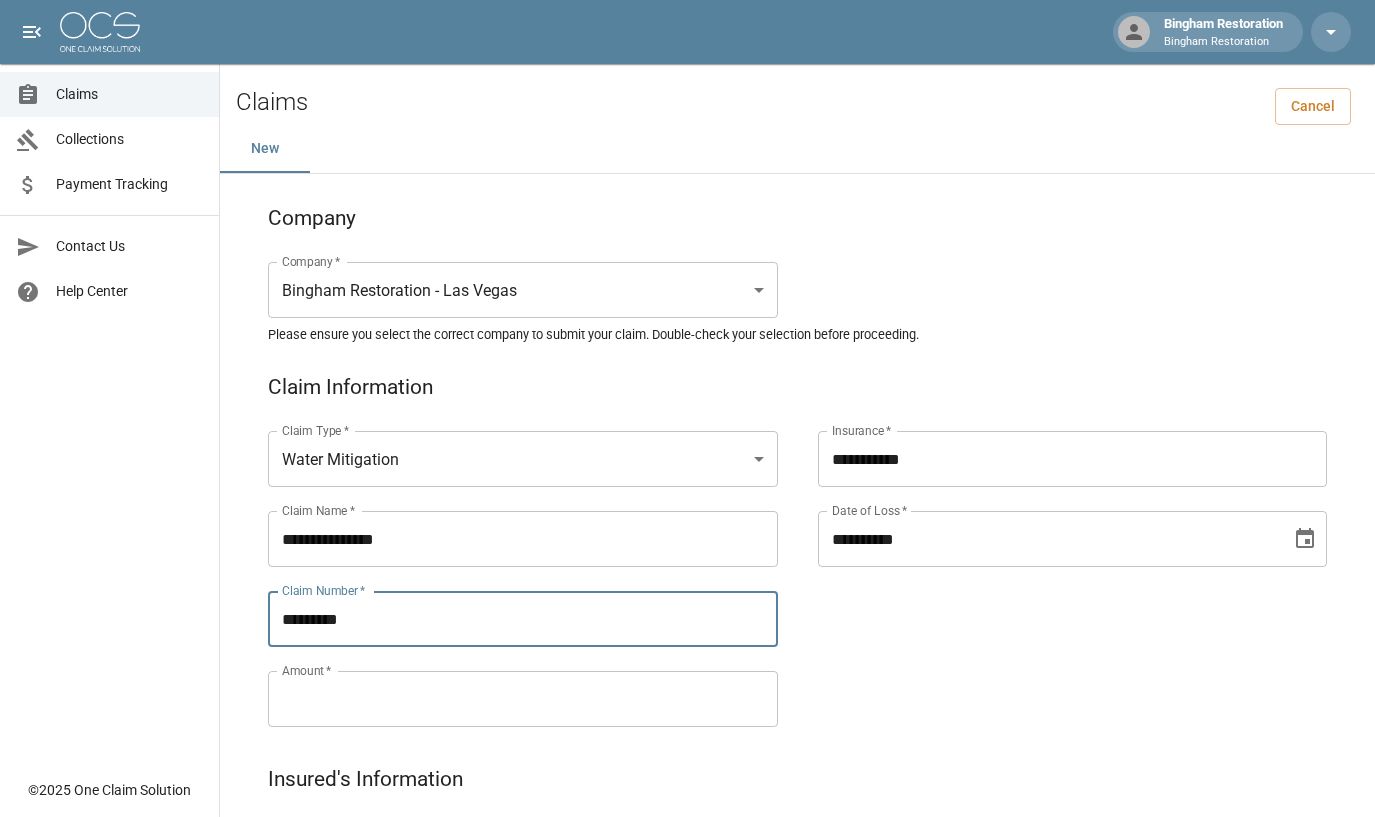 type on "*********" 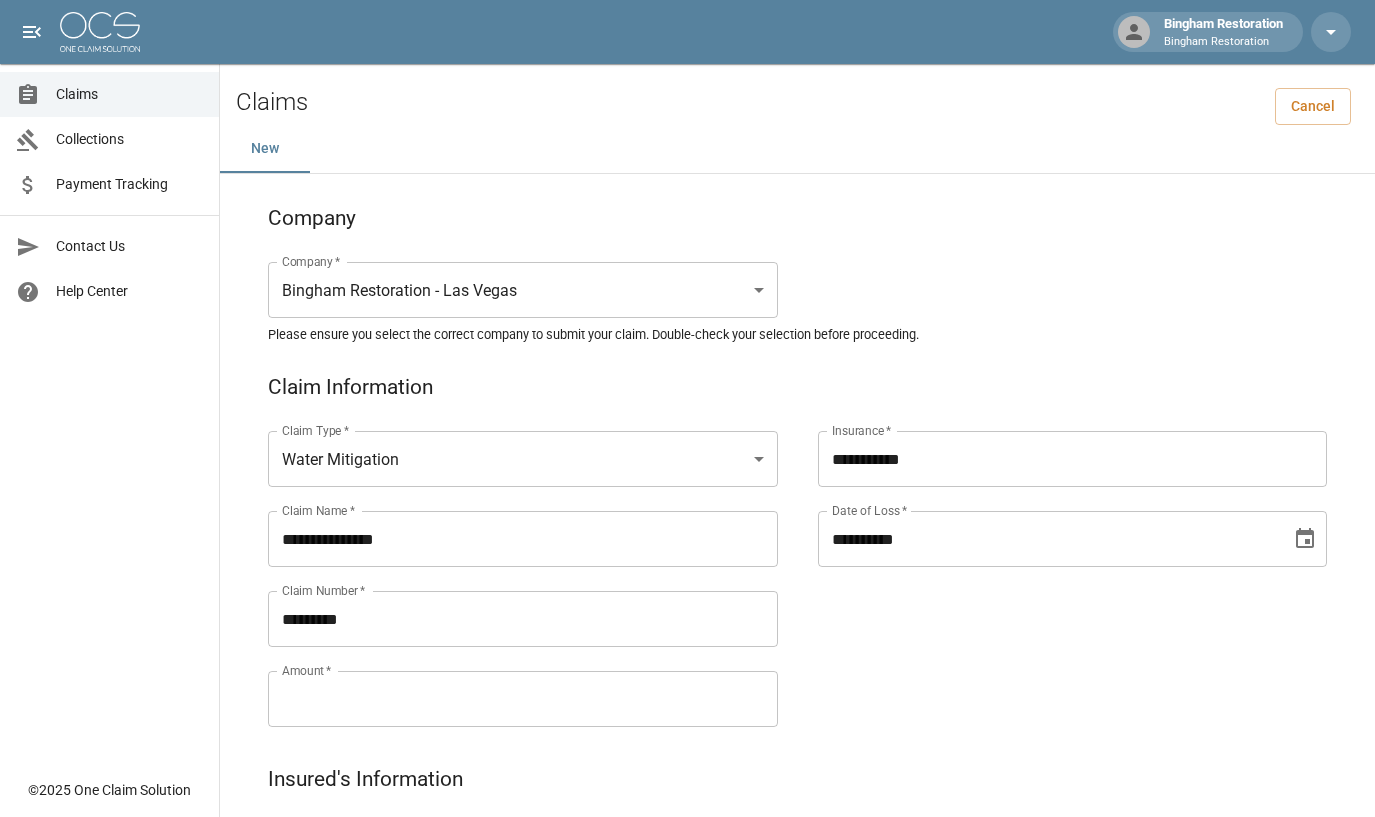 click on "Amount   *" at bounding box center (523, 699) 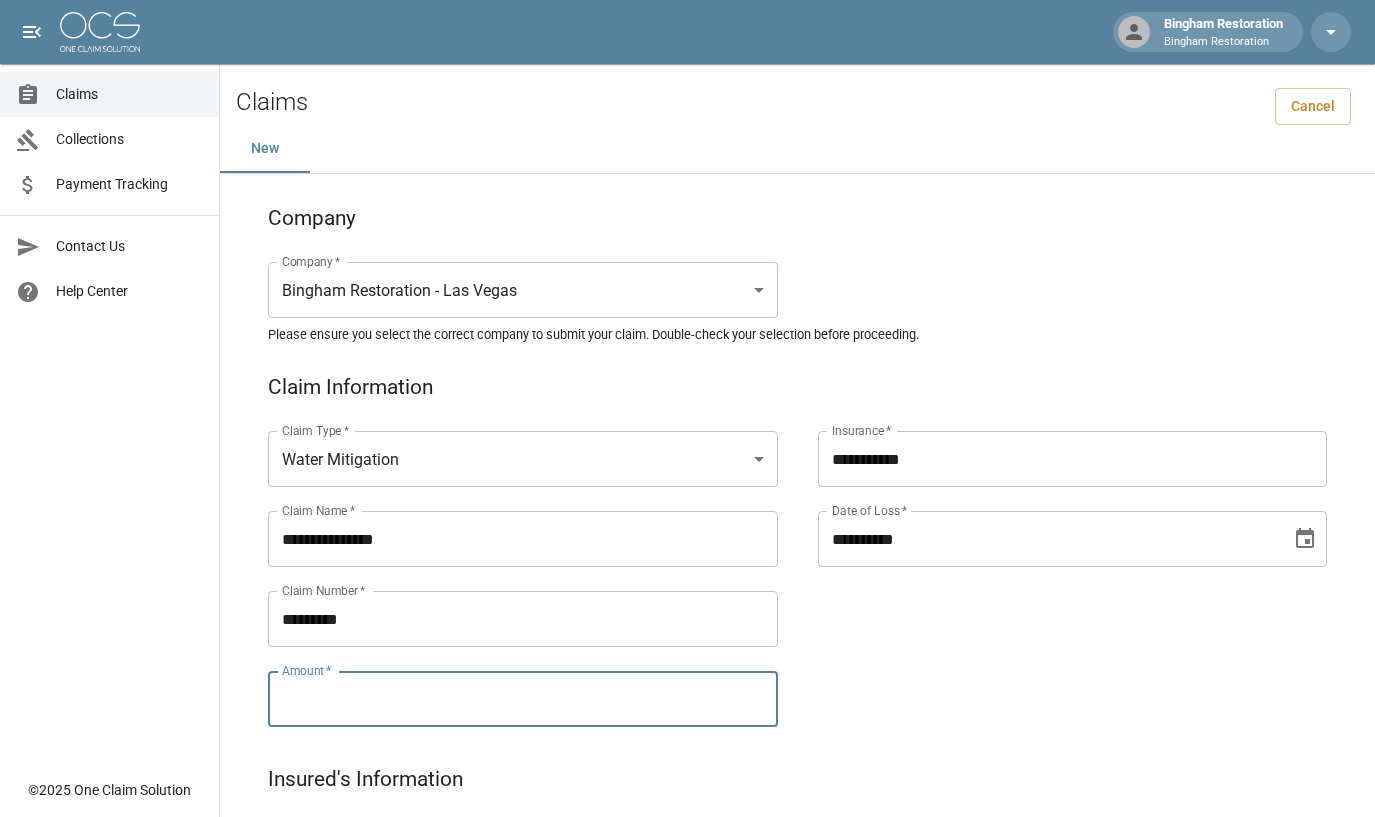 paste on "*********" 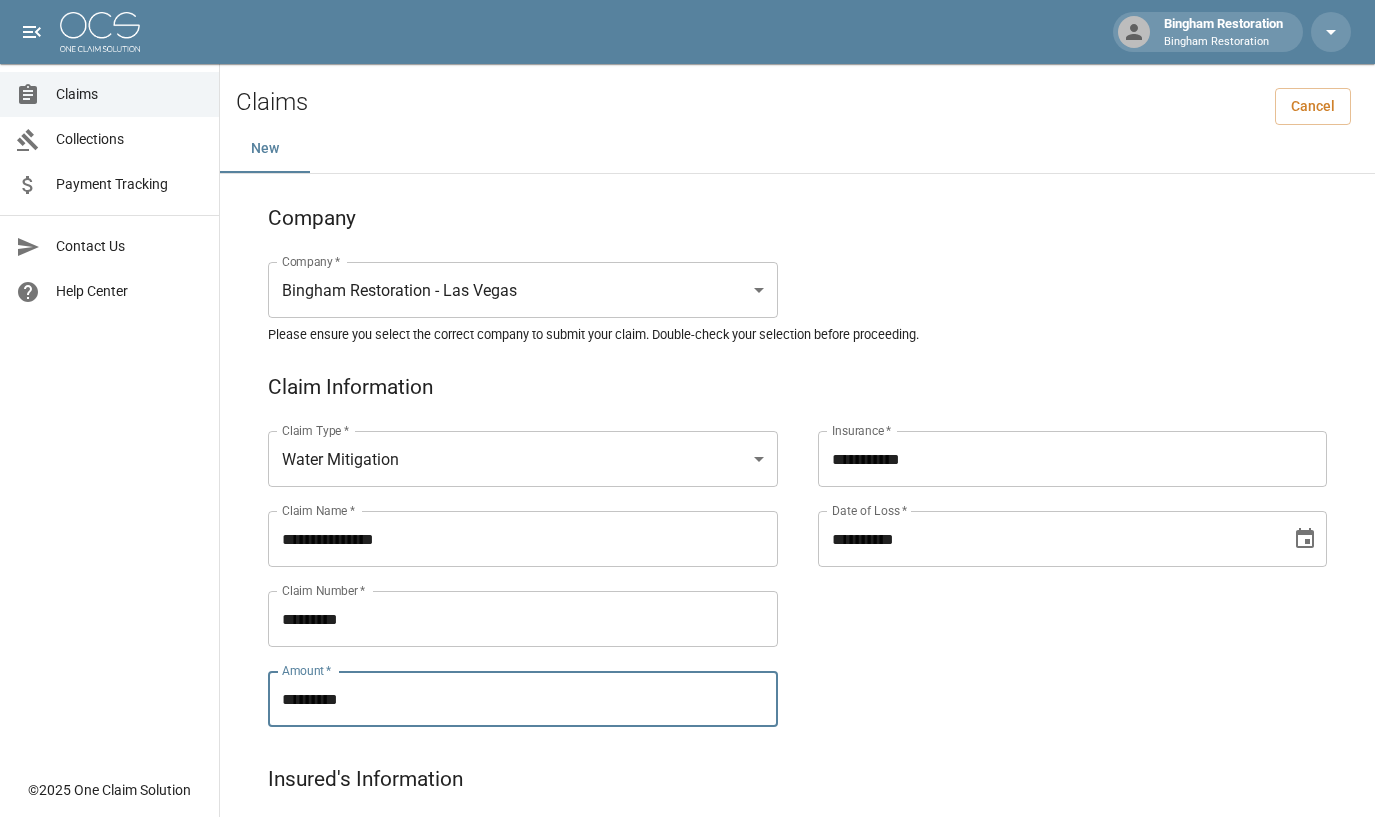 type on "*********" 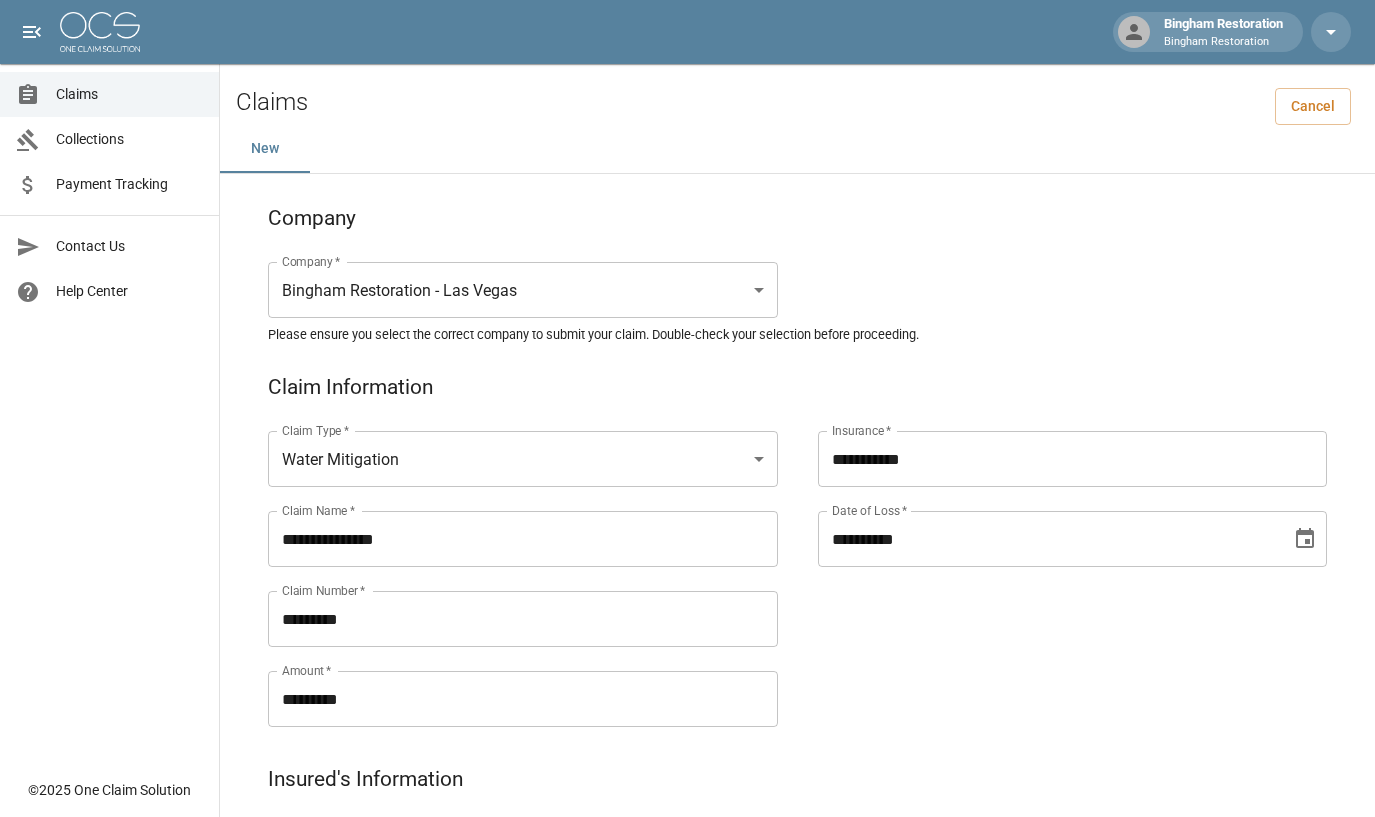 click on "[ALPHANUMERIC] [ALPHANUMERIC] [ALPHANUMERIC] [ALPHANUMERIC]" at bounding box center [1053, 555] 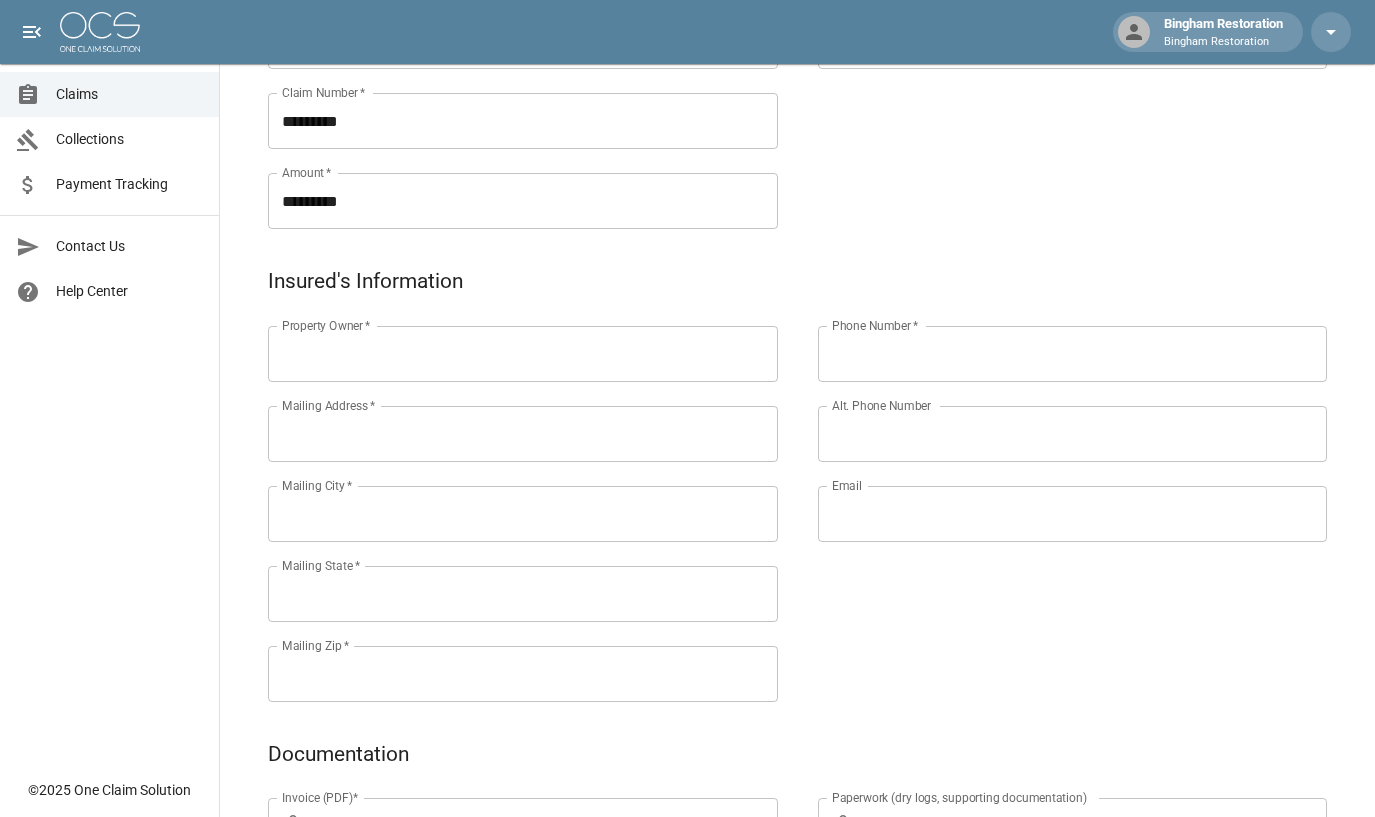 scroll, scrollTop: 500, scrollLeft: 0, axis: vertical 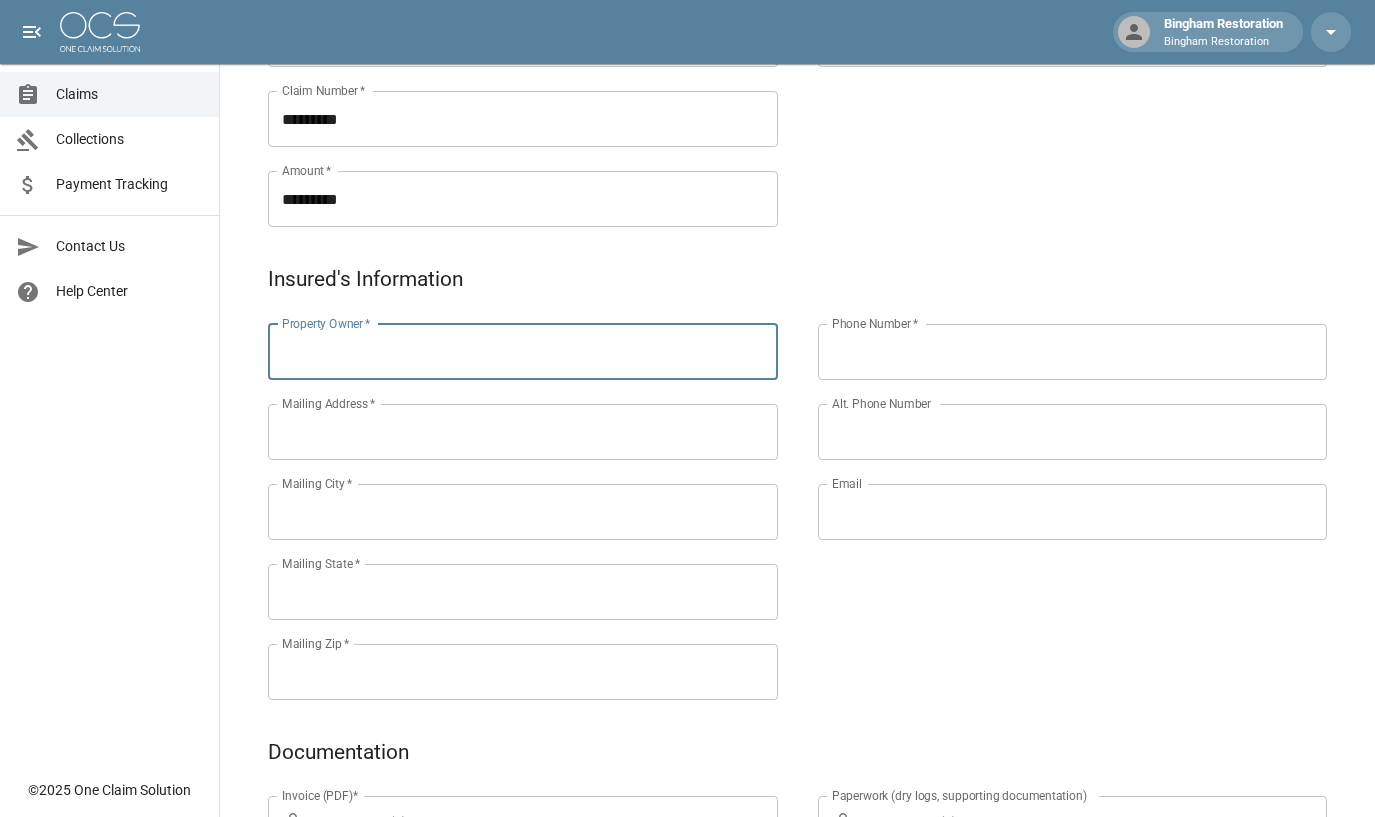 click on "Property Owner   *" at bounding box center [523, 352] 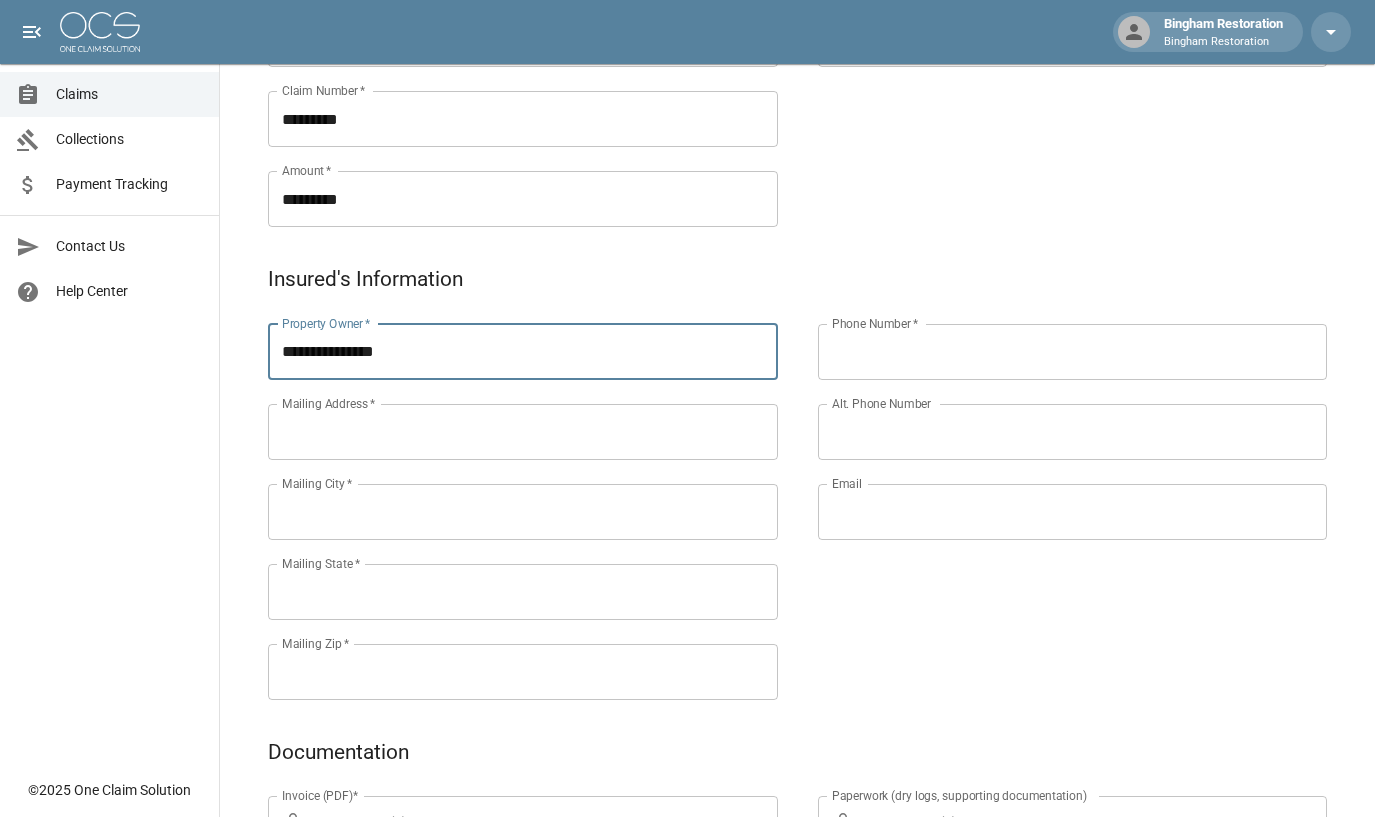 type on "**********" 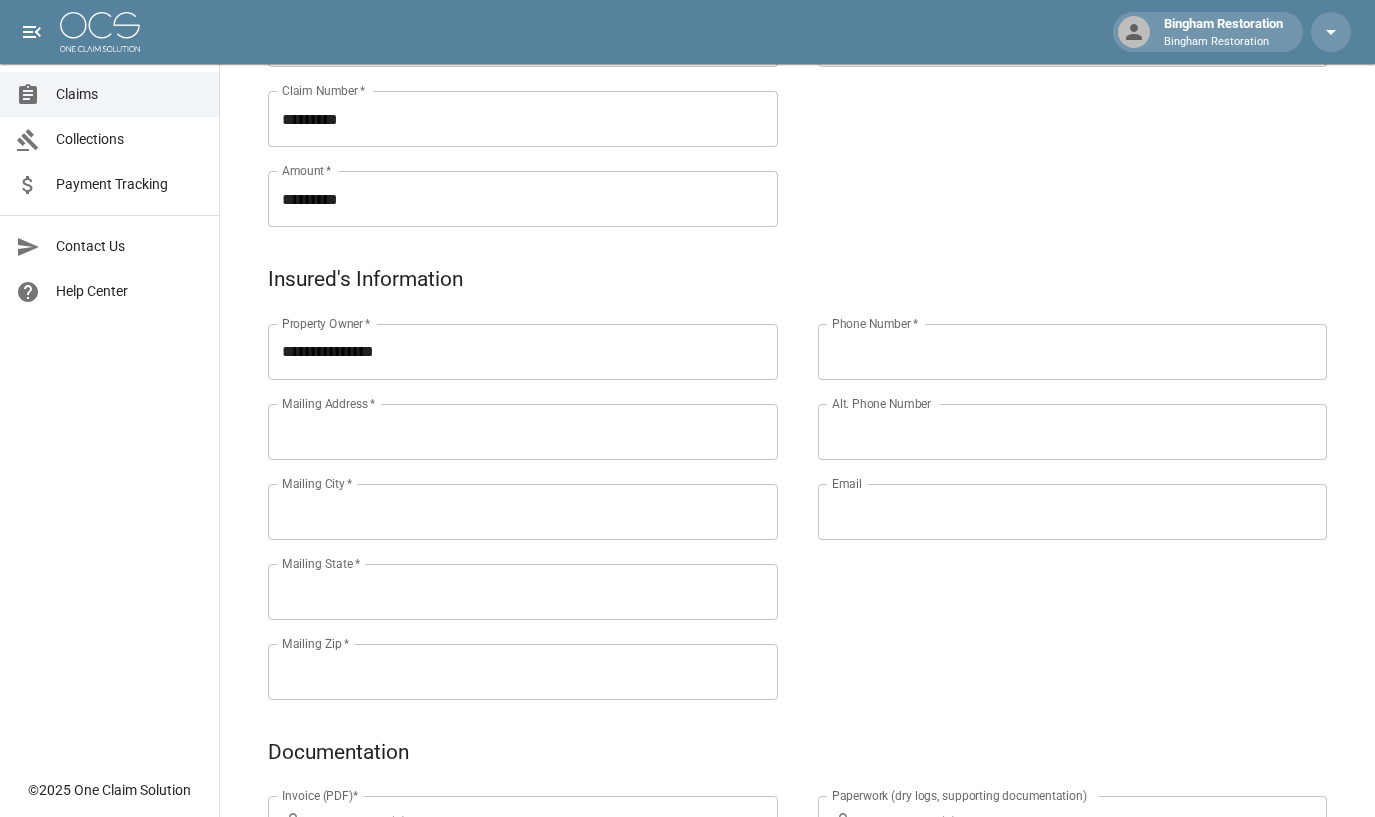 click on "Phone Number   * Phone Number   * Alt. Phone Number Alt. Phone Number Email Email" at bounding box center (1053, 488) 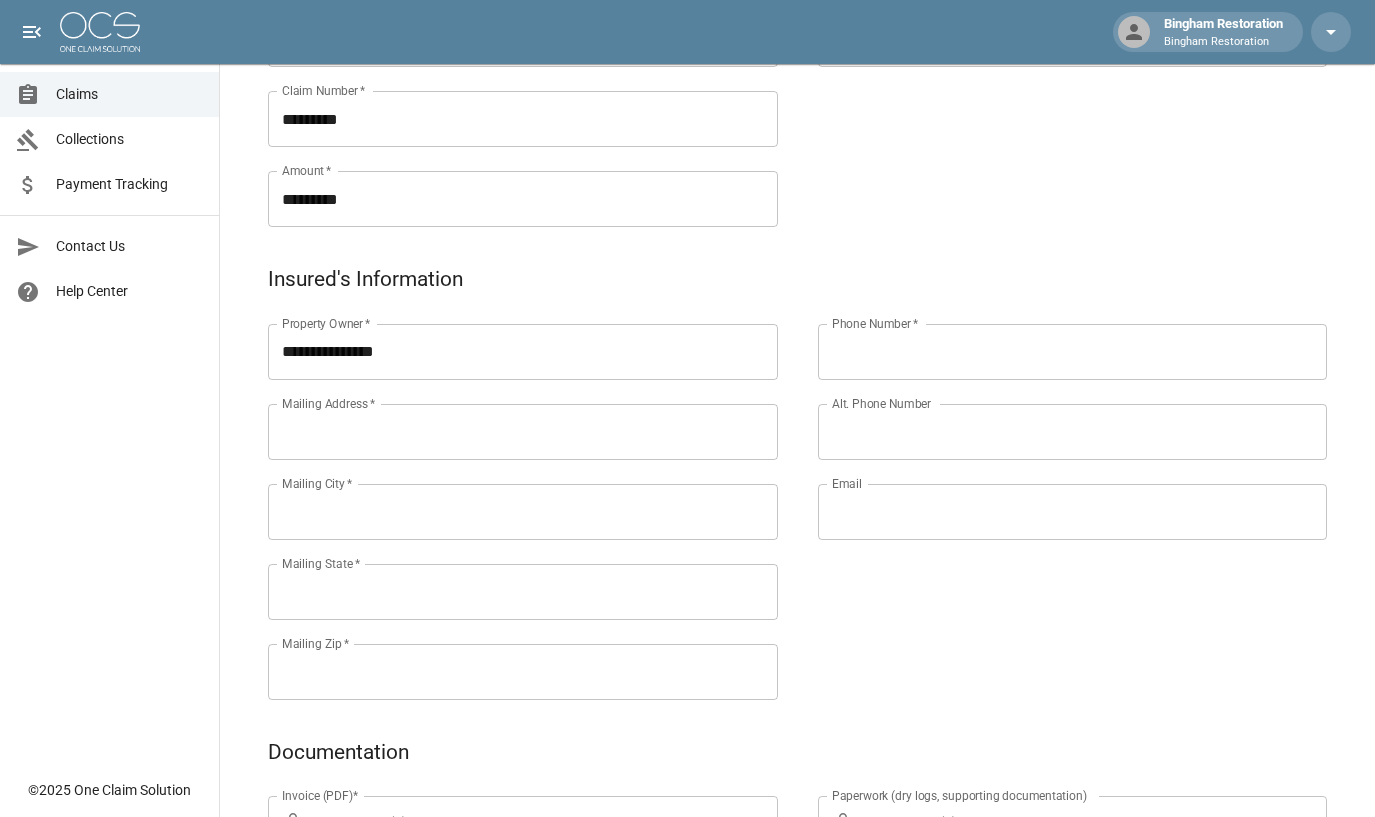click on "Phone Number   *" at bounding box center [1073, 352] 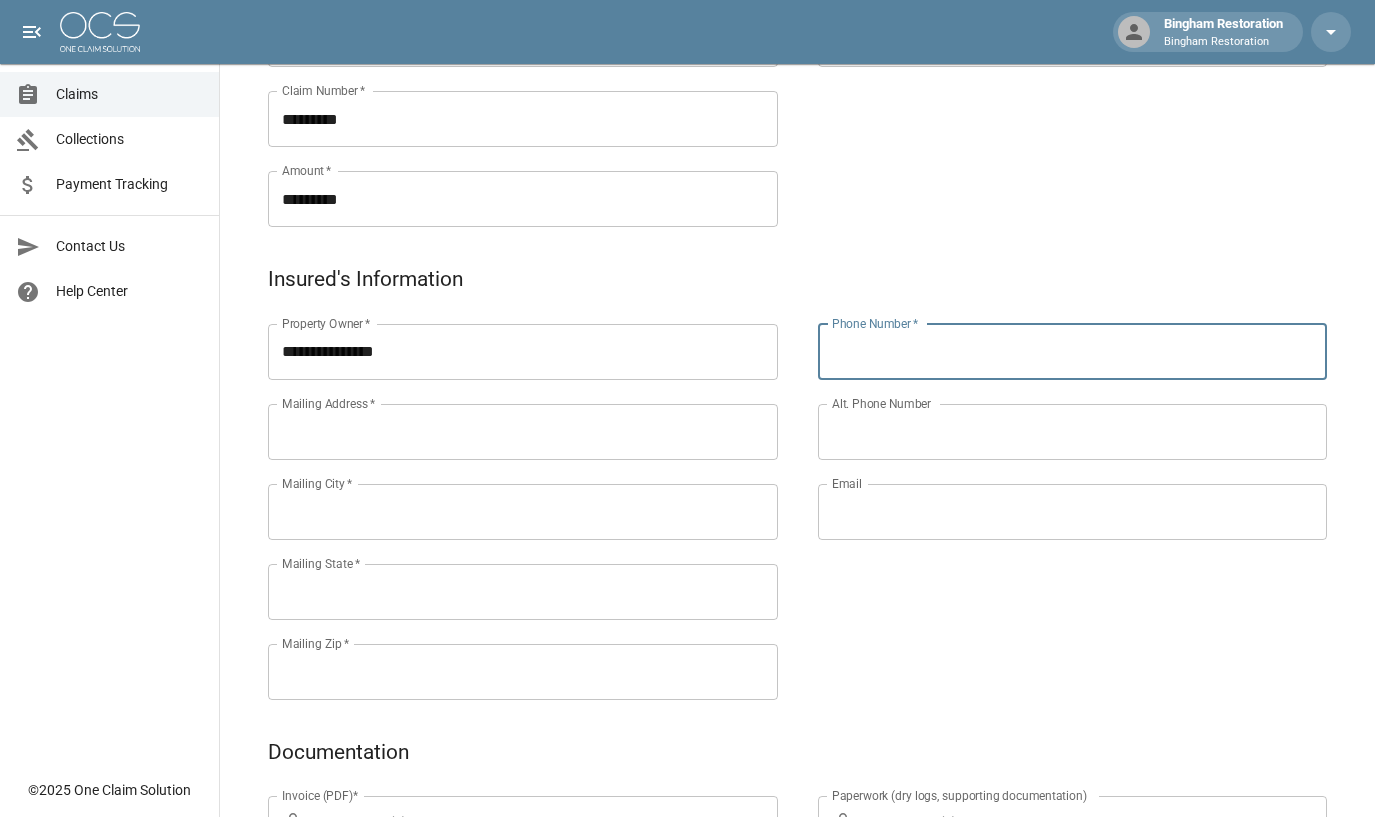 paste on "**********" 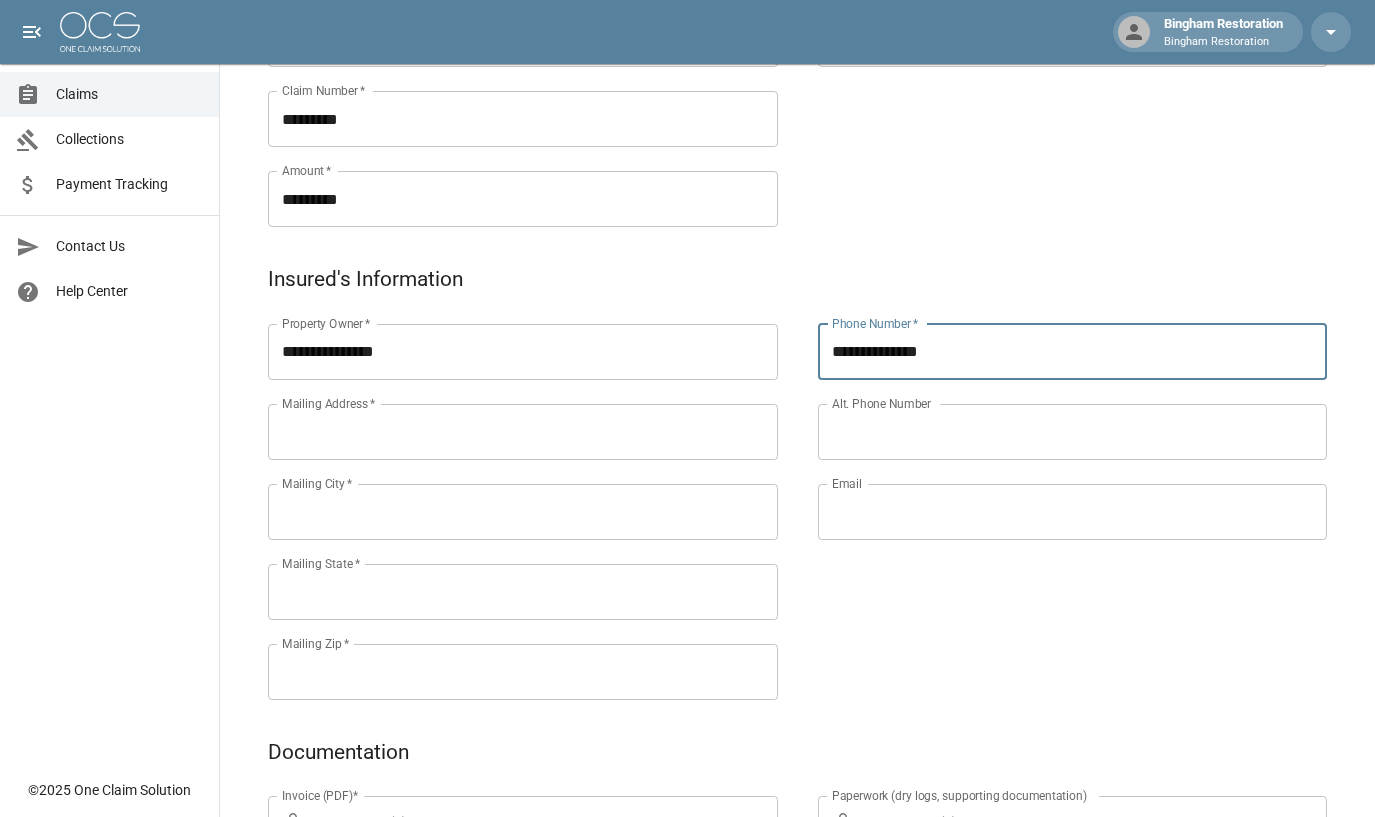 type on "**********" 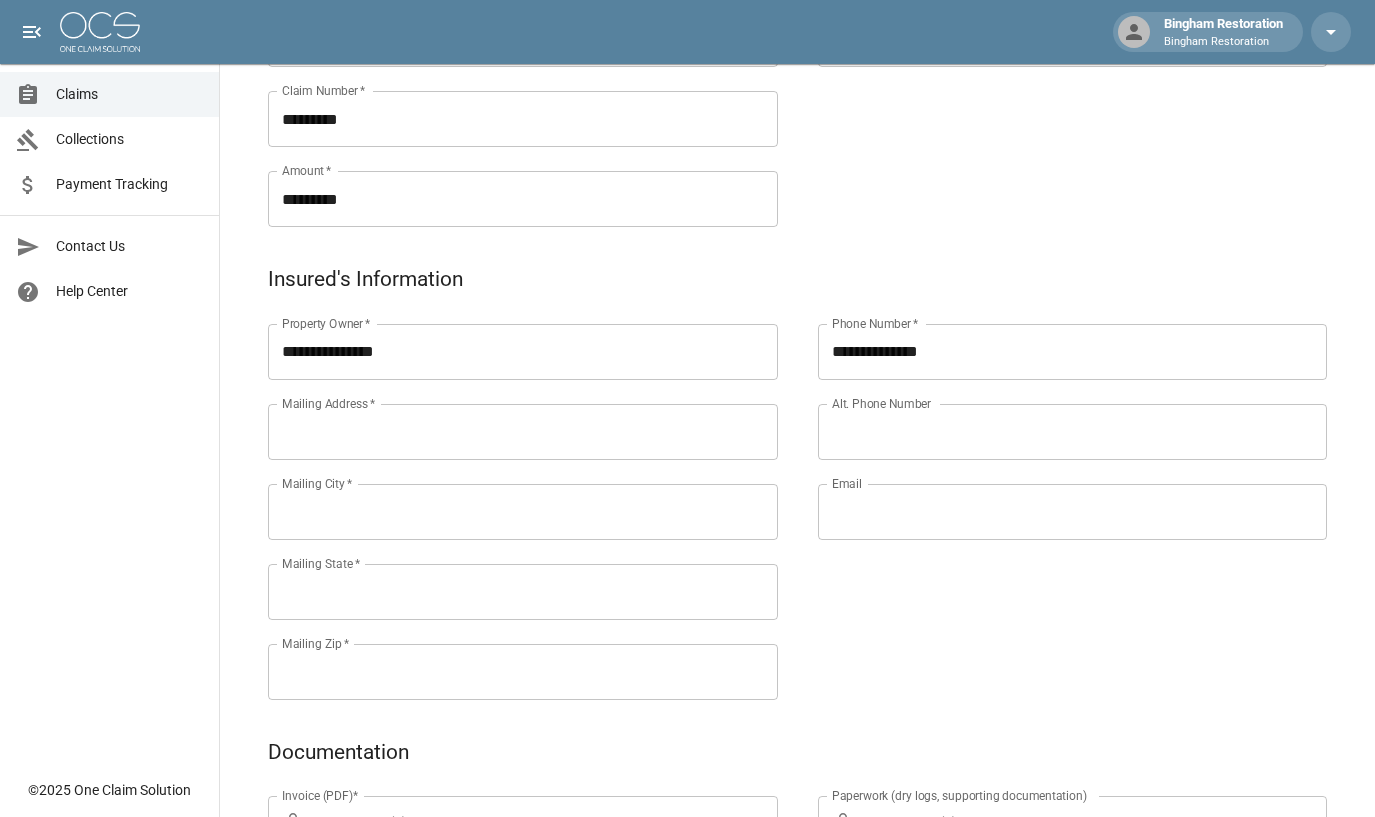 click on "**********" at bounding box center [503, 488] 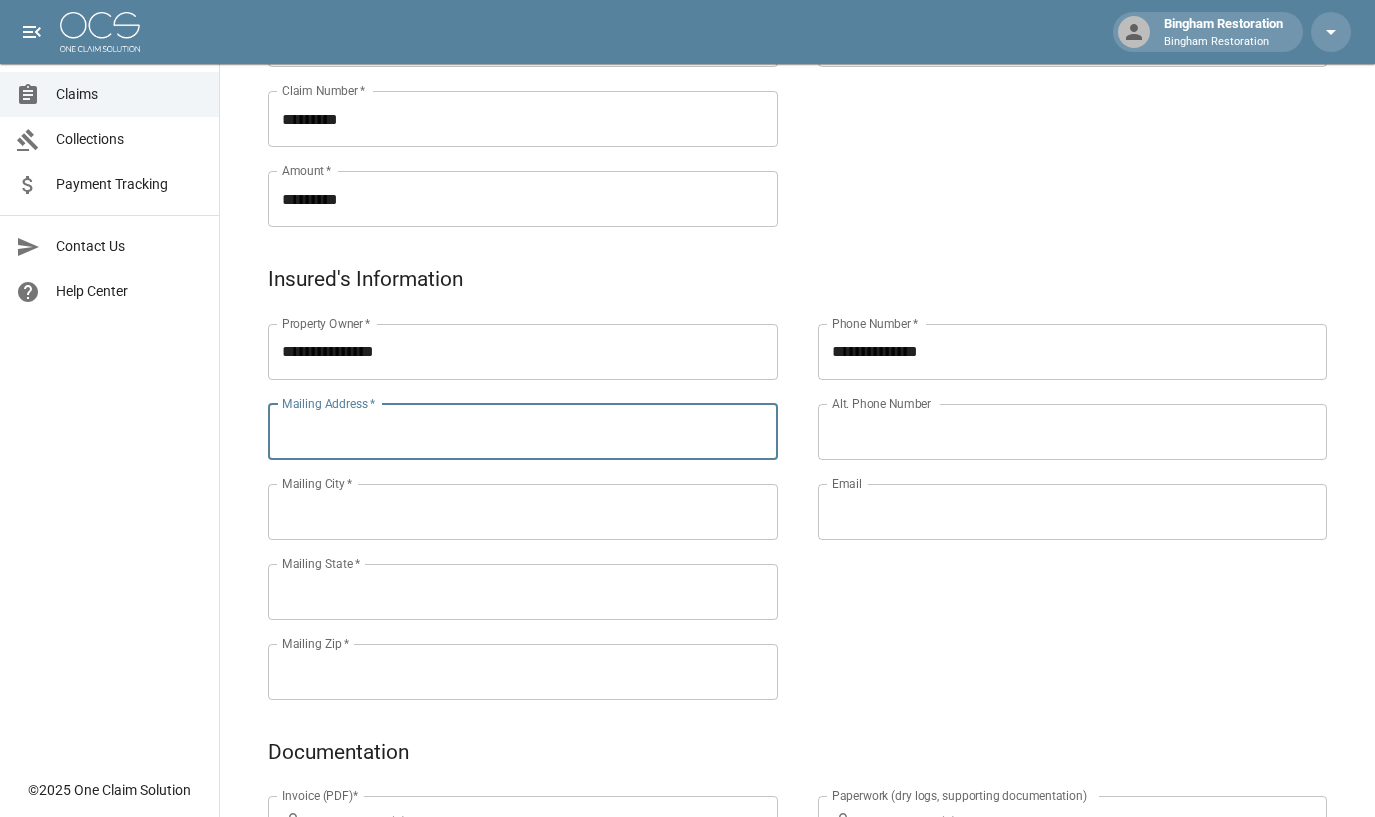 paste on "**********" 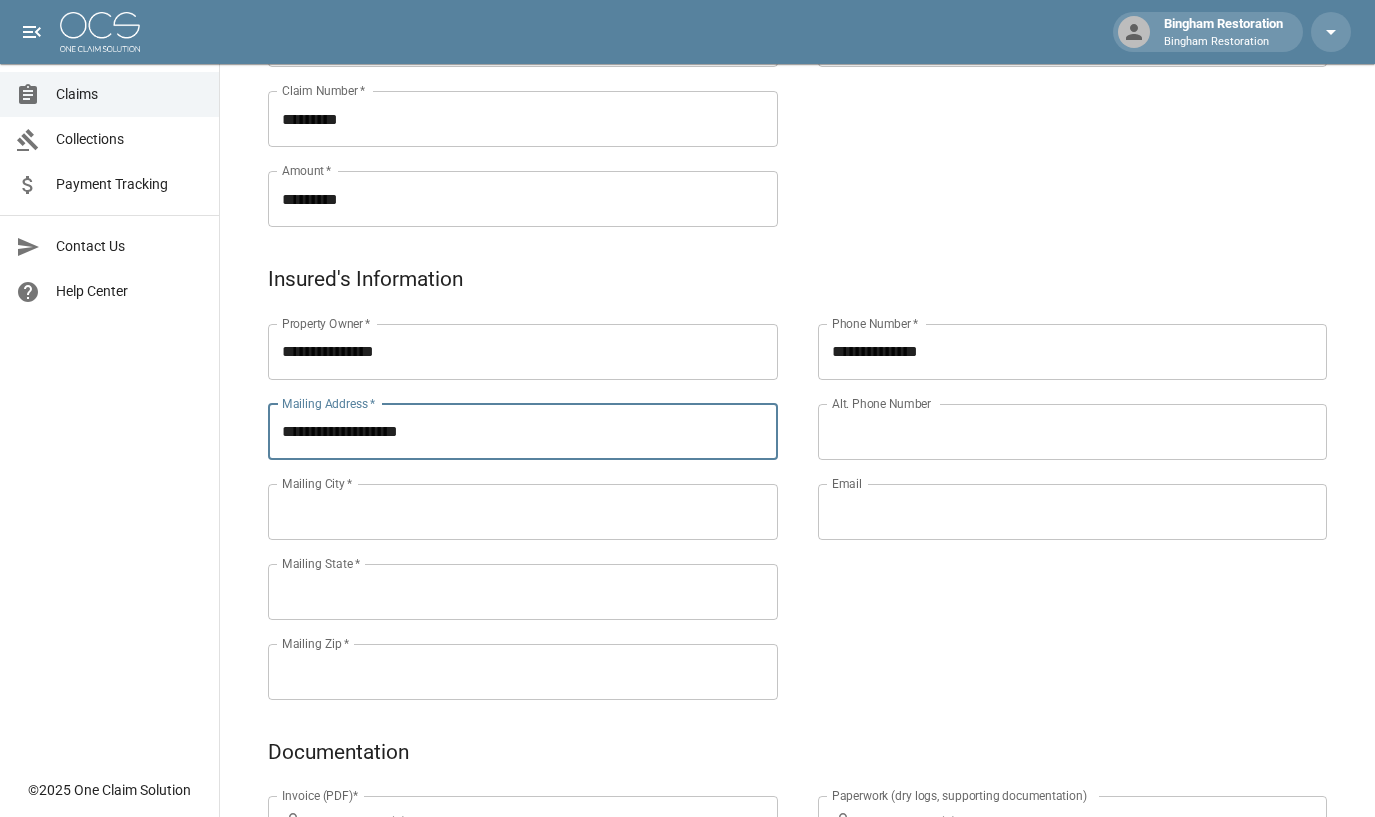type on "**********" 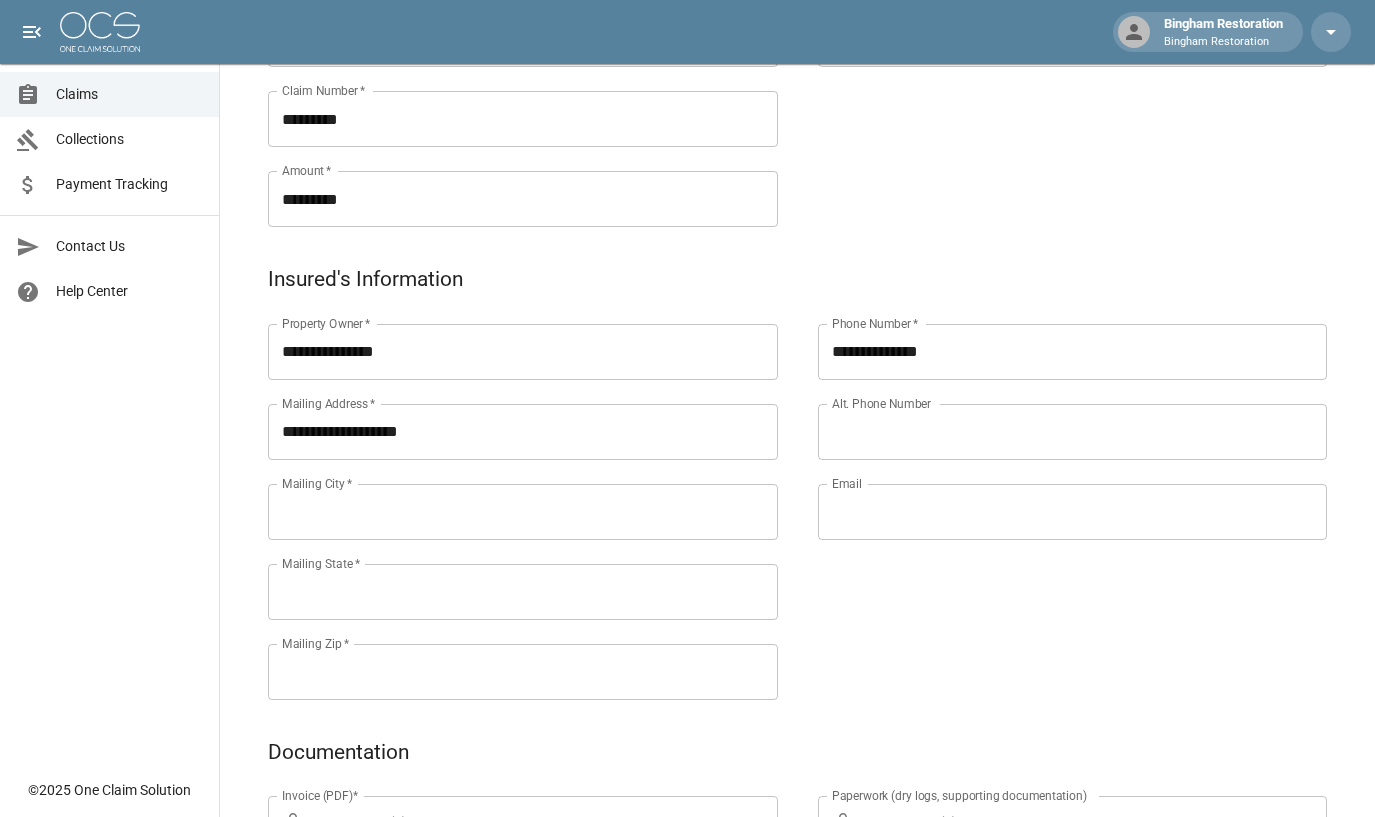 drag, startPoint x: 963, startPoint y: 608, endPoint x: 971, endPoint y: 599, distance: 12.0415945 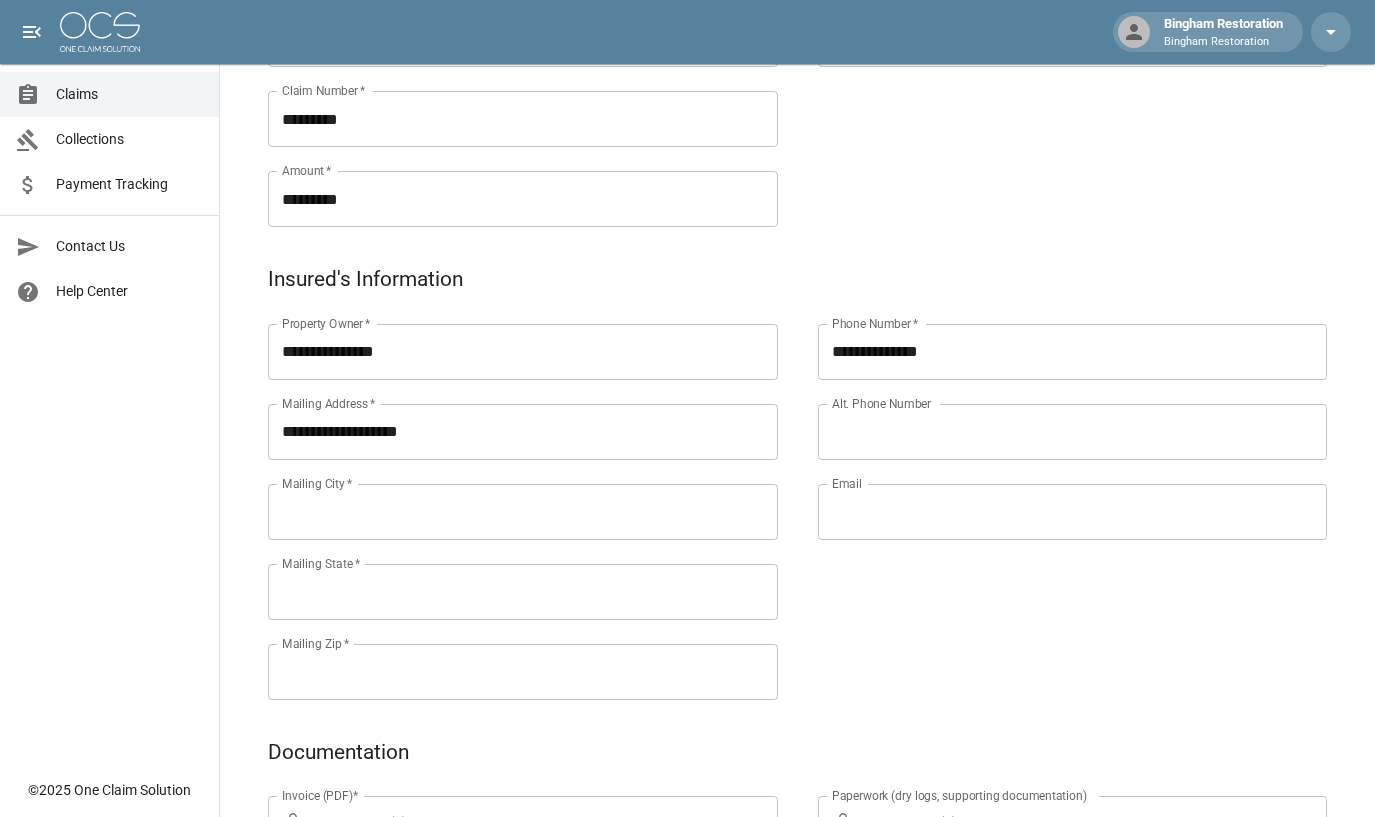 click on "Mailing City   *" at bounding box center [523, 512] 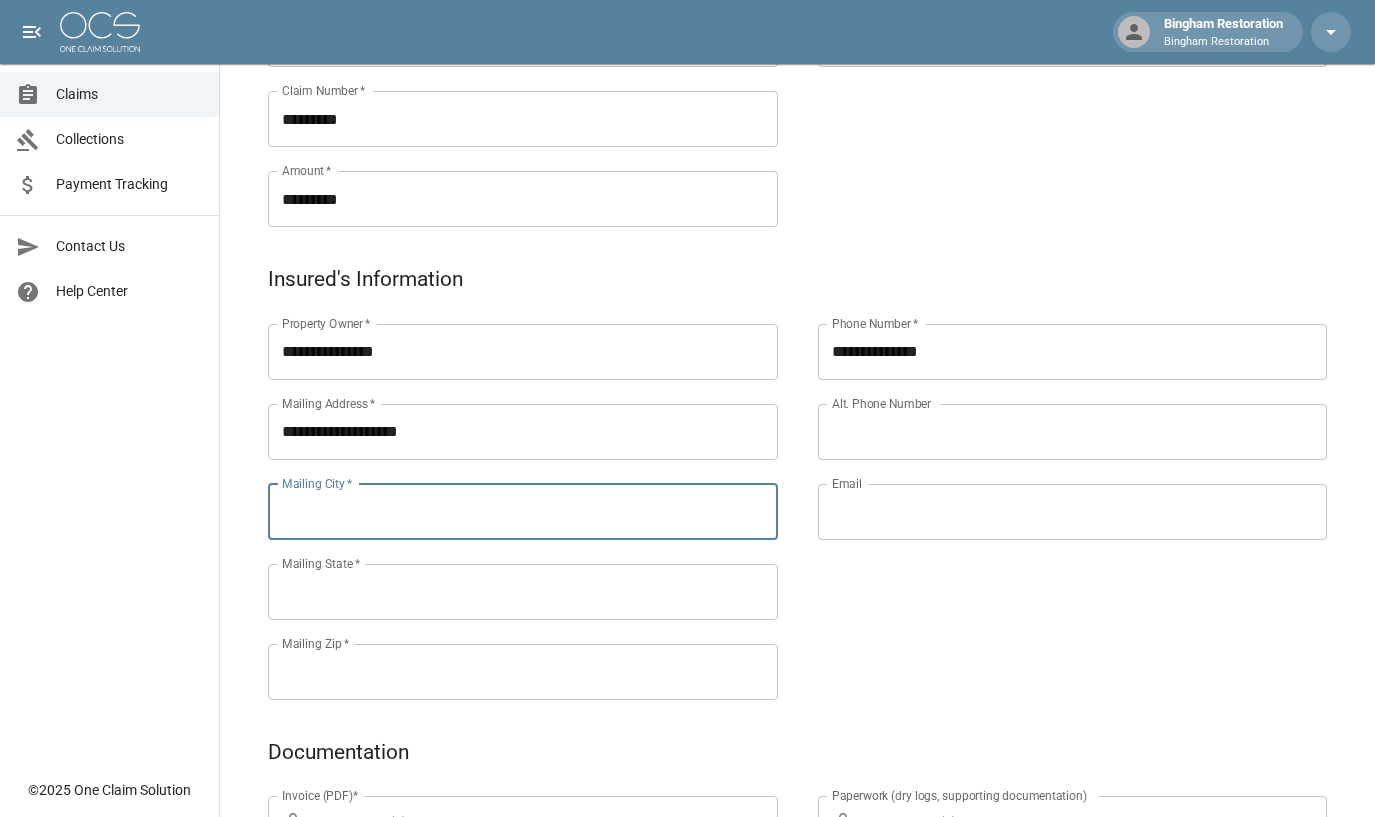 paste on "*********" 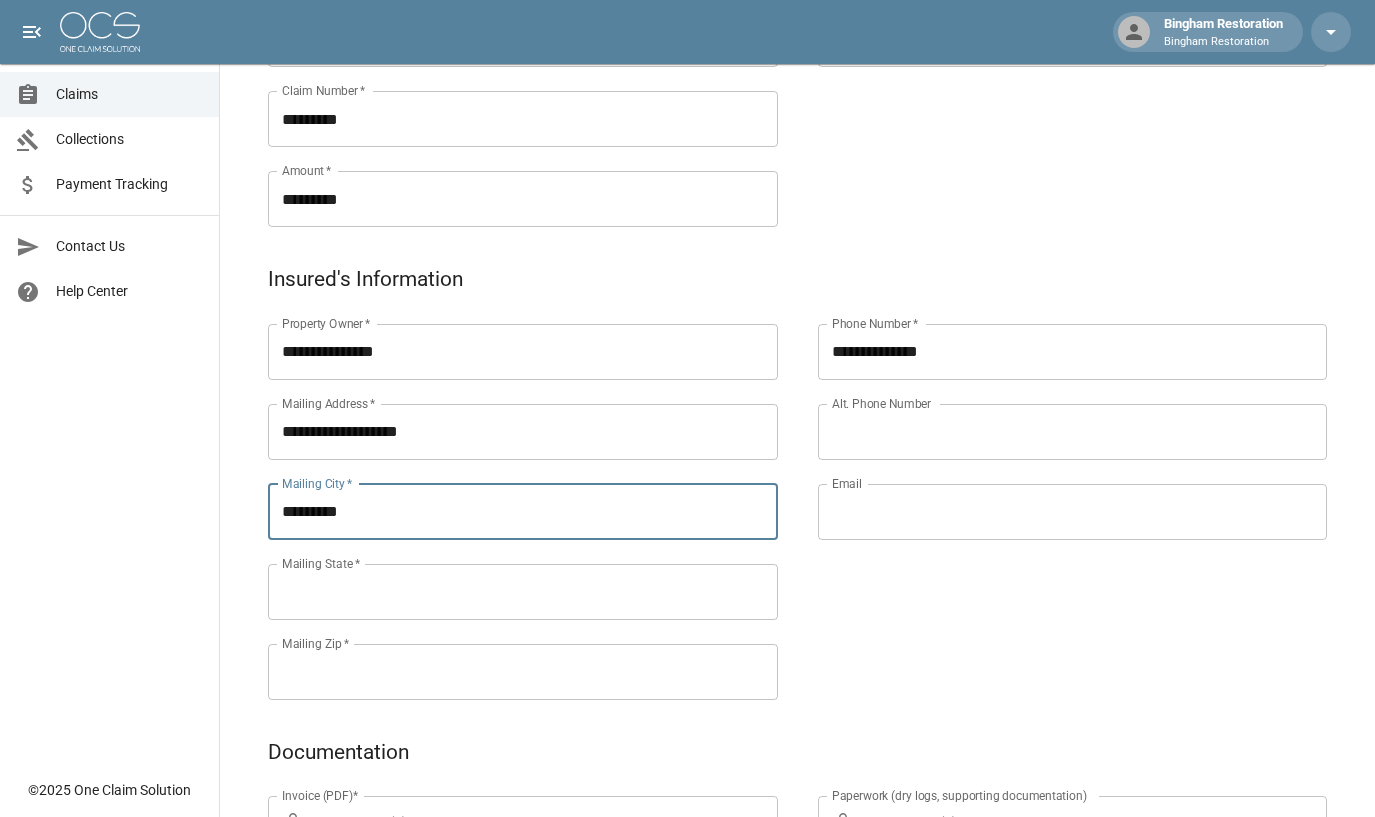 type on "*********" 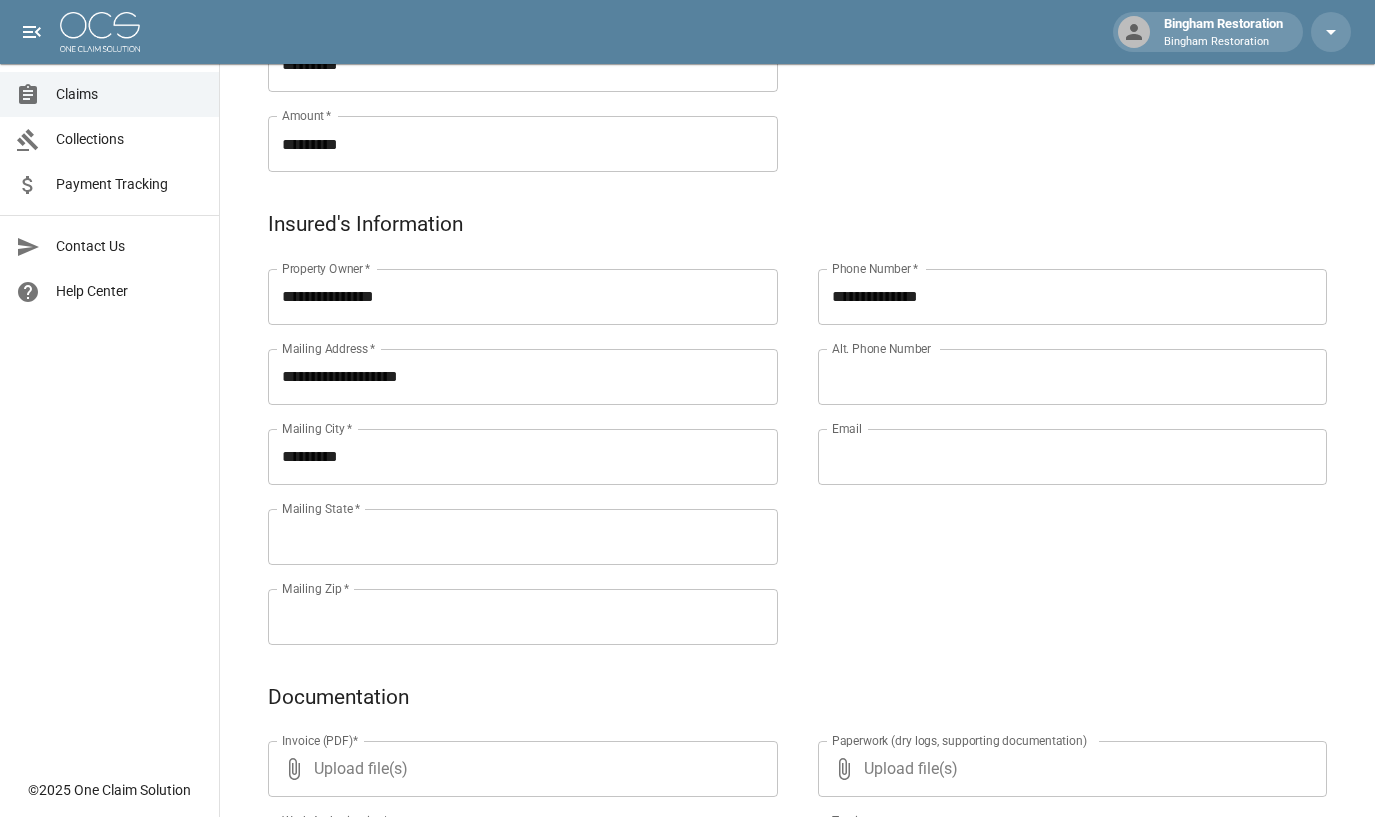 scroll, scrollTop: 600, scrollLeft: 0, axis: vertical 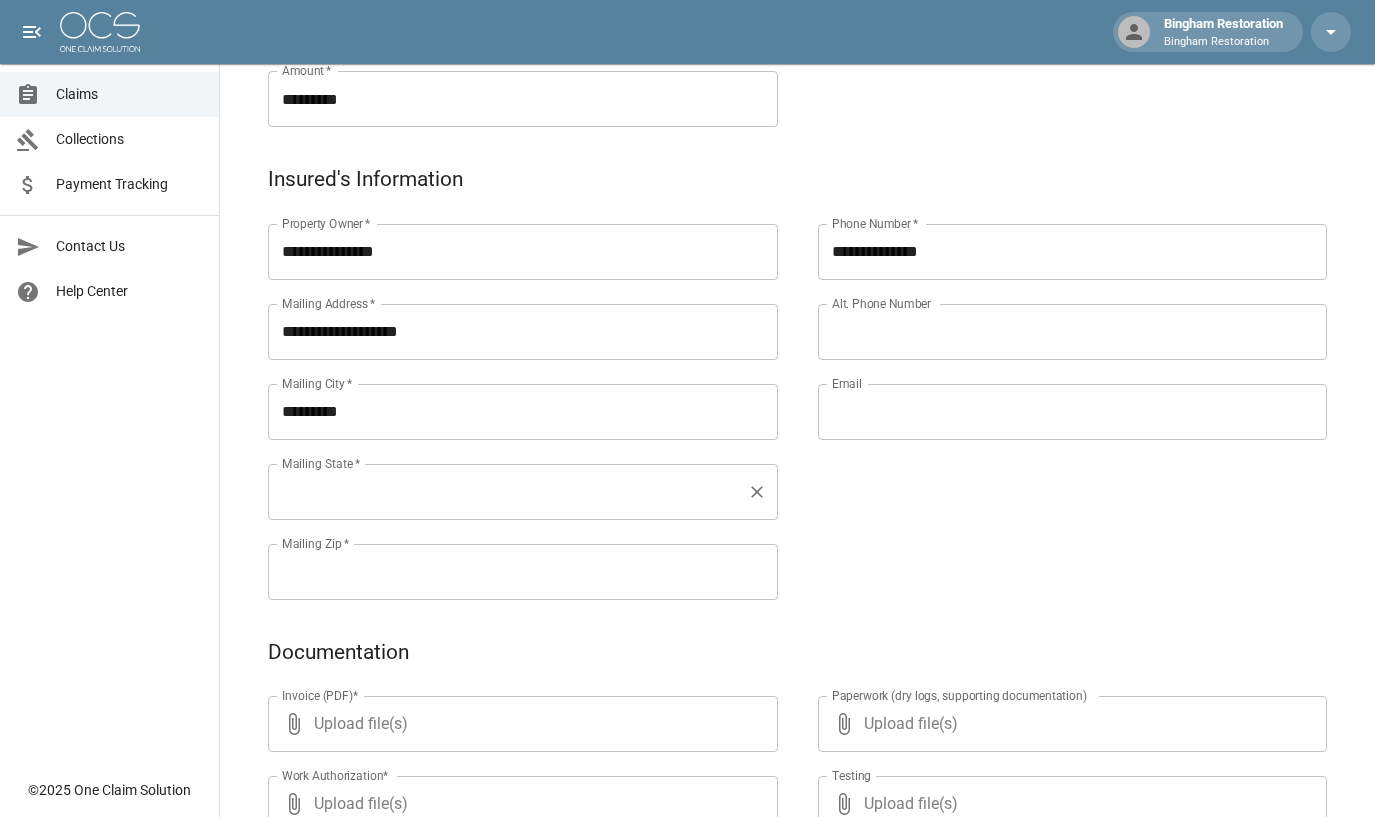 click on "Mailing State   *" at bounding box center (523, 492) 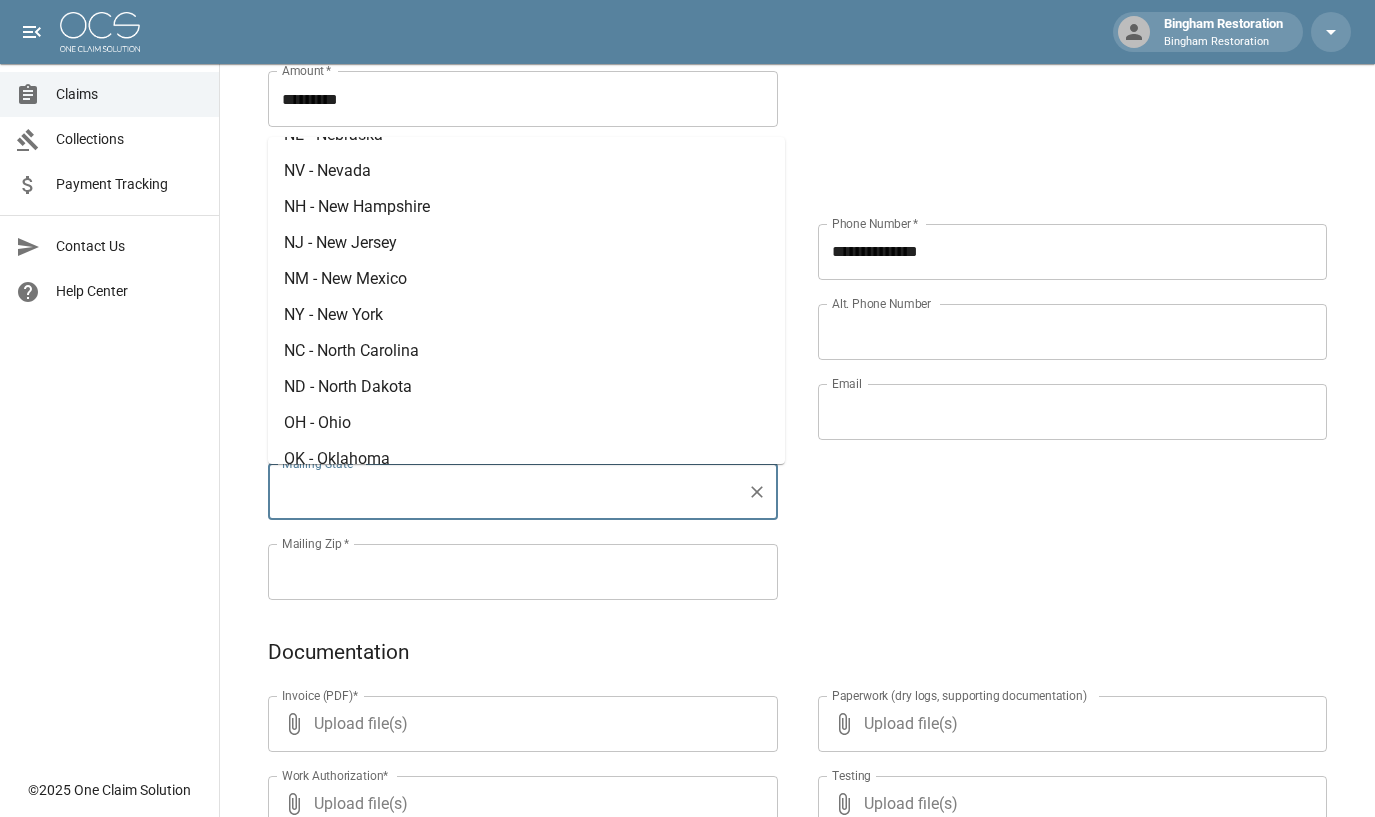 scroll, scrollTop: 900, scrollLeft: 0, axis: vertical 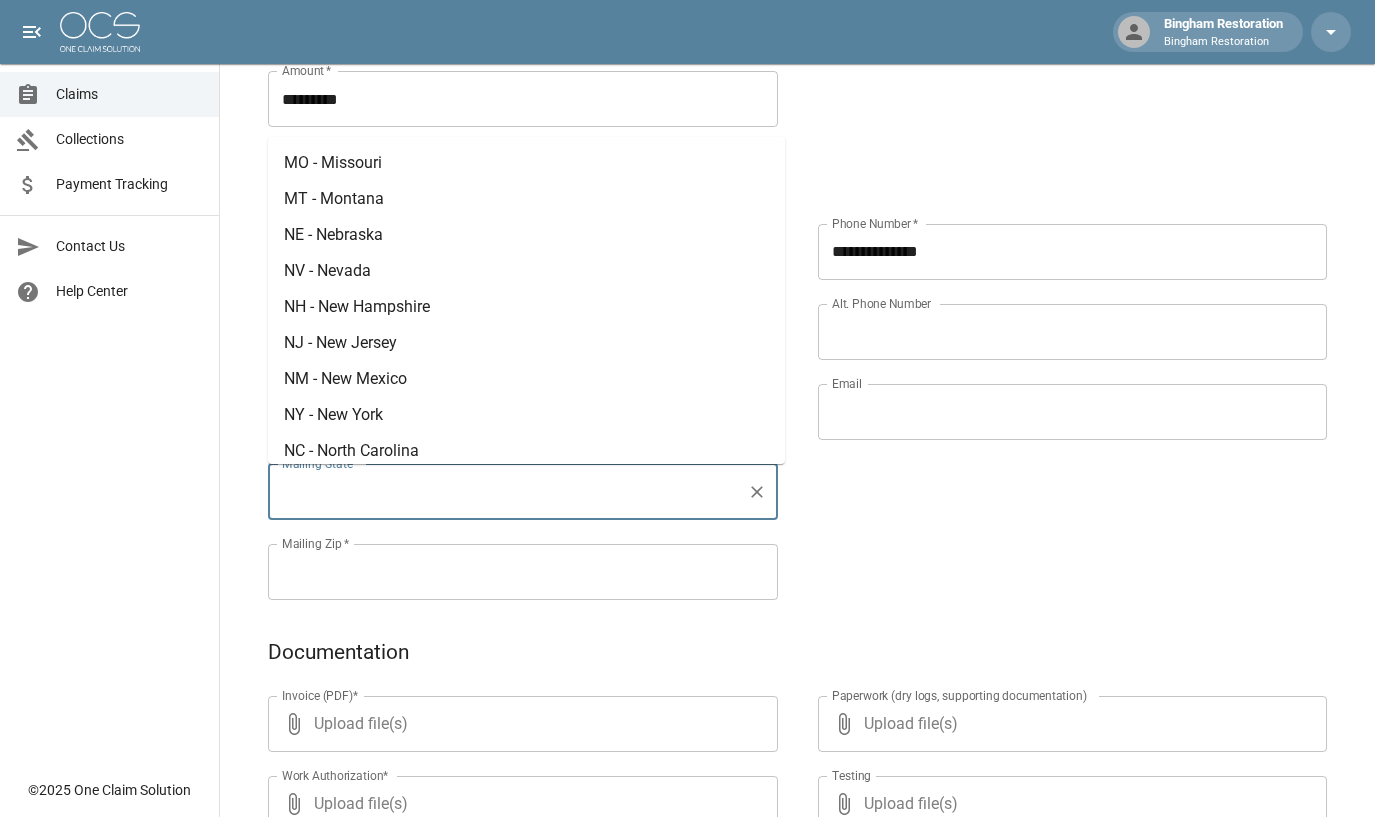 click on "NV - Nevada" at bounding box center (526, 271) 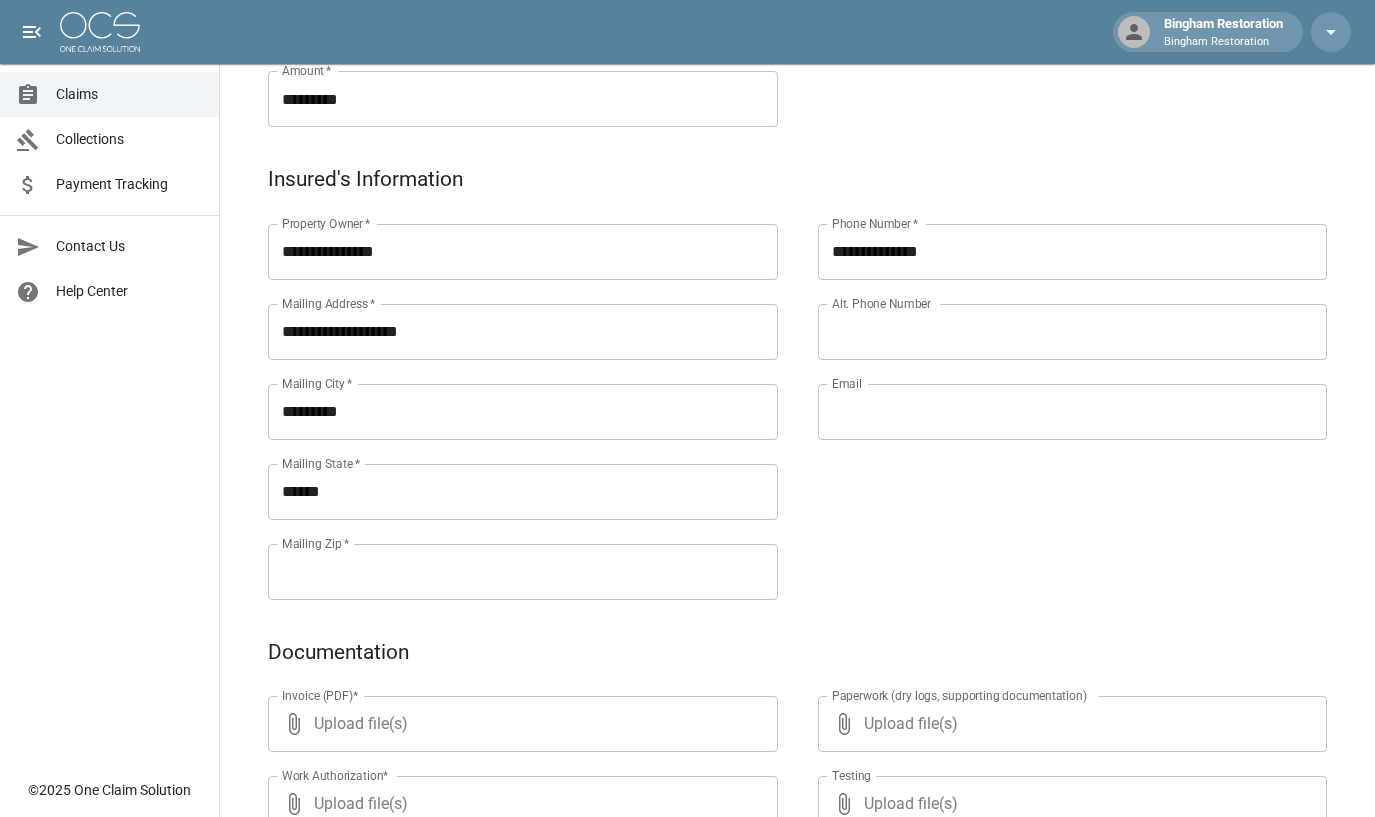 click on "Mailing Zip *" at bounding box center [523, 572] 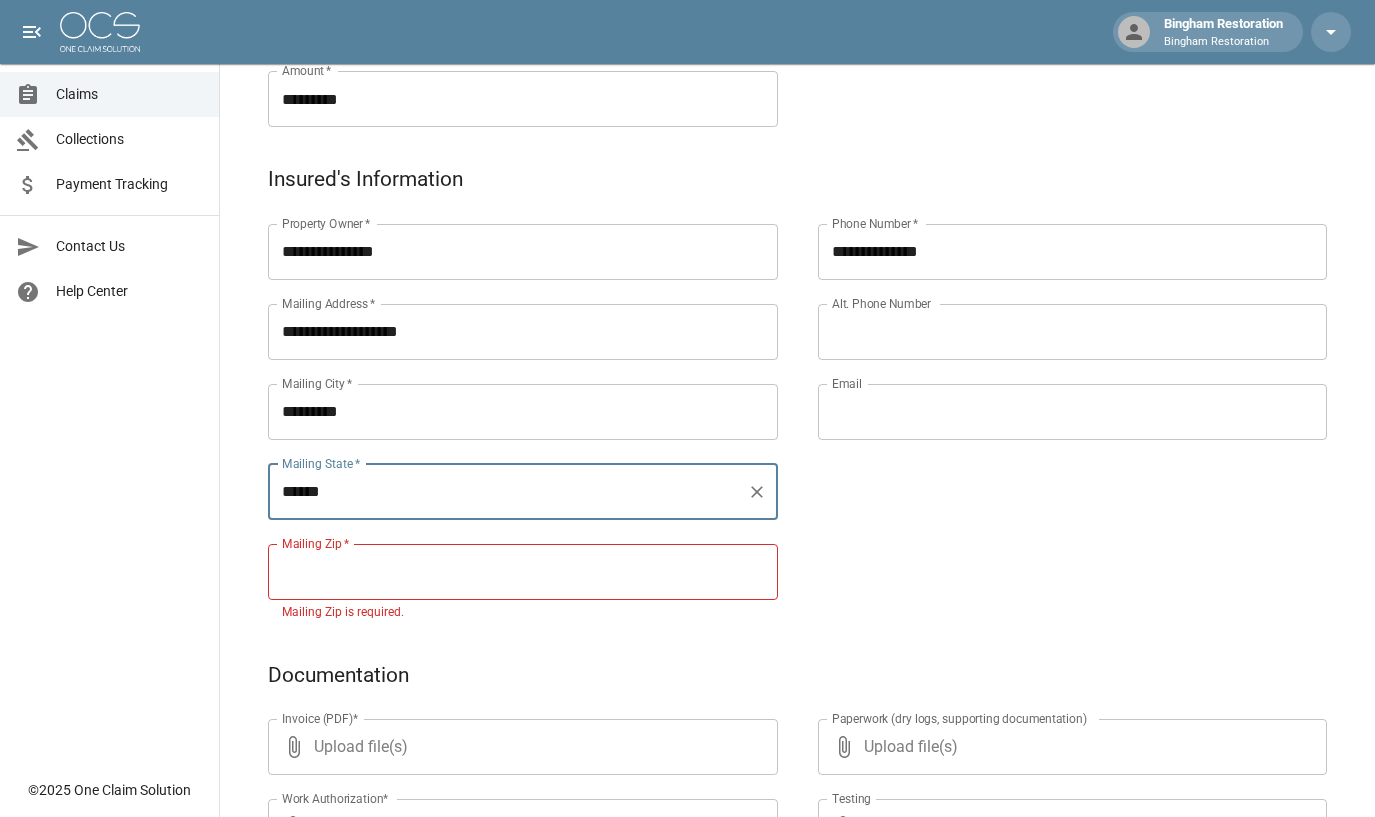 paste 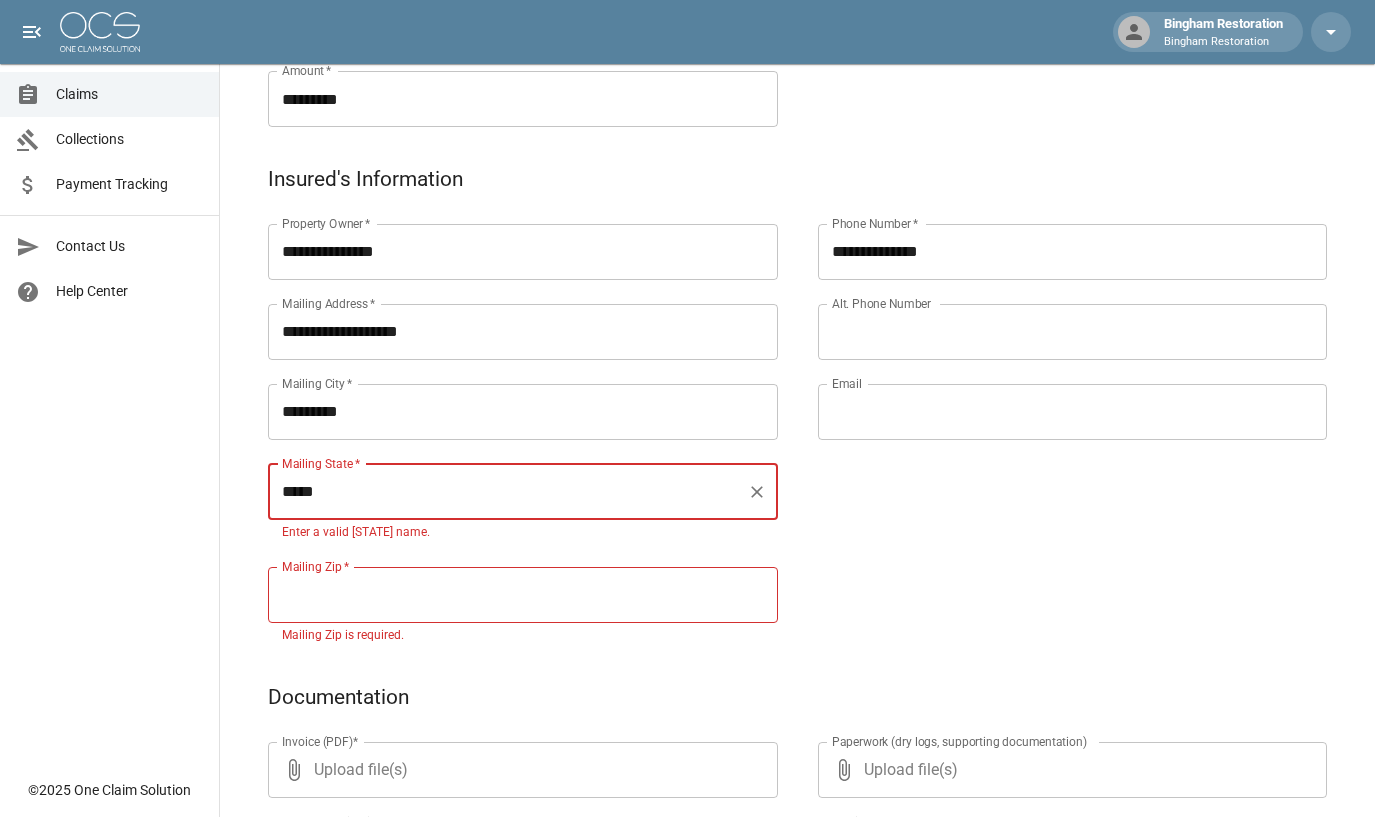 type on "*****" 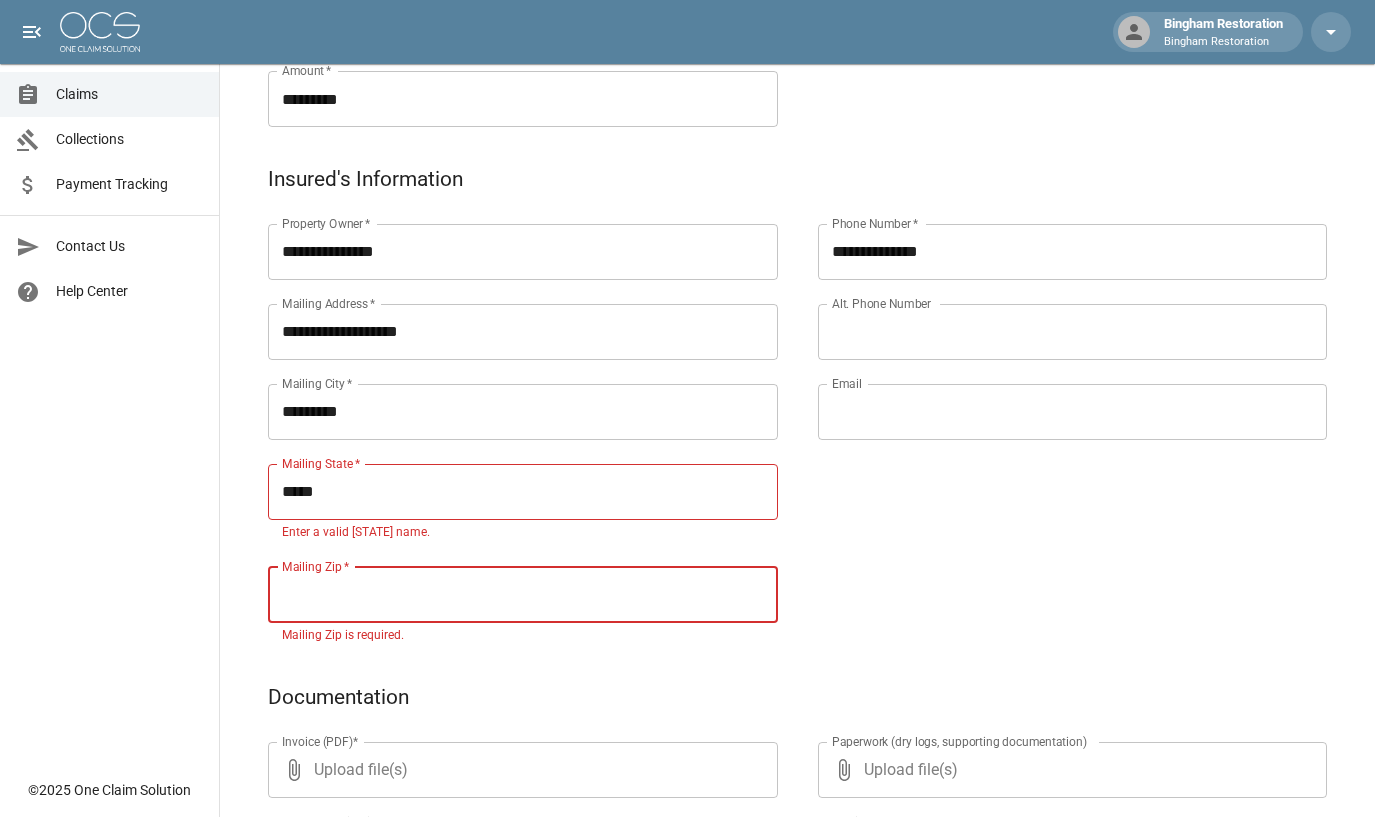 click on "Mailing Zip *" at bounding box center (523, 595) 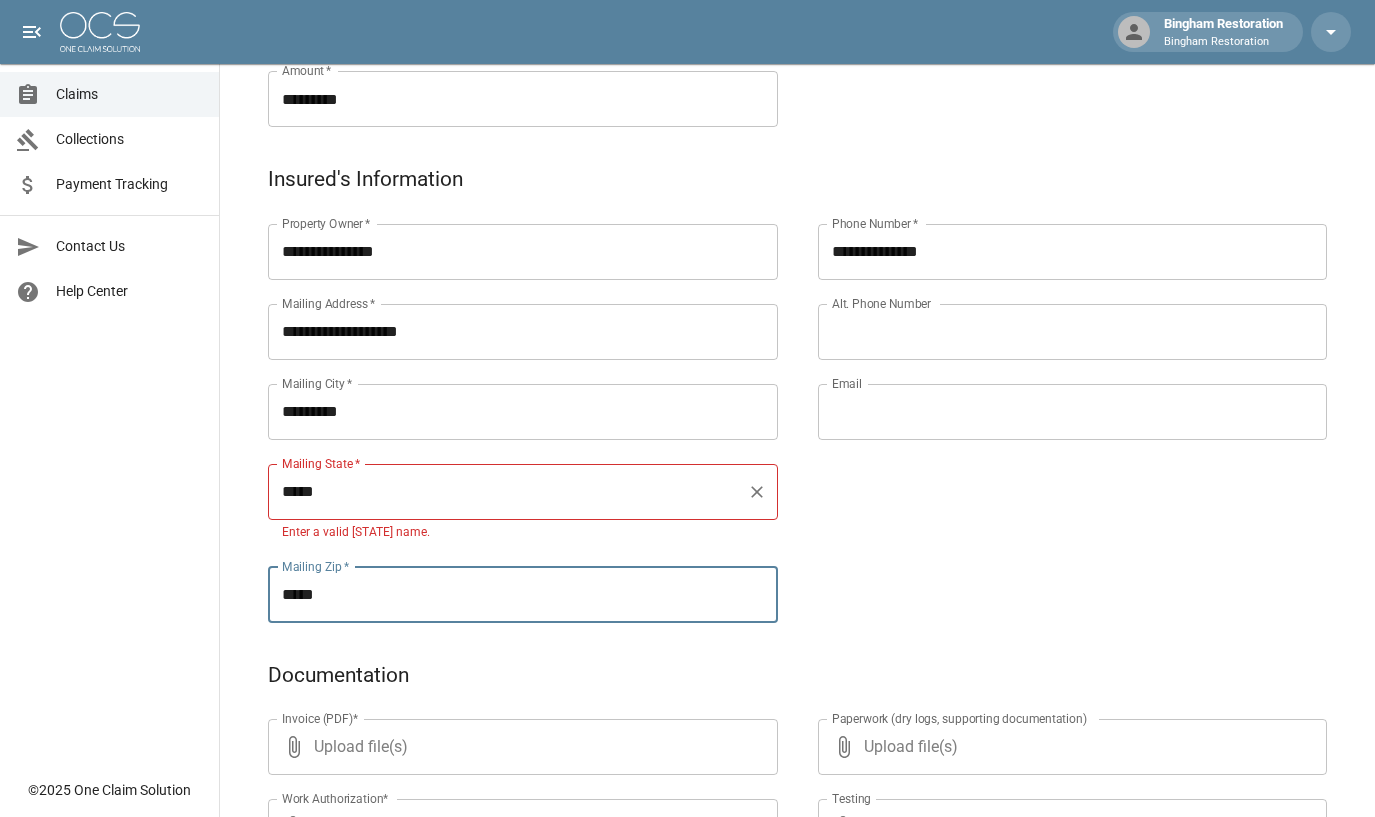 type on "*****" 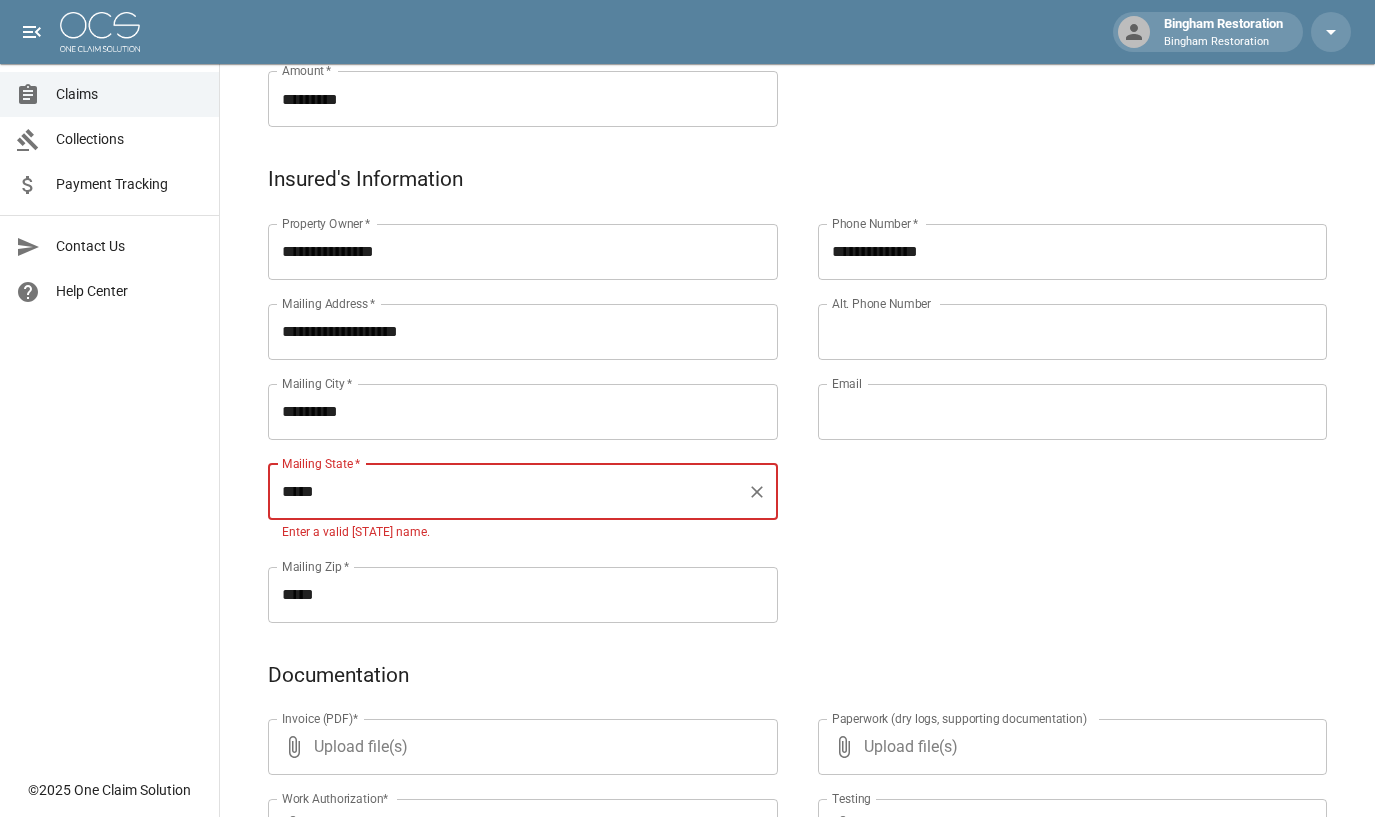 click on "*****" at bounding box center [508, 492] 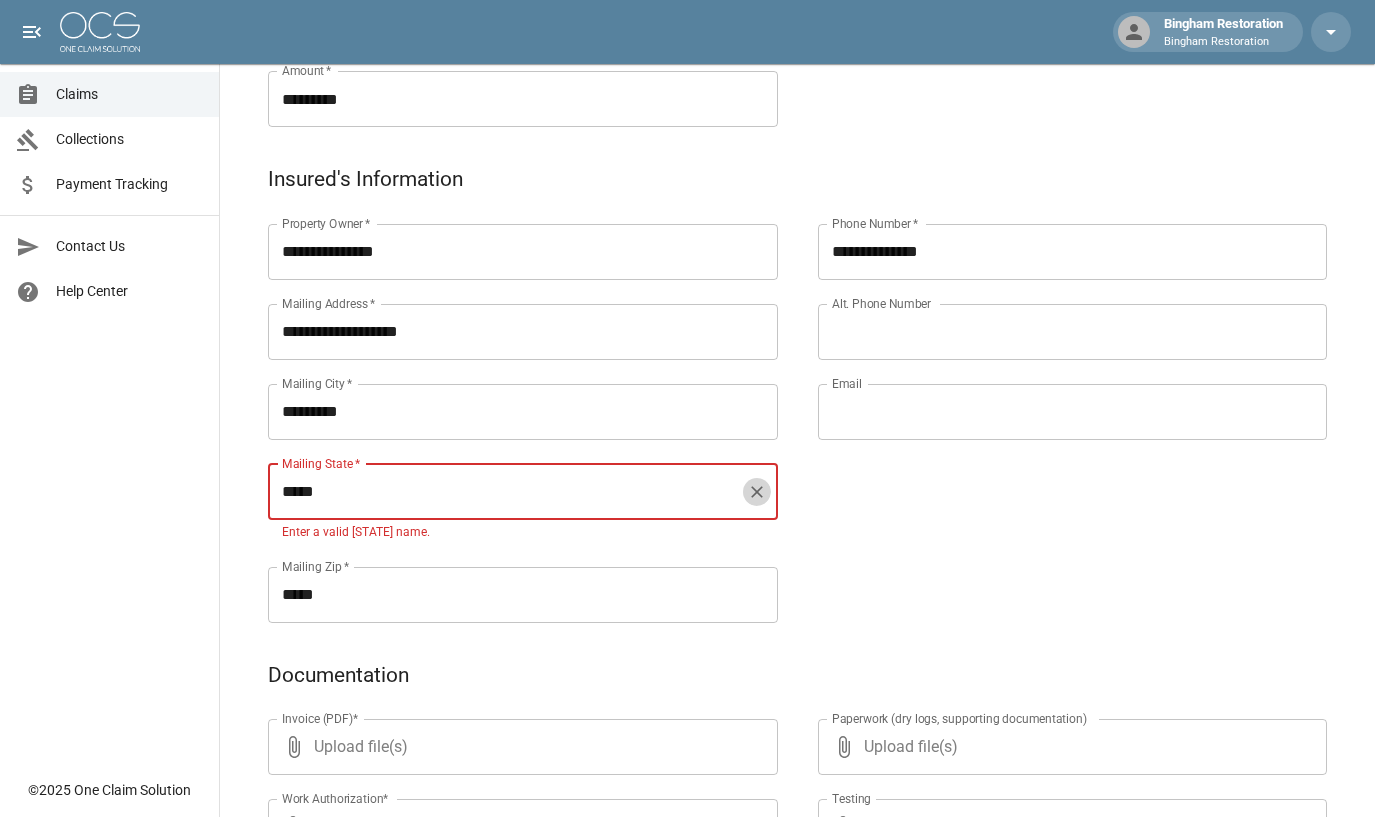 click 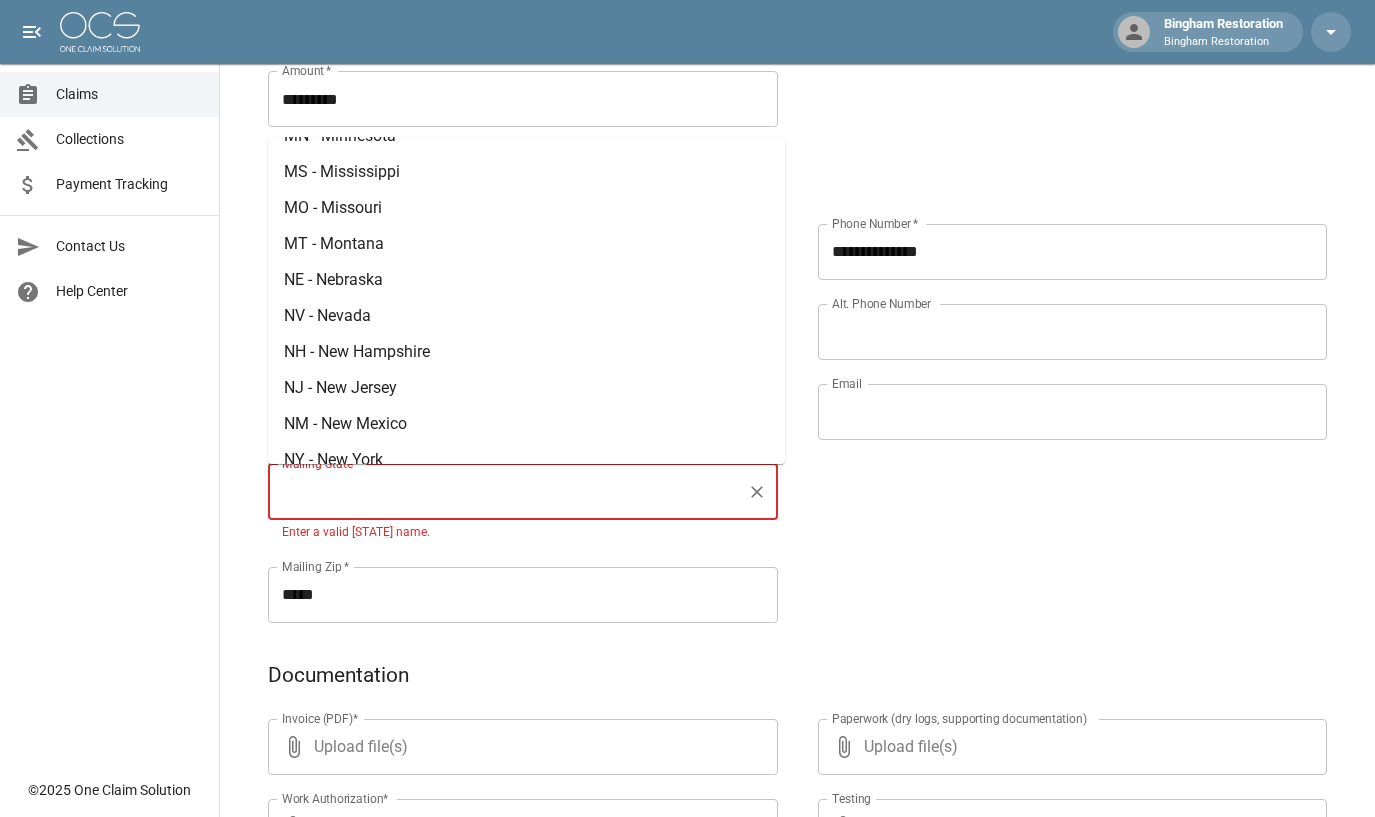scroll, scrollTop: 900, scrollLeft: 0, axis: vertical 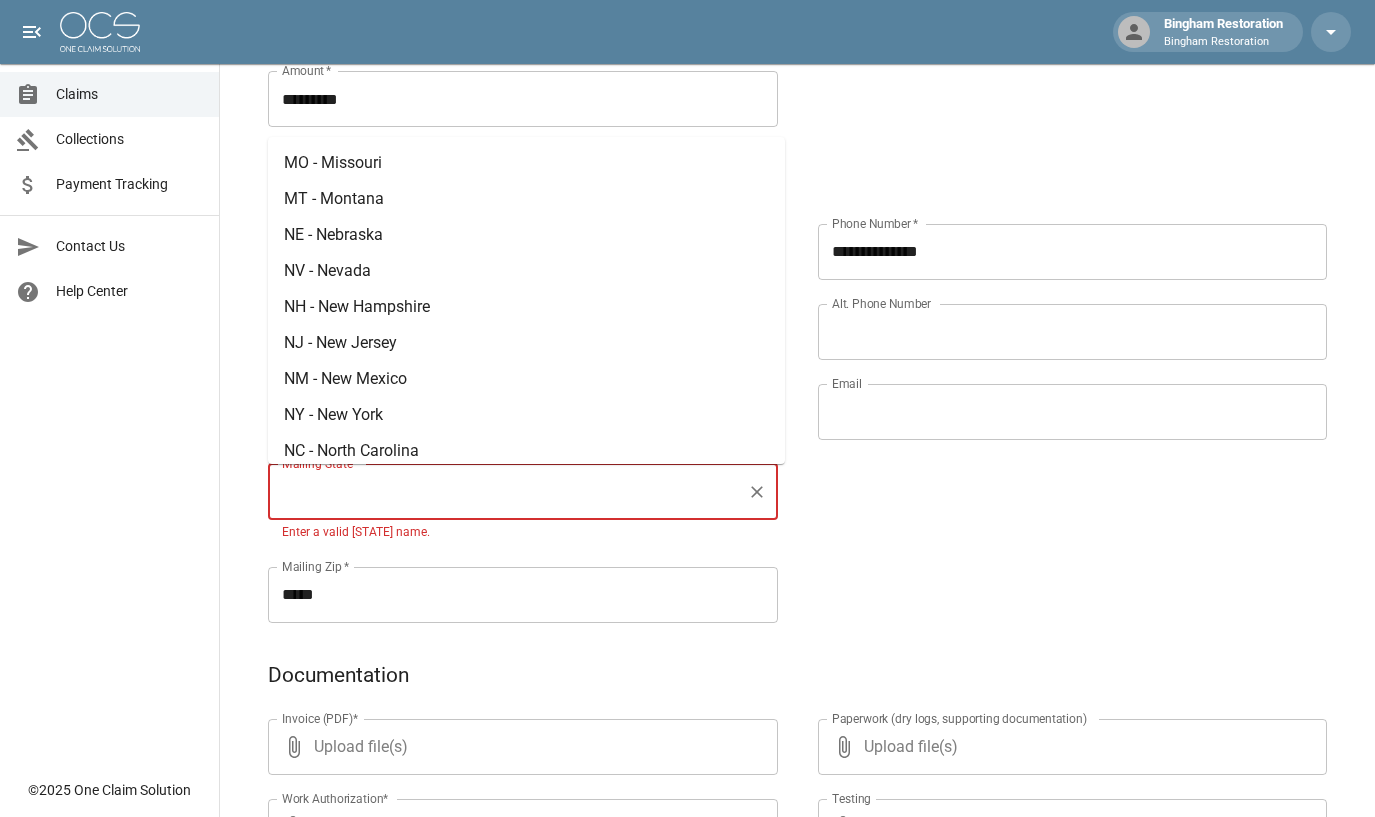 click on "NH - New Hampshire" at bounding box center [526, 307] 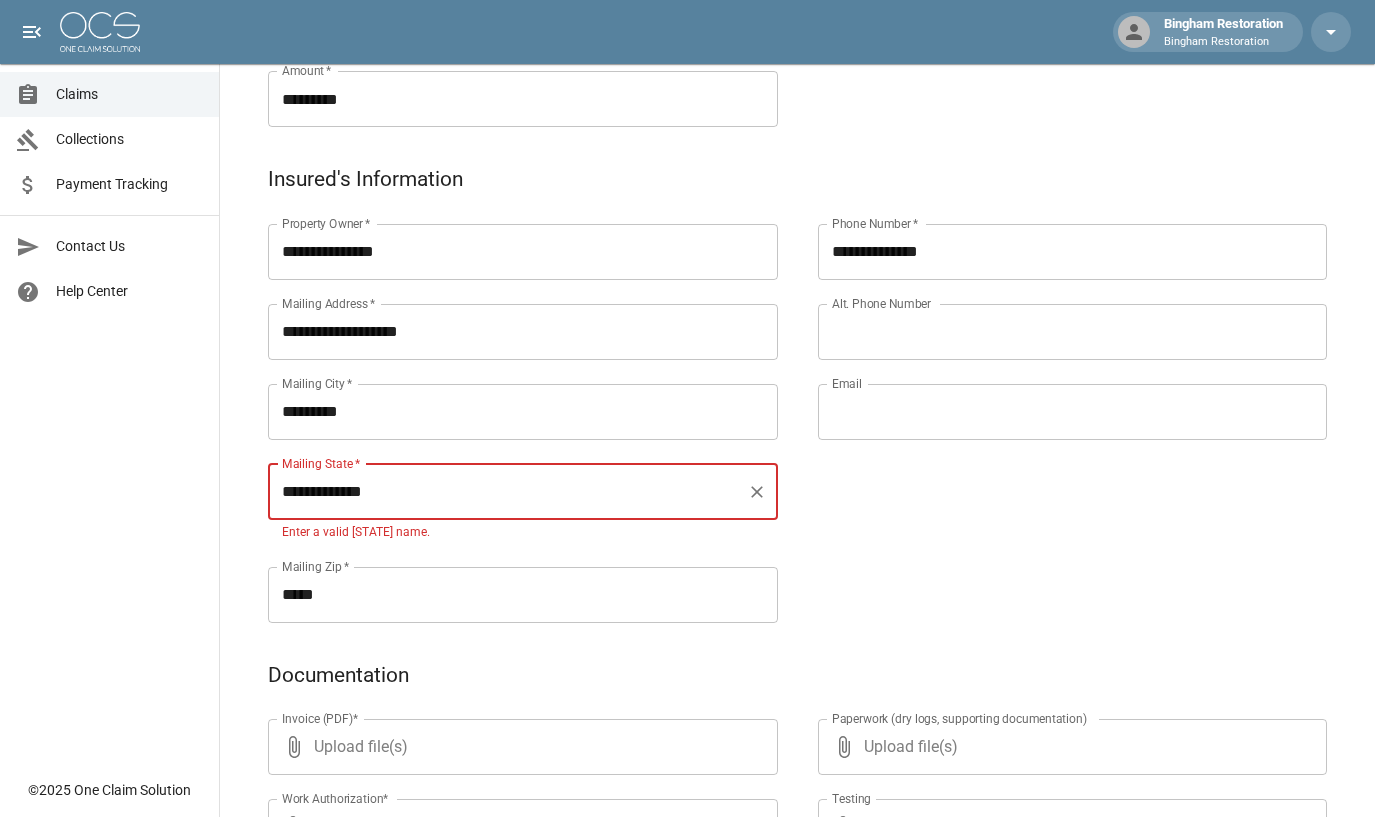 click on "**********" at bounding box center [508, 492] 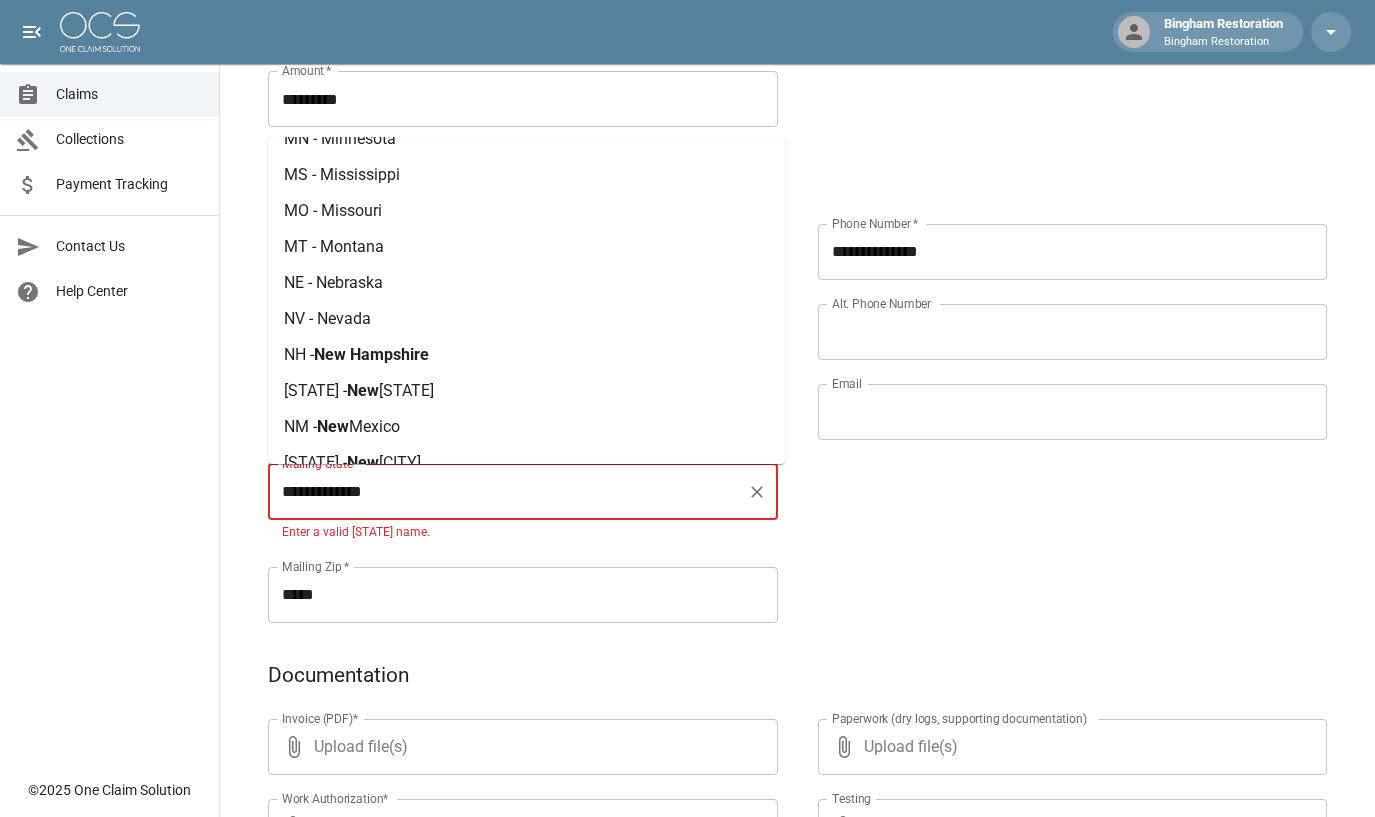 scroll, scrollTop: 900, scrollLeft: 0, axis: vertical 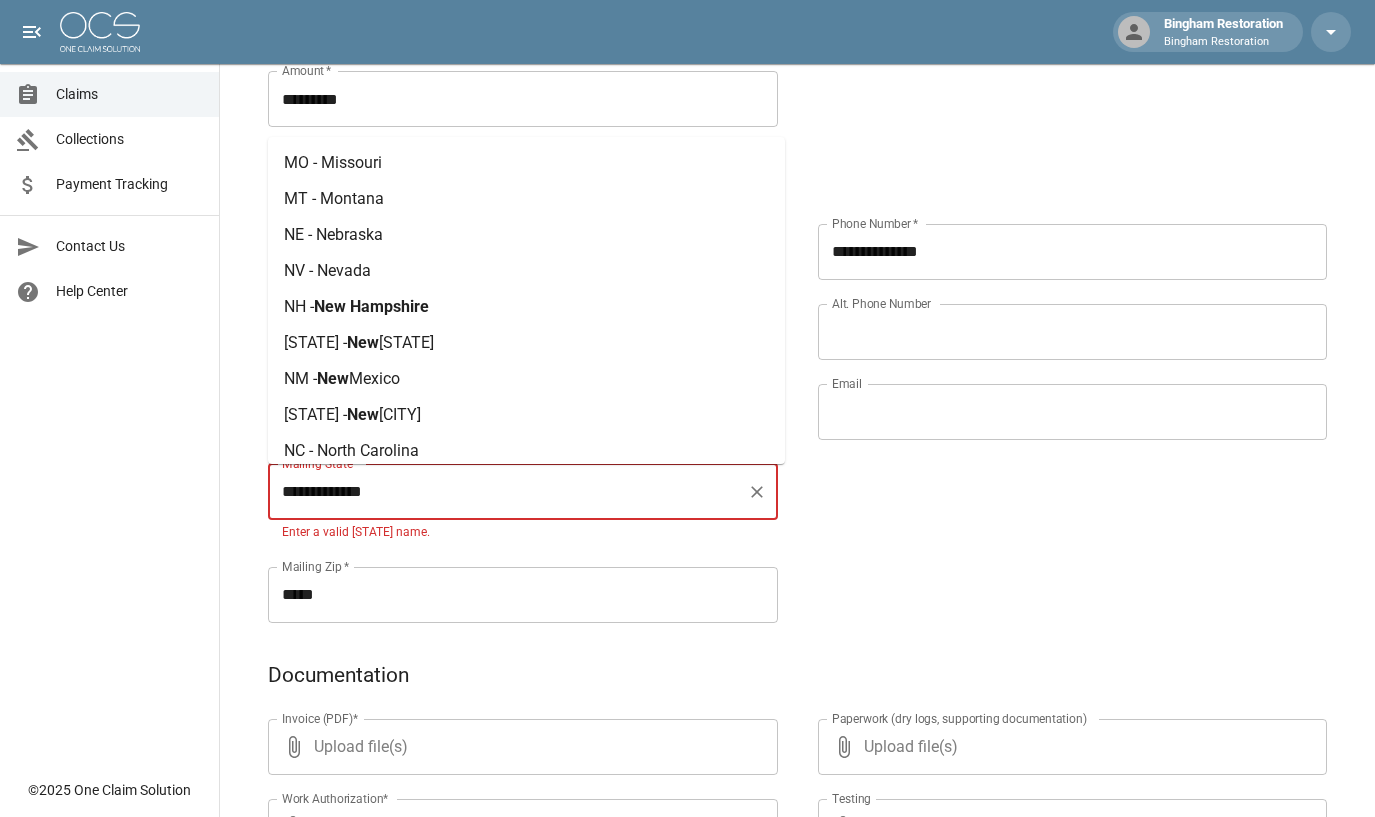 click on "NV - Nevada" at bounding box center (526, 271) 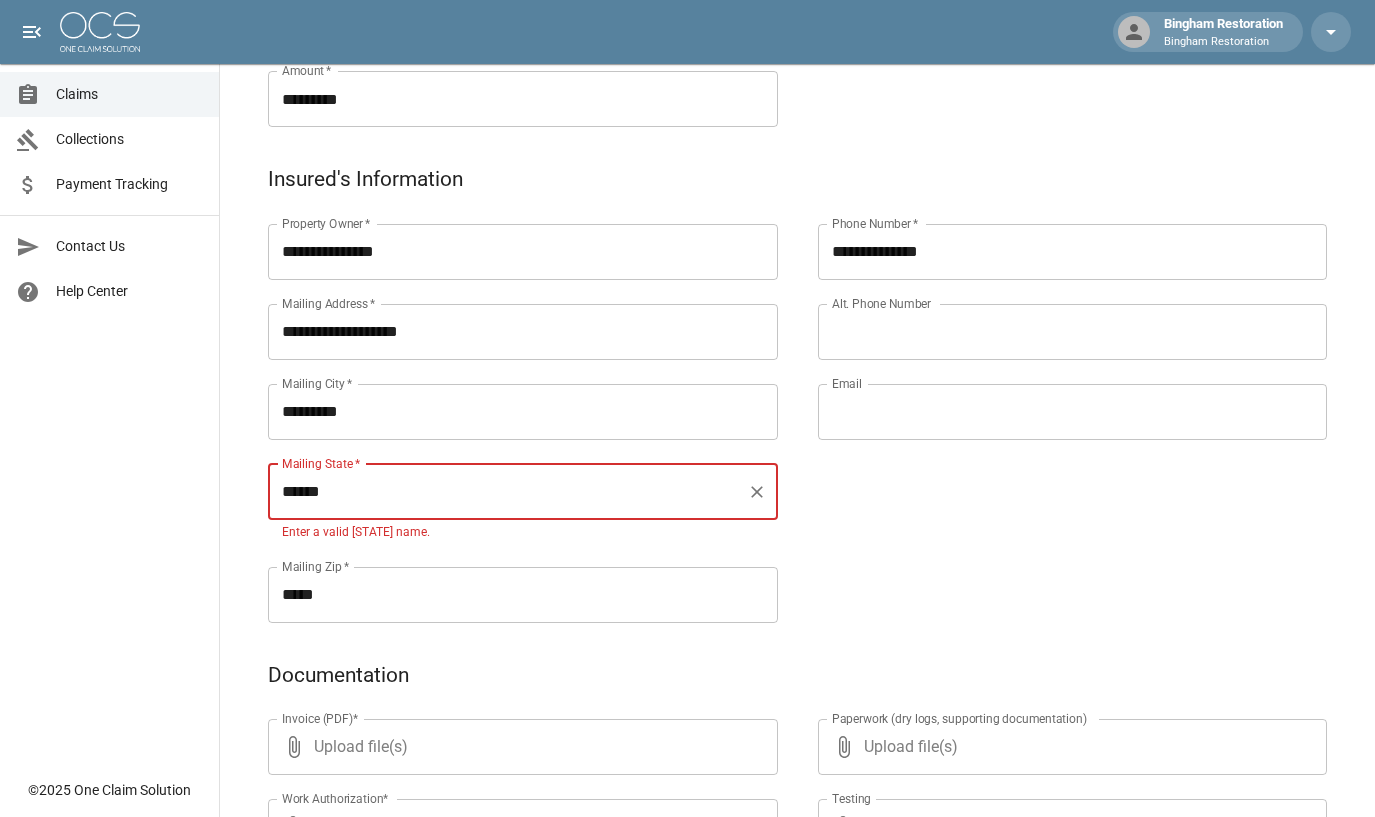 click on "**********" at bounding box center (1053, 399) 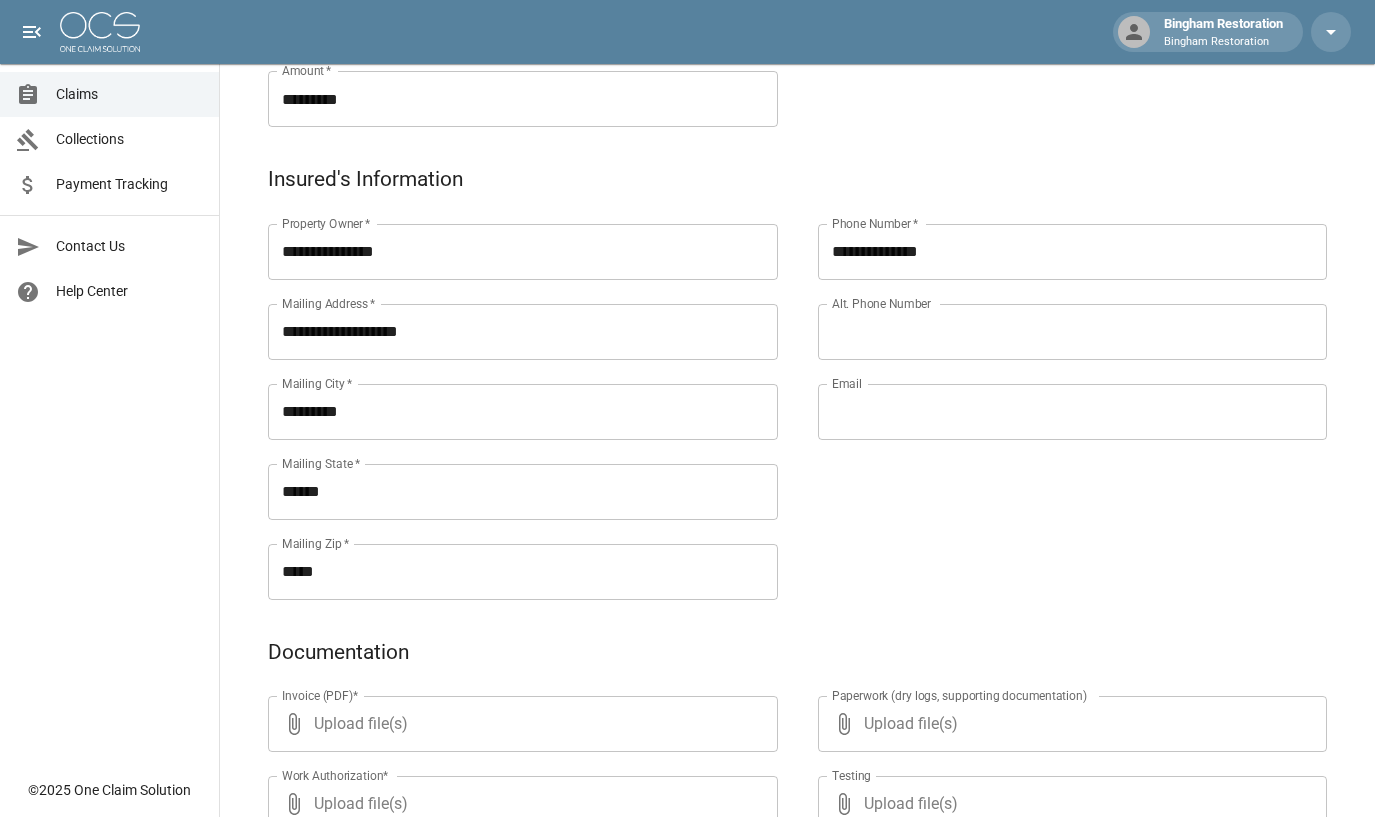 click on "Alt. Phone Number" at bounding box center (1073, 332) 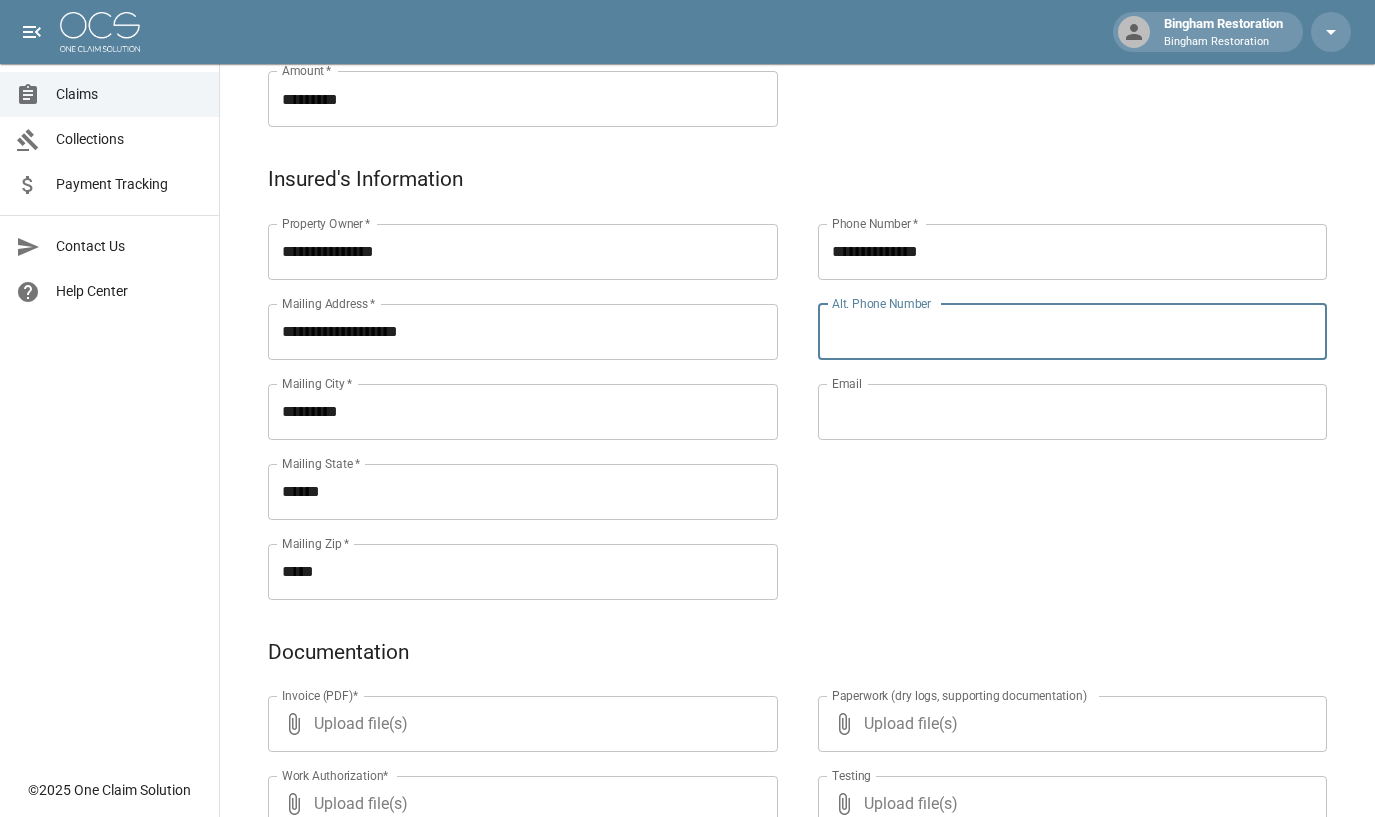paste on "***" 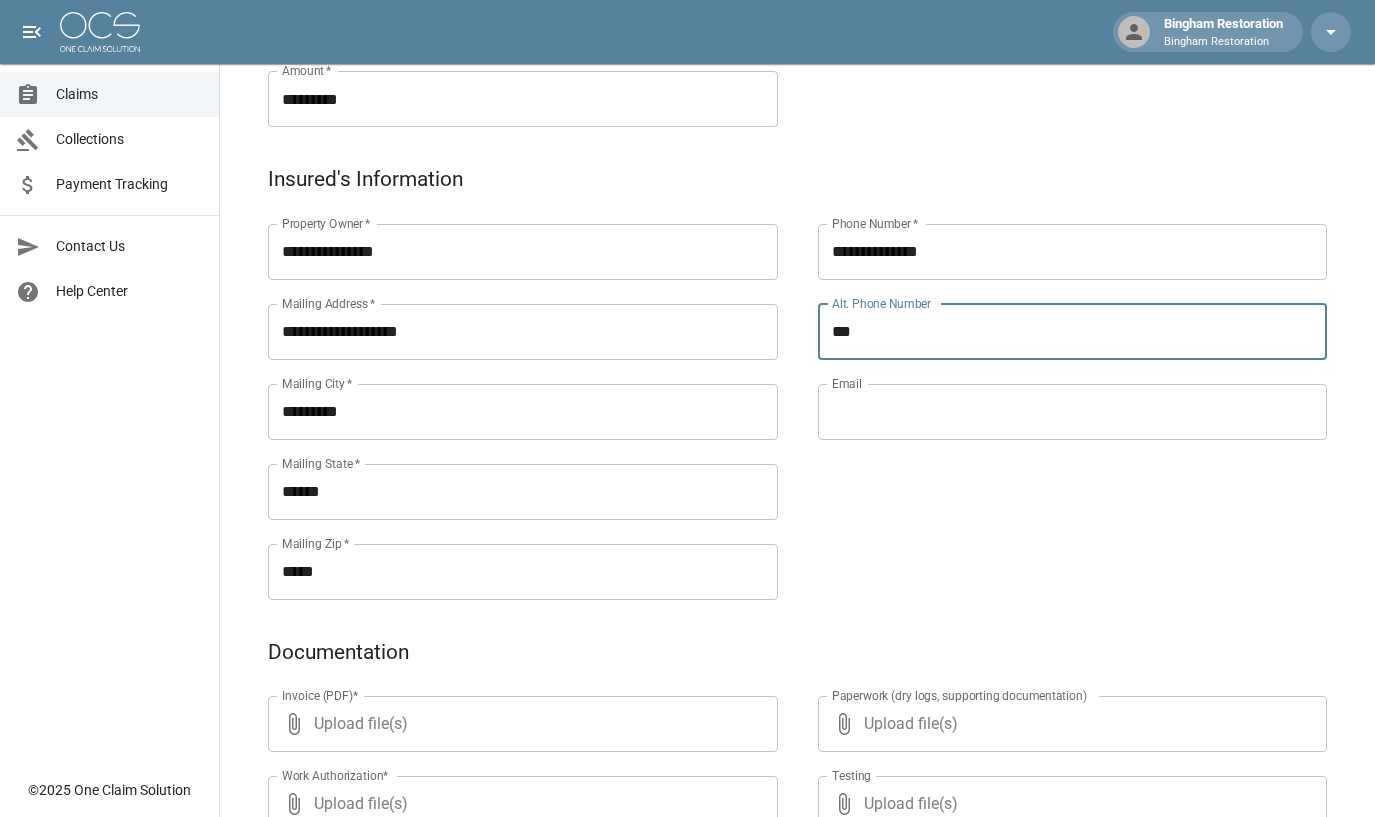 drag, startPoint x: 892, startPoint y: 335, endPoint x: 813, endPoint y: 332, distance: 79.05694 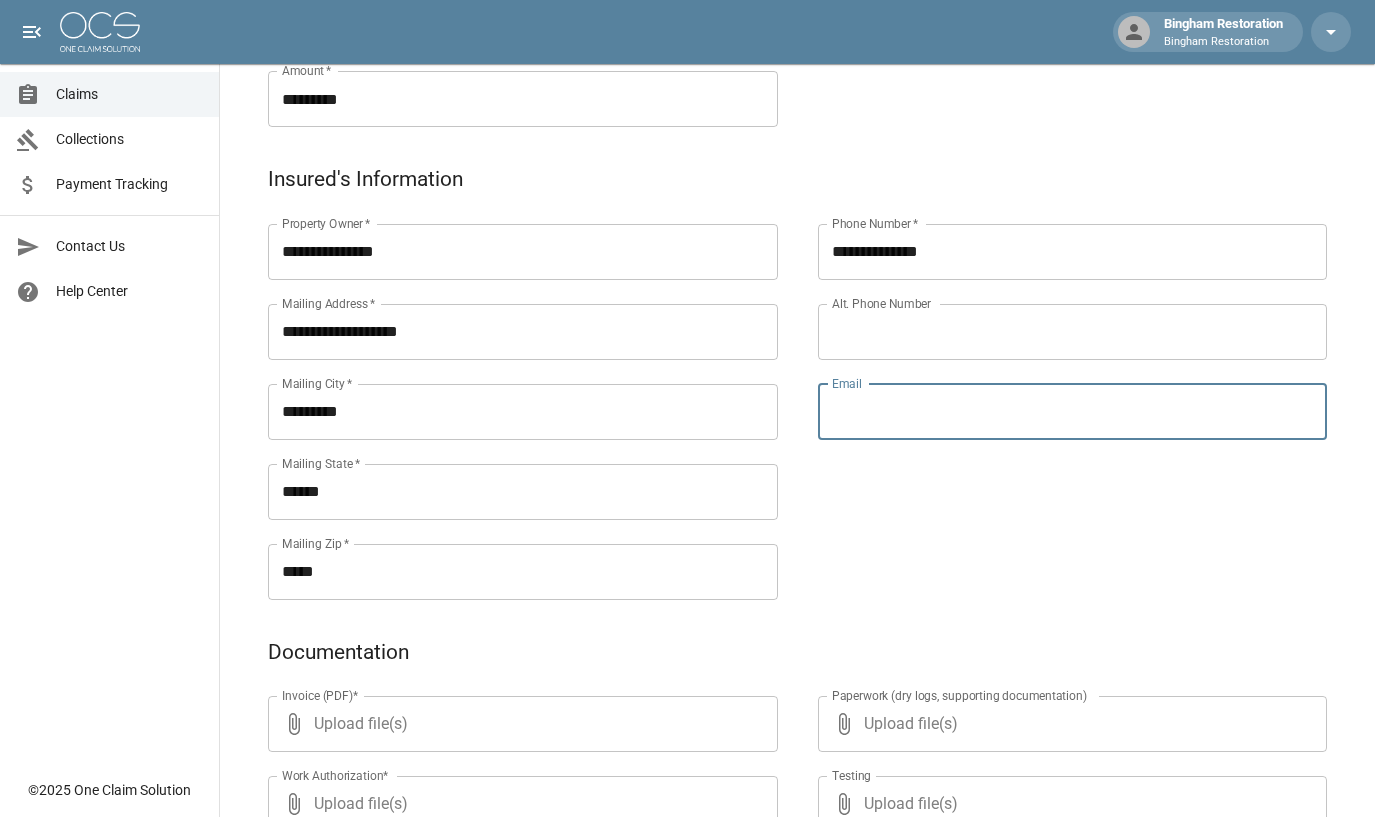 click on "Email" at bounding box center [1073, 412] 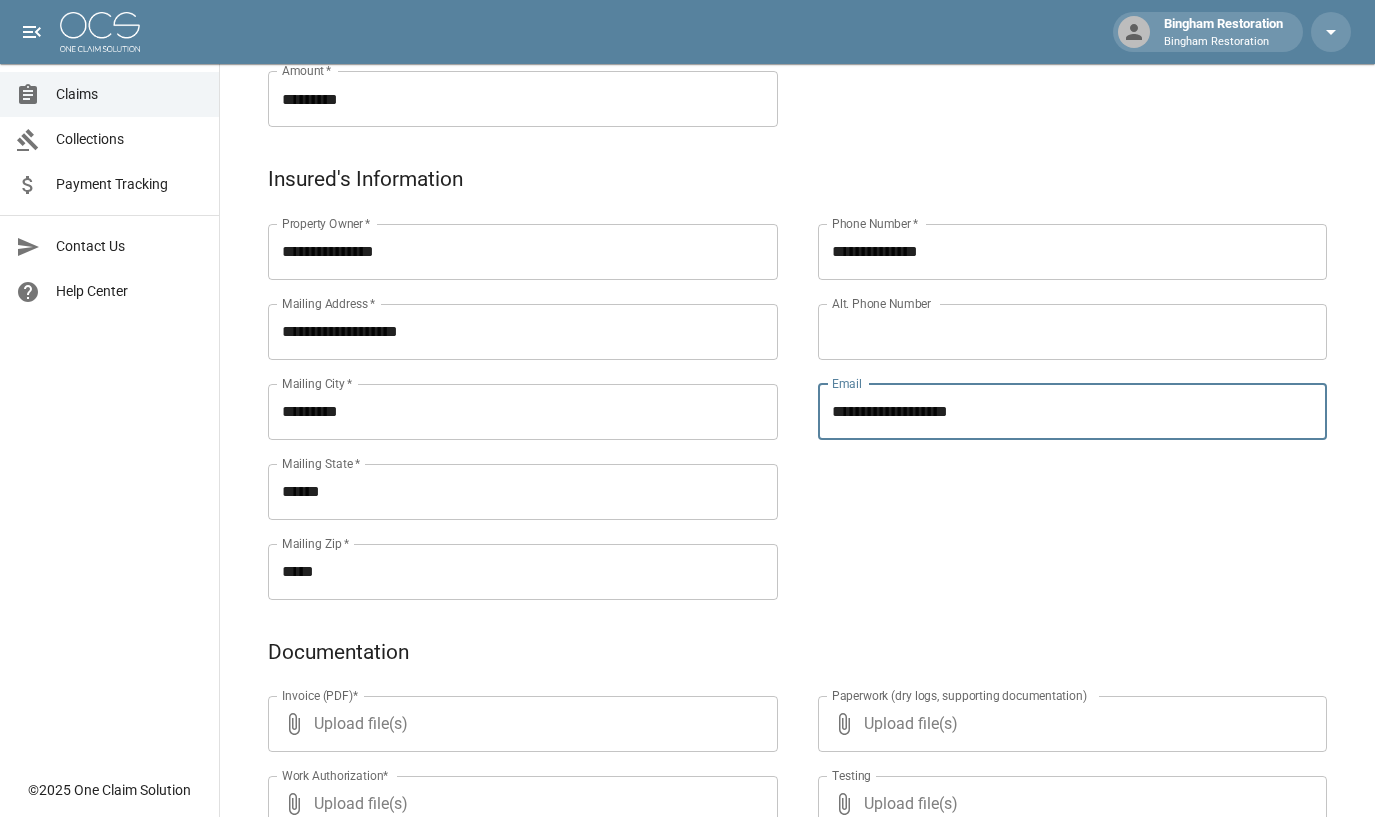 type on "**********" 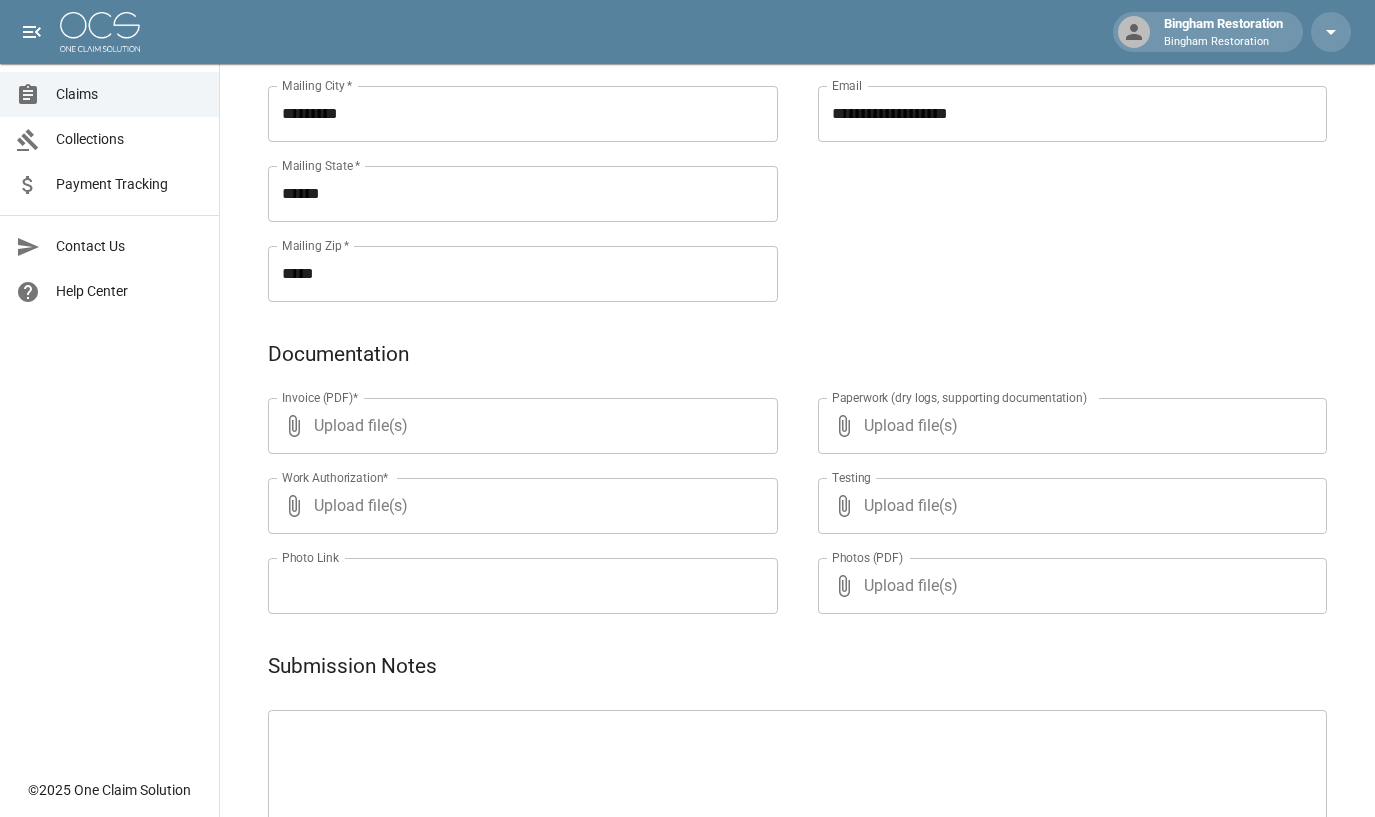 scroll, scrollTop: 900, scrollLeft: 0, axis: vertical 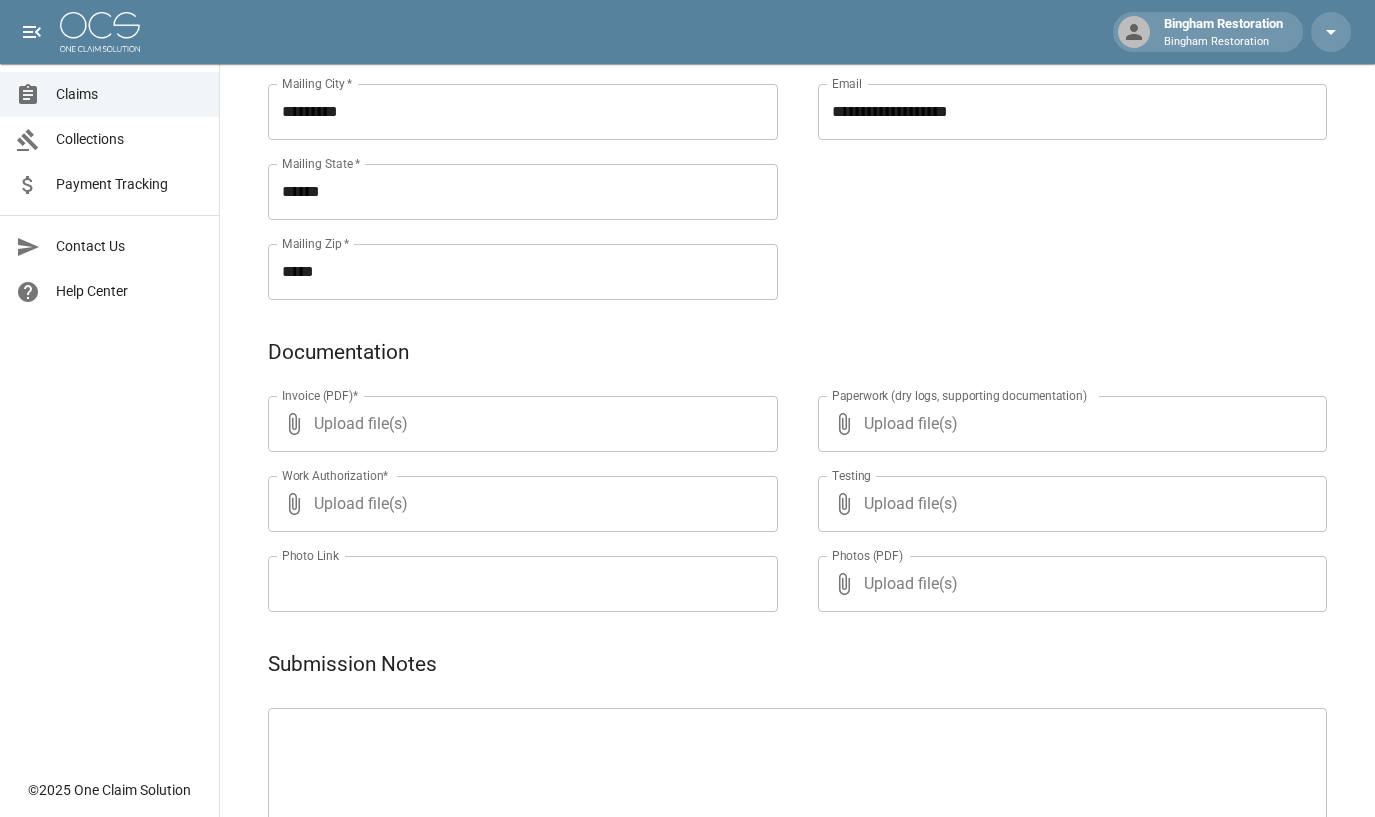 click on "Upload file(s)" at bounding box center (519, 424) 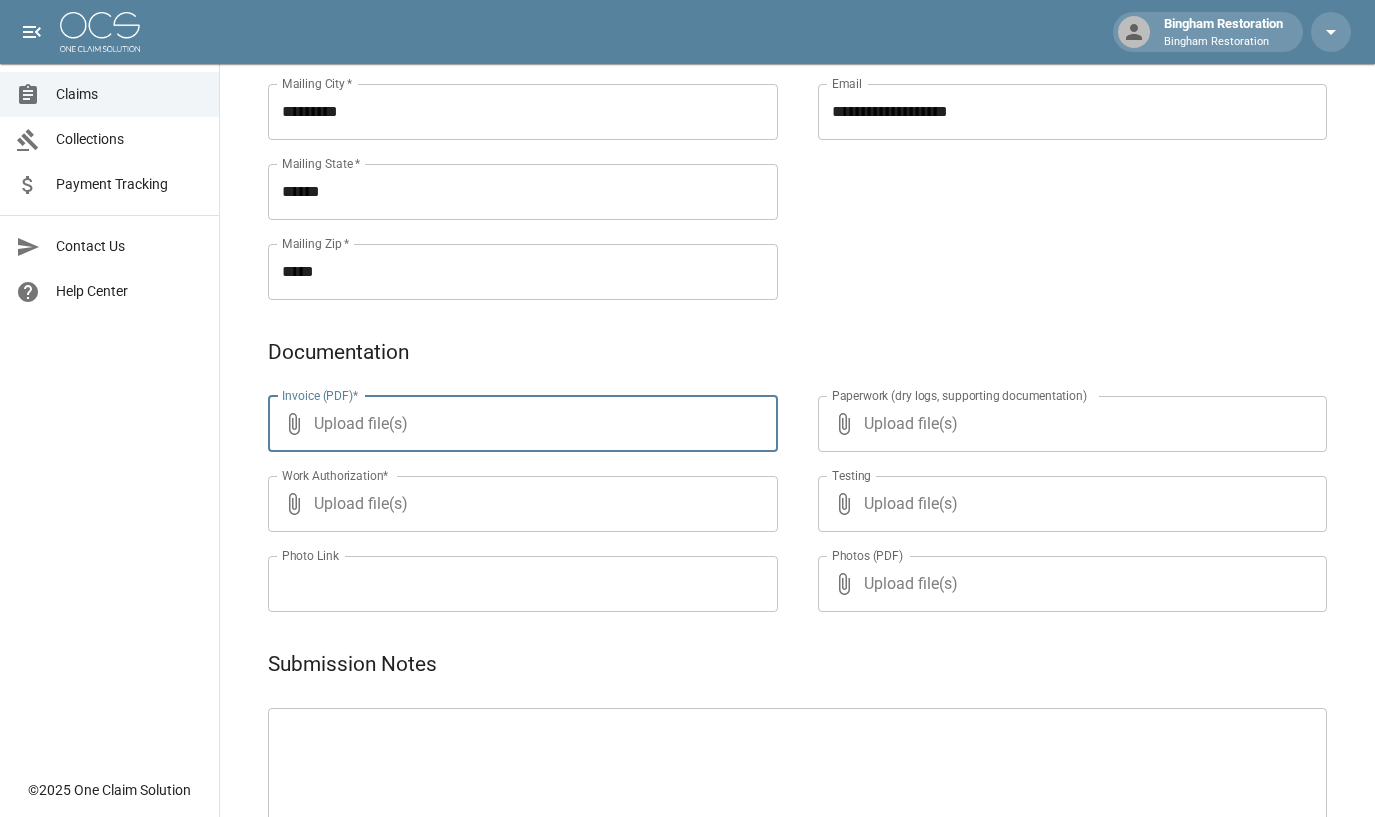 type on "**********" 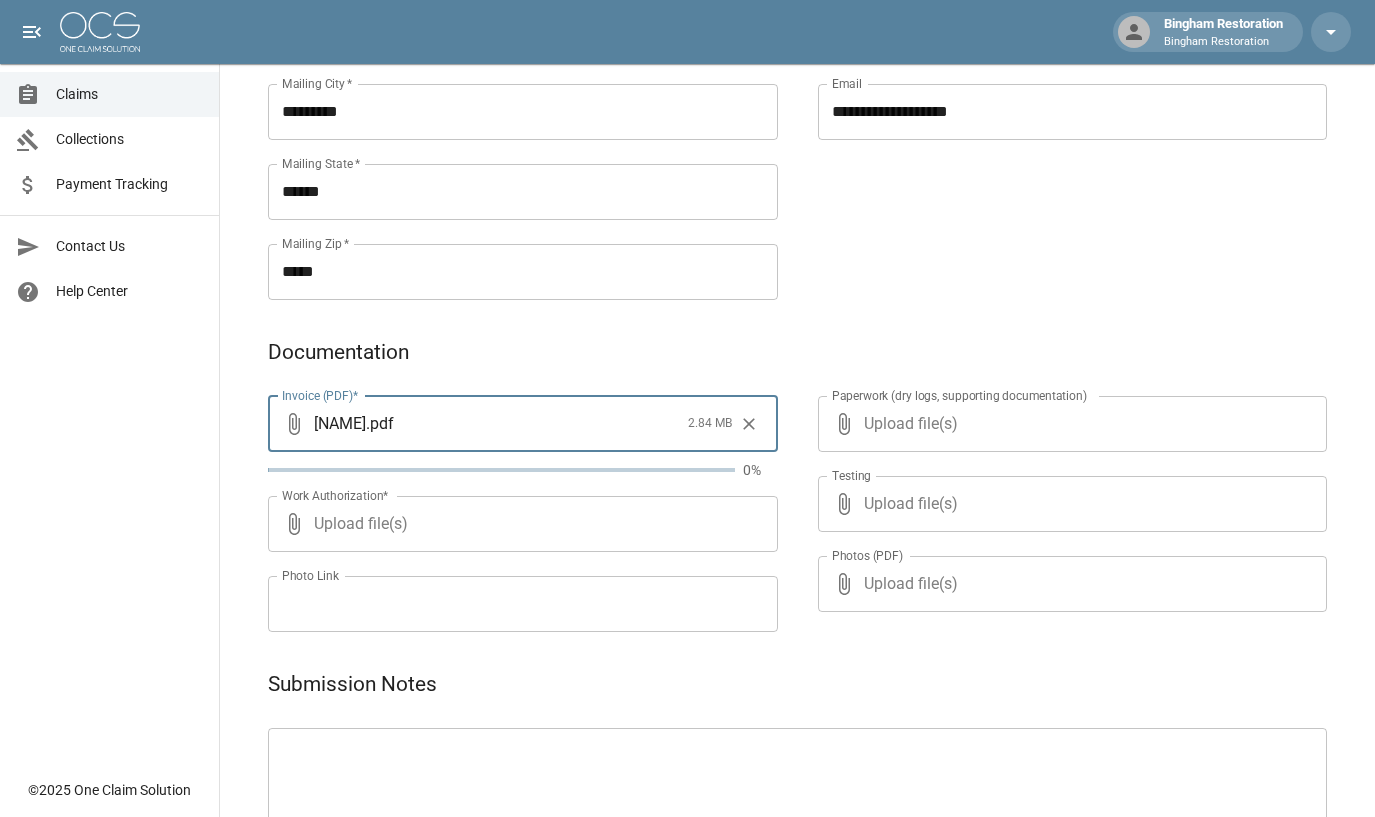 click on "Upload file(s)" at bounding box center [1069, 424] 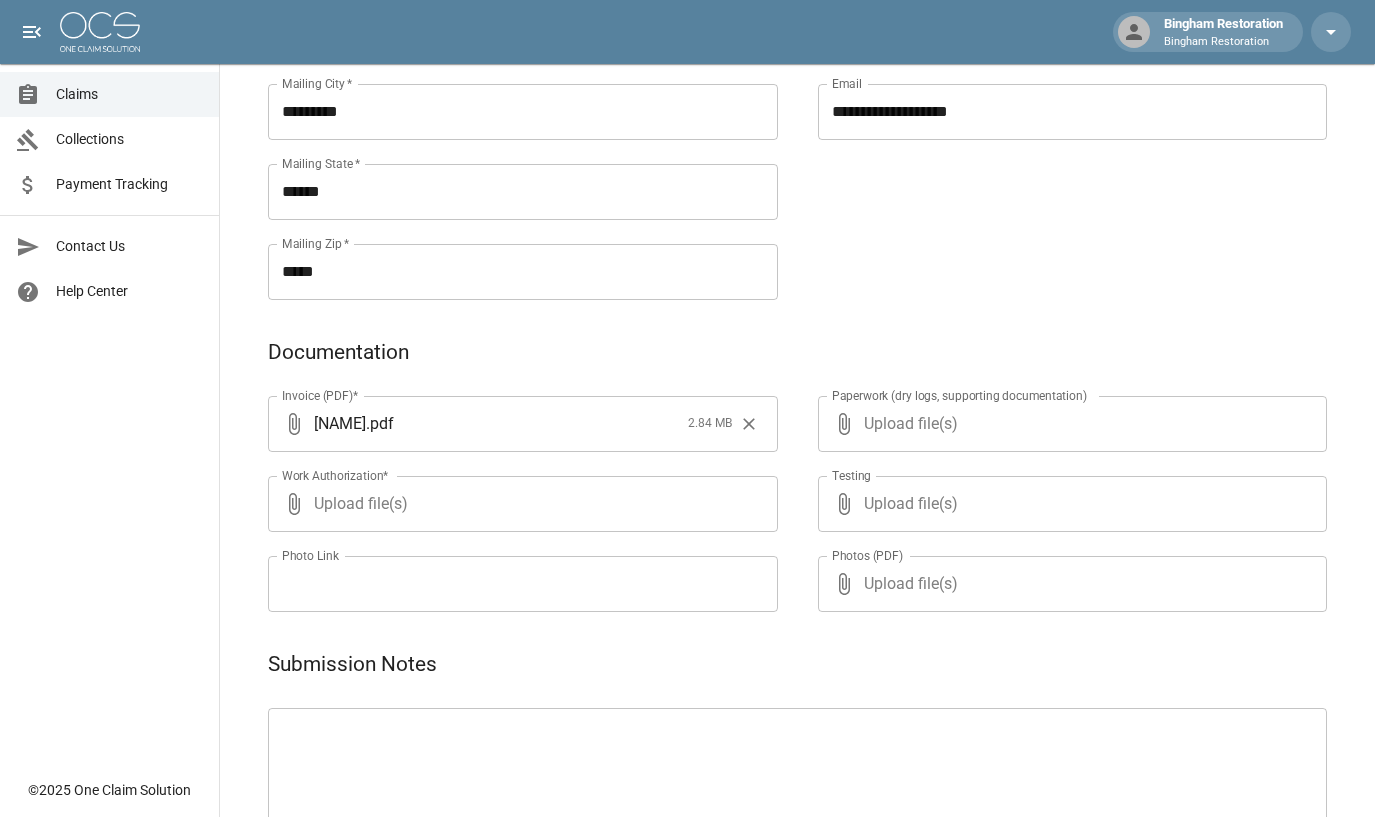 type on "**********" 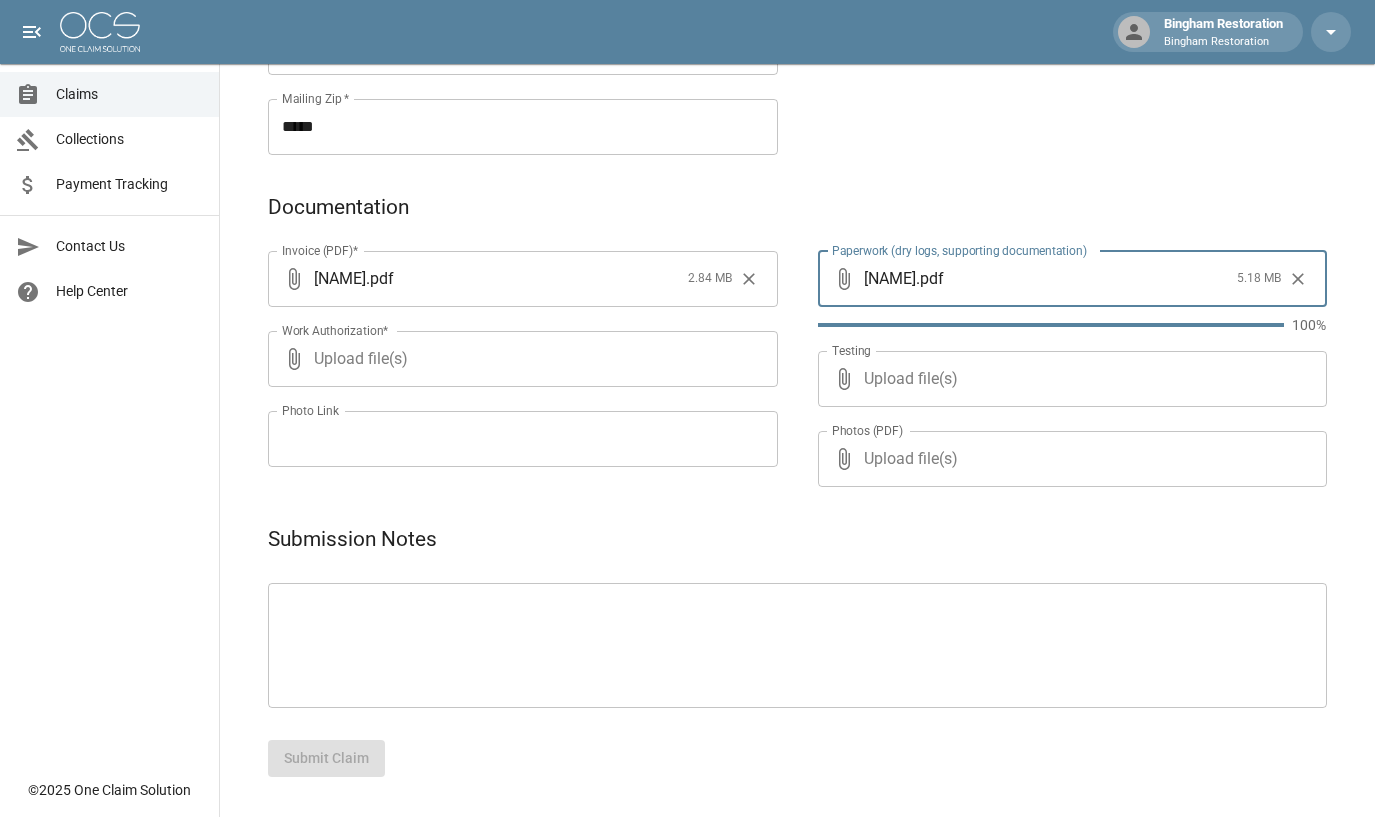 scroll, scrollTop: 1025, scrollLeft: 0, axis: vertical 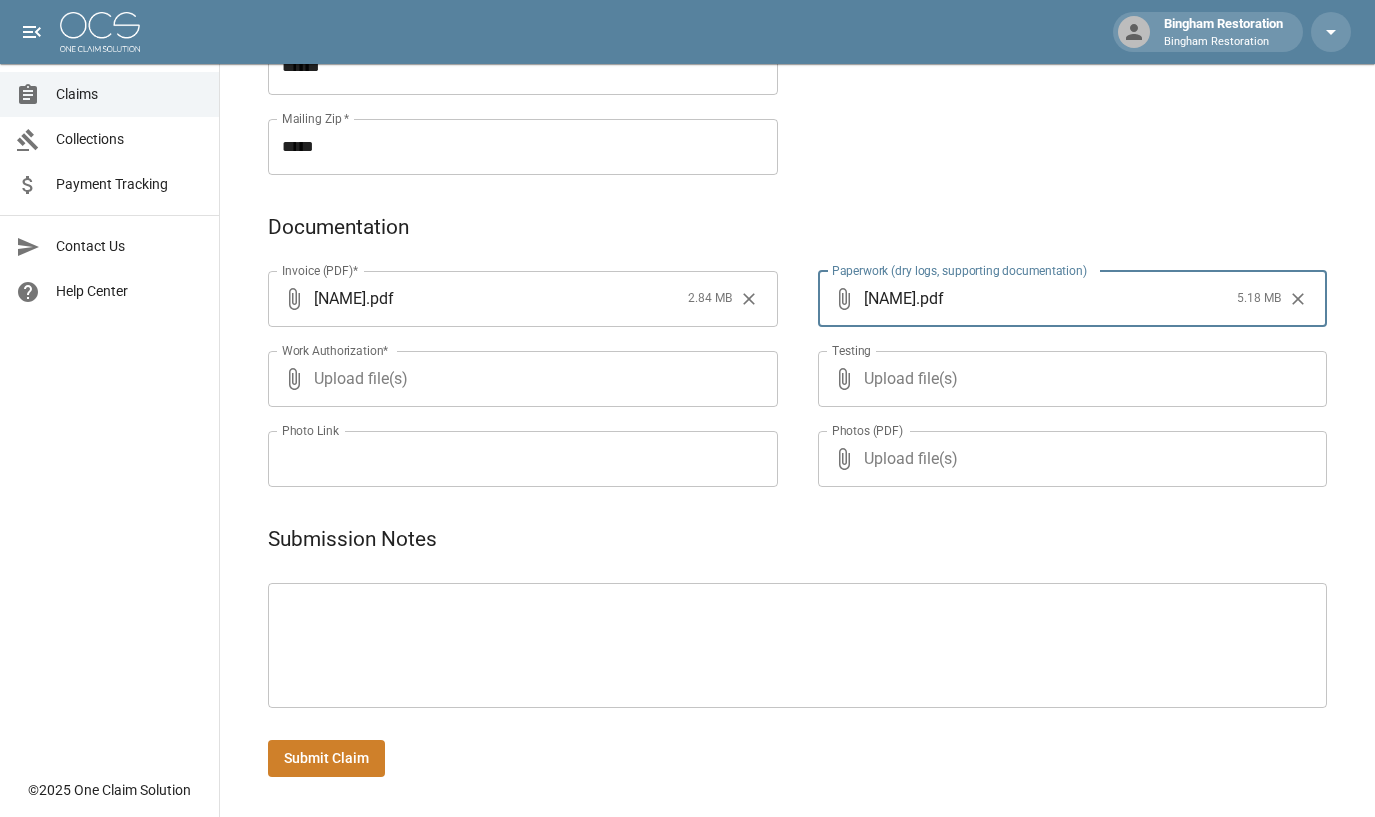 click on "Submit Claim" at bounding box center [326, 758] 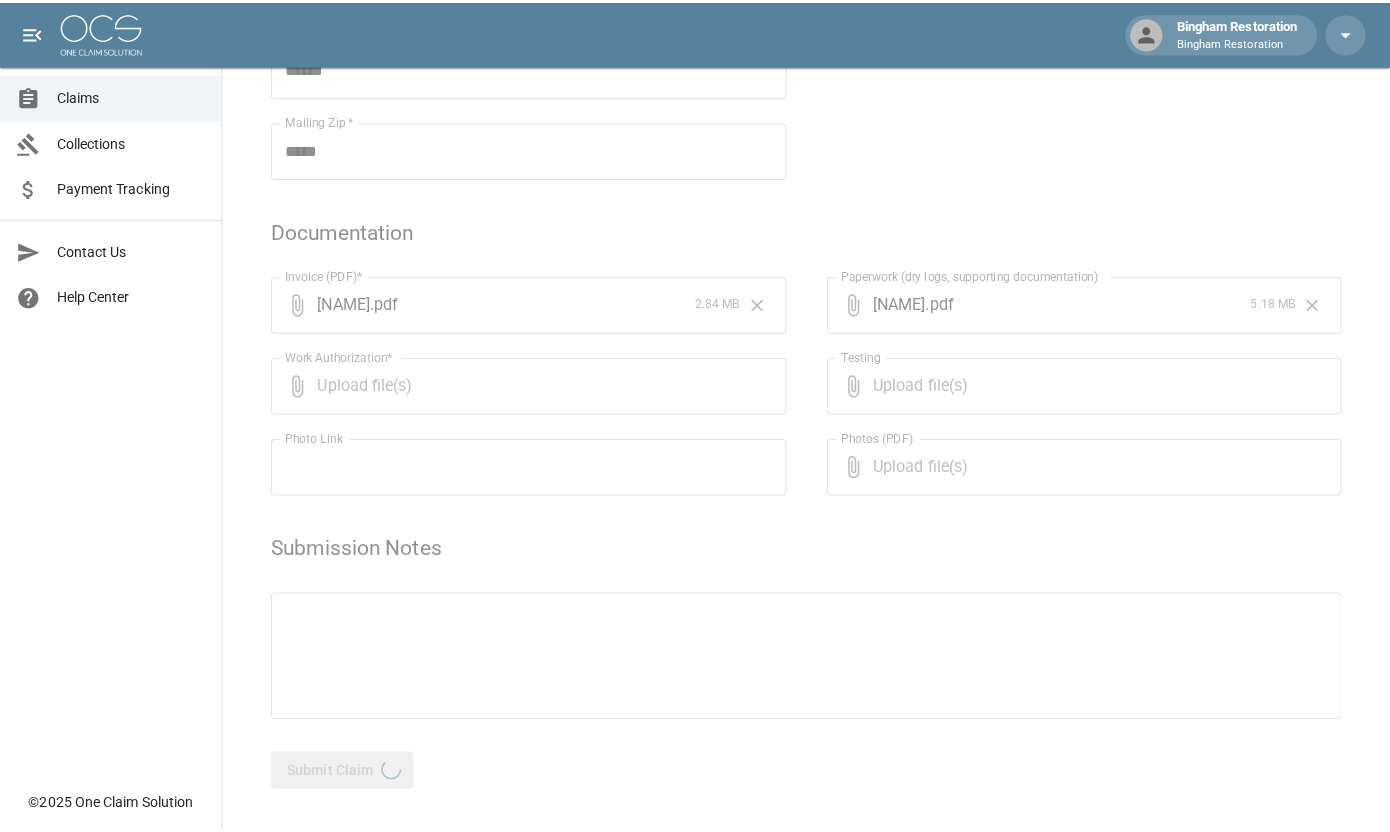 scroll, scrollTop: 0, scrollLeft: 0, axis: both 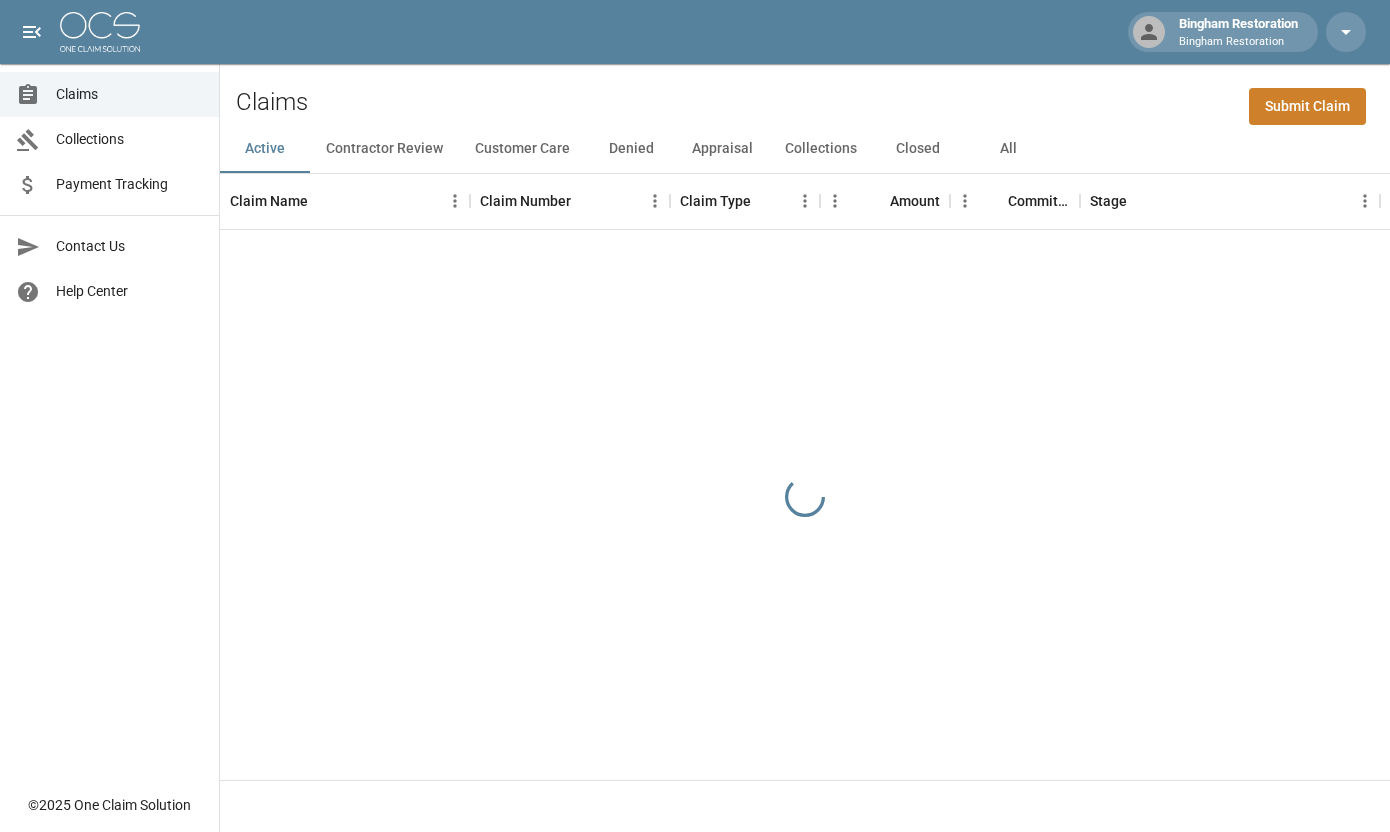 click on "Submit Claim" at bounding box center [1307, 106] 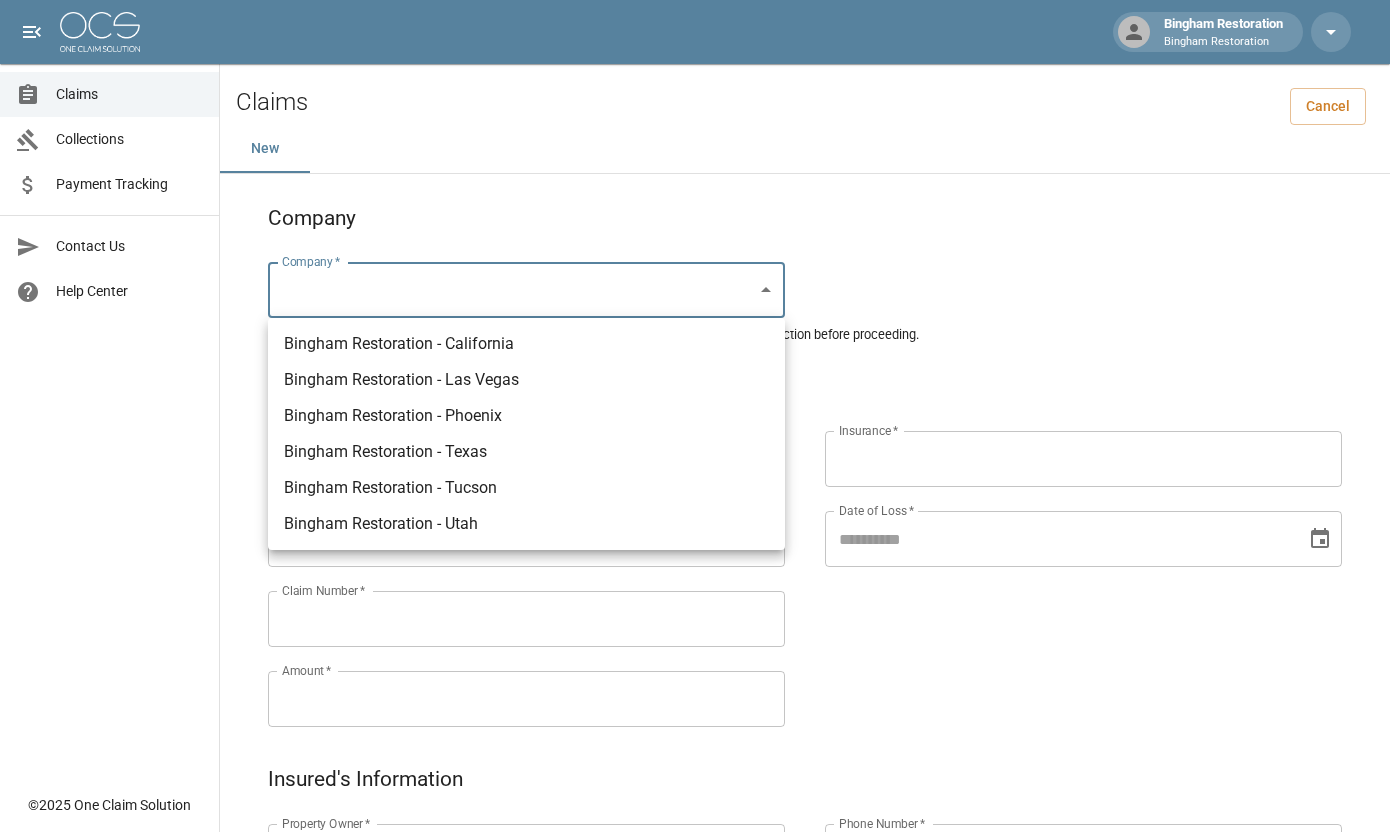 click on "Bingham Restoration Bingham Restoration Claims Collections Payment Tracking Contact Us Help Center ©  2025   One Claim Solution Claims Cancel New Company Company   * ​ Company   * Please ensure you select the correct company to submit your claim. Double-check your selection before proceeding. Claim Information Claim Type   * ​ Claim Type   * Claim Name   * Claim Name   * Claim Number   * Claim Number   * Amount   * Amount   * Insurance   * Insurance   * Date of Loss   * Date of Loss   * Insured's Information Property Owner   * Property Owner   * Mailing Address   * Mailing Address   * Mailing City   * Mailing City   * Mailing State   * Mailing State   * Mailing Zip   * Mailing Zip   * Phone Number   * Phone Number   * Alt. Phone Number Alt. Phone Number Email Email Documentation Invoice (PDF)* ​ Upload file(s) Invoice (PDF)* Work Authorization* ​ Upload file(s) Work Authorization* Photo Link Photo Link ​ Upload file(s) Testing ​ ​" at bounding box center [695, 921] 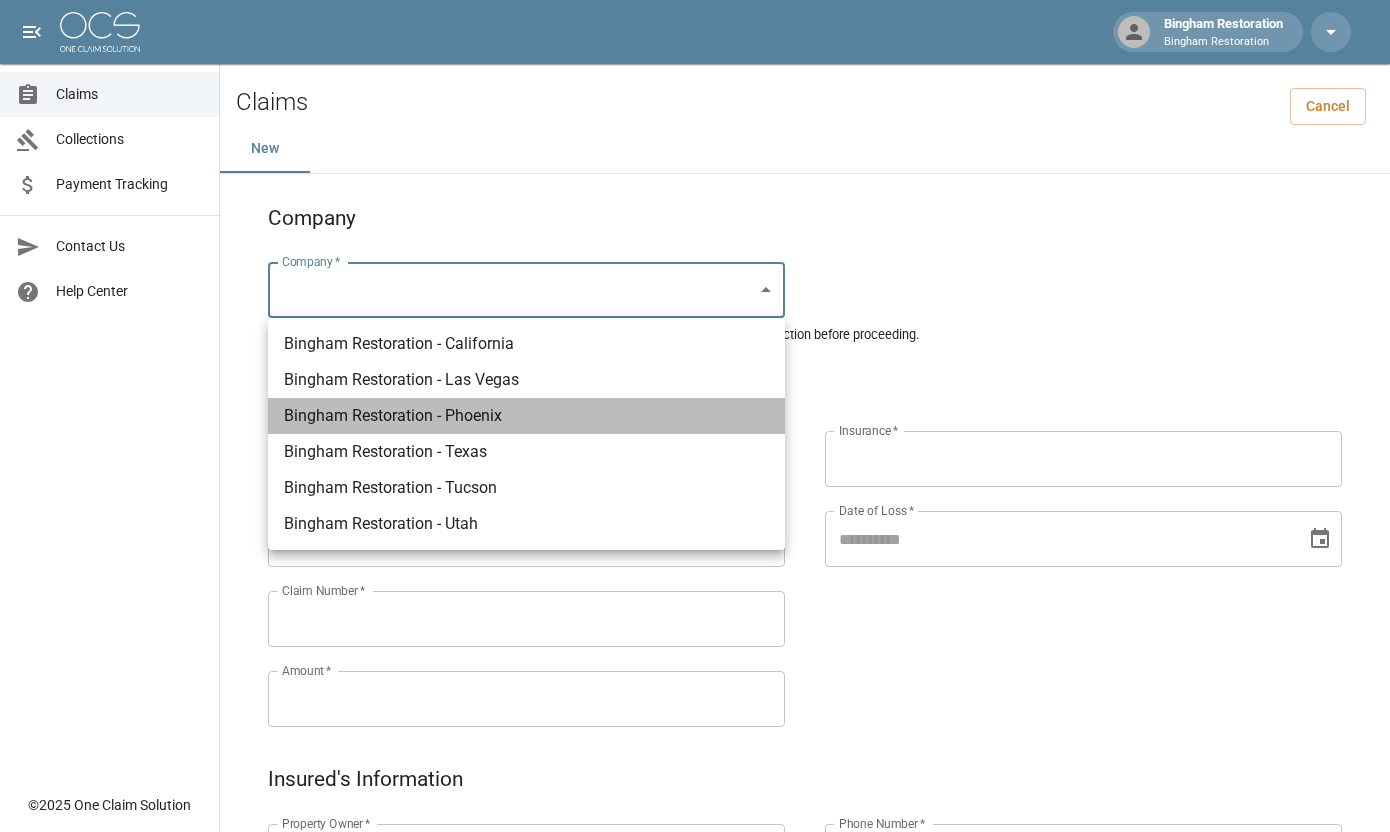 click on "Bingham Restoration - Phoenix" at bounding box center (526, 416) 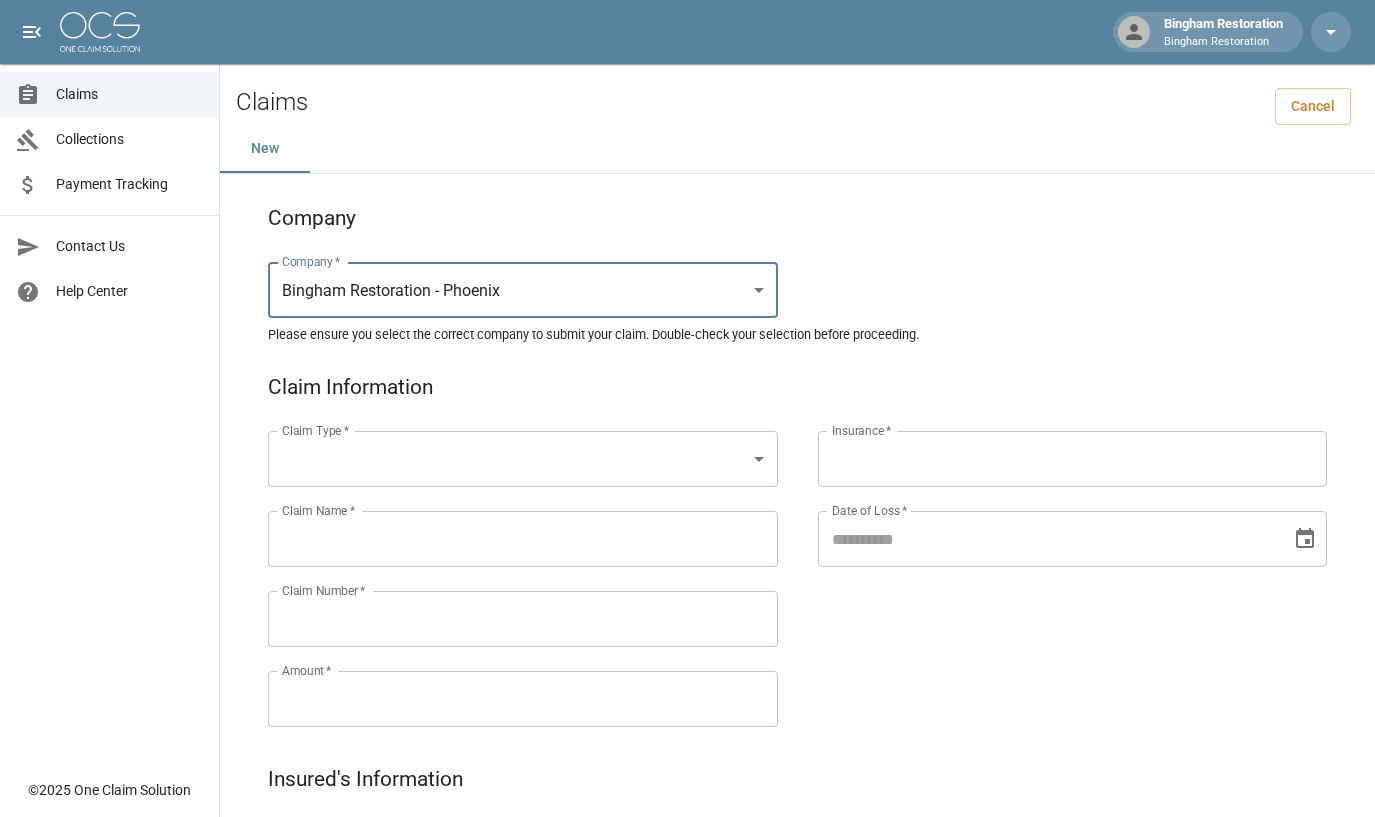 click on "Bingham Restoration Bingham Restoration Claims Collections Payment Tracking Contact Us Help Center ©  2025   One Claim Solution Claims Cancel New Company Company   * Bingham Restoration - Phoenix *** Company   * Please ensure you select the correct company to submit your claim. Double-check your selection before proceeding. Claim Information Claim Type   * ​ Claim Type   * Claim Name   * Claim Name   * Claim Number   * Claim Number   * Amount   * Amount   * Insurance   * Insurance   * Date of Loss   * Date of Loss   * Insured's Information Property Owner   * Property Owner   * Mailing Address   * Mailing Address   * Mailing City   * Mailing City   * Mailing State   * Mailing State   * Mailing Zip   * Mailing Zip   * Phone Number   * Phone Number   * Alt. Phone Number Alt. Phone Number Email Email Documentation Invoice (PDF)* ​ Upload file(s) Invoice (PDF)* Work Authorization* ​ Upload file(s) Work Authorization* Photo Link Photo Link ​ *" at bounding box center (687, 921) 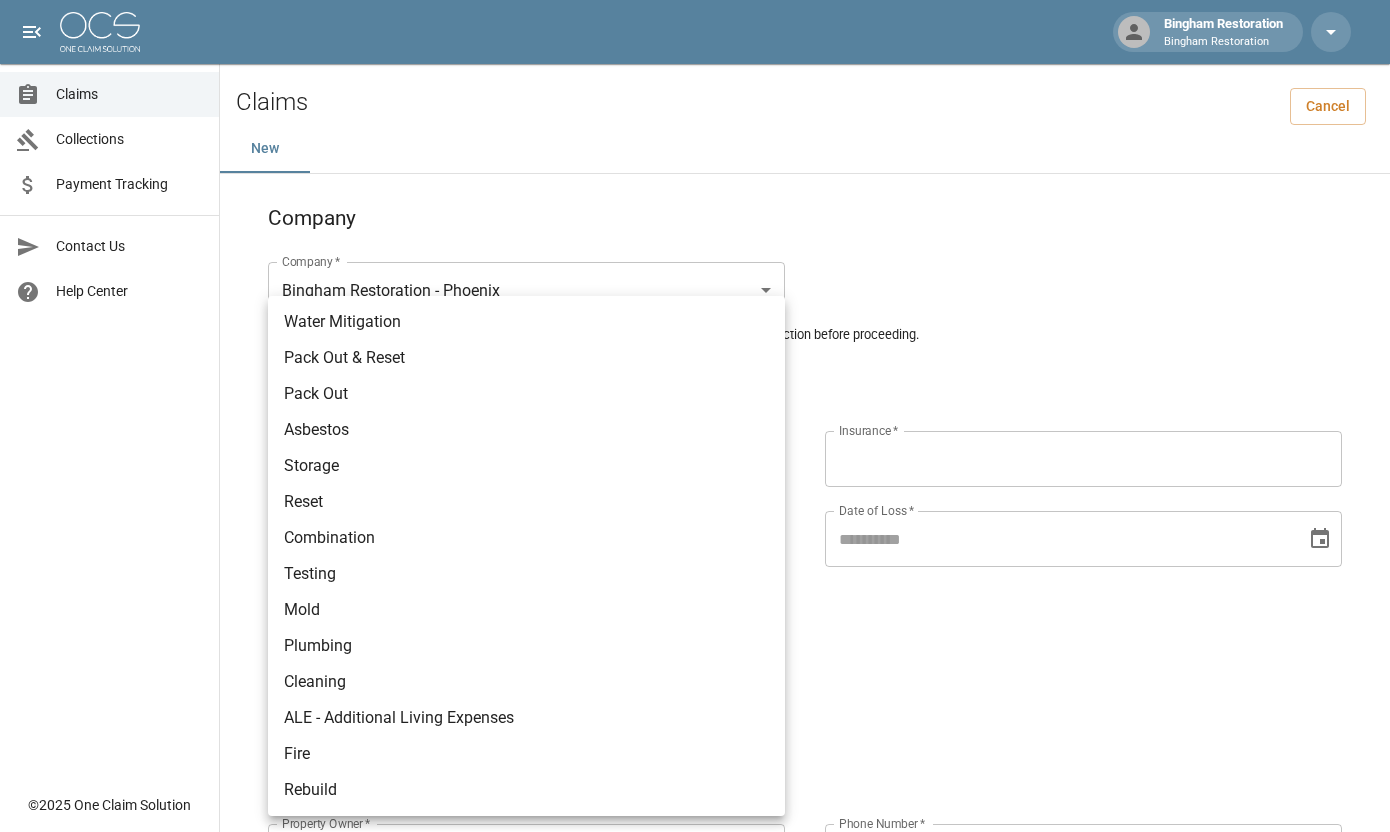 click on "Water Mitigation" at bounding box center [526, 322] 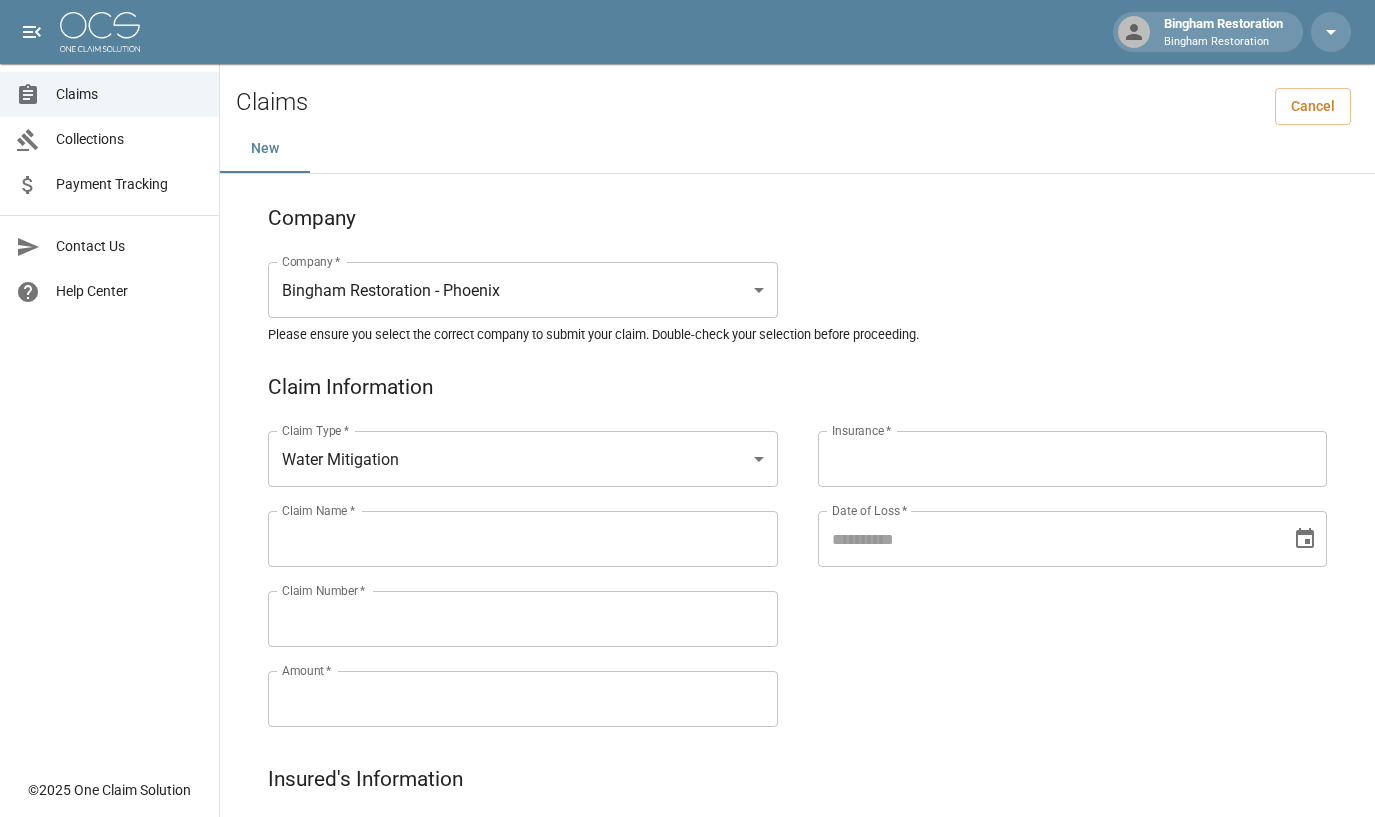 click on "Insurance   *" at bounding box center (1073, 459) 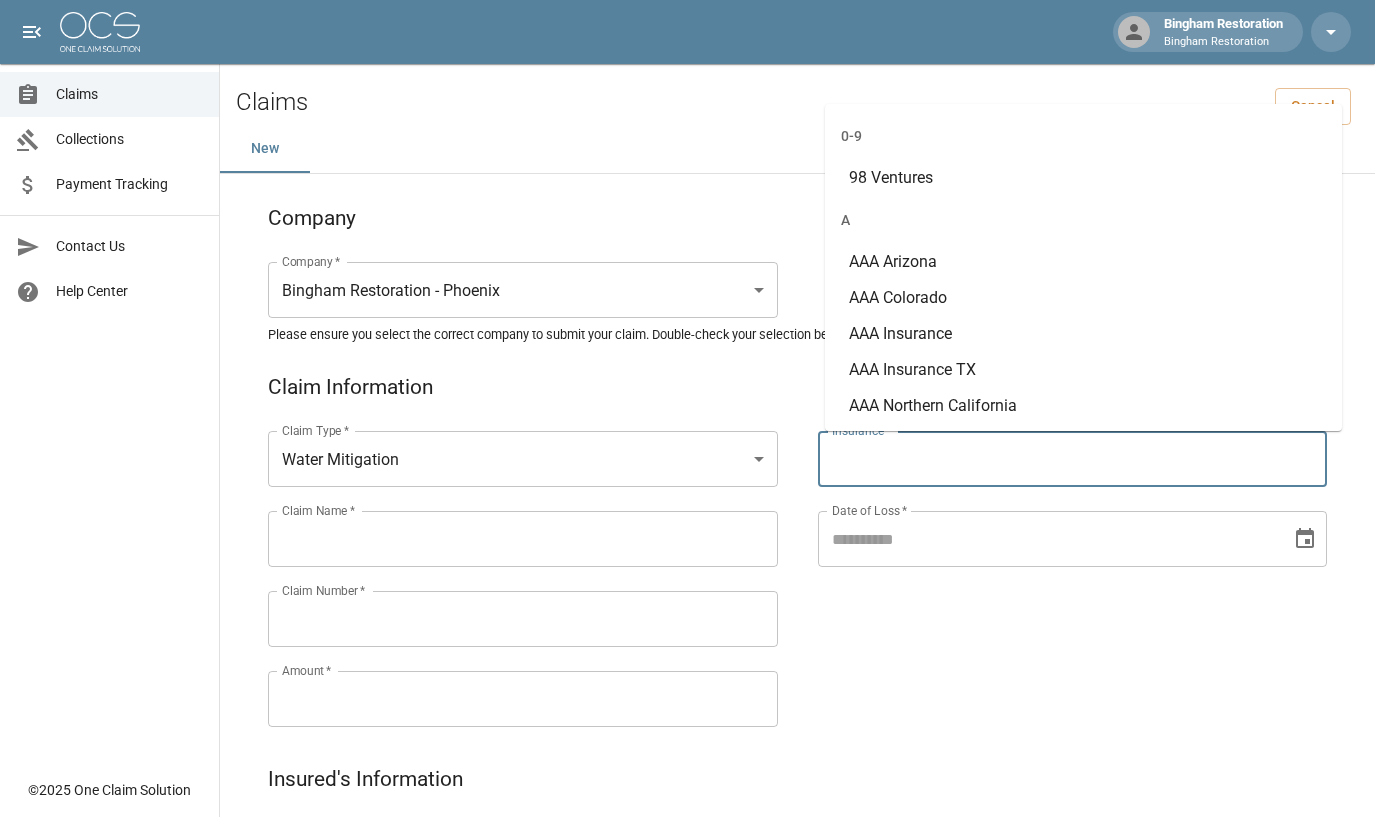 paste on "****" 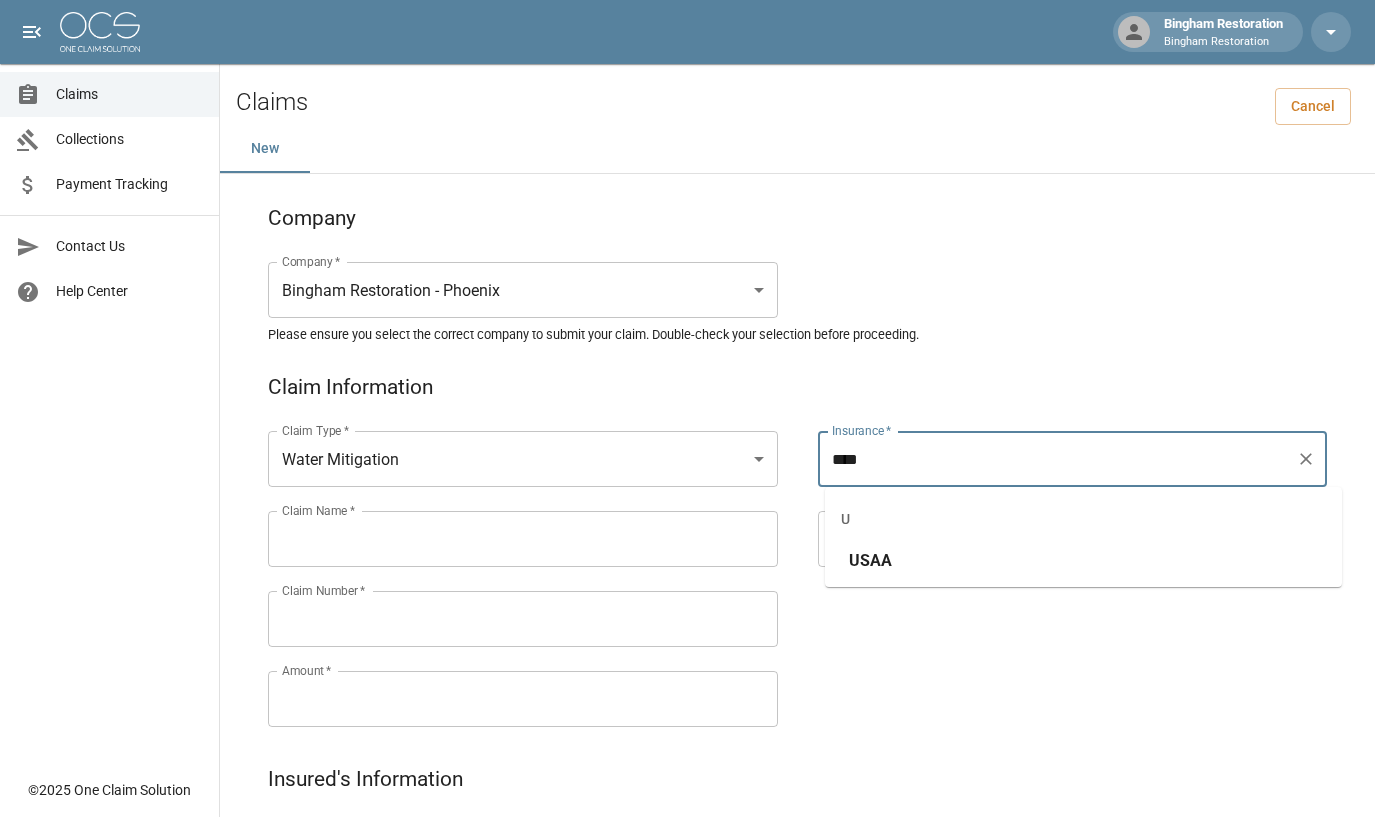 type on "****" 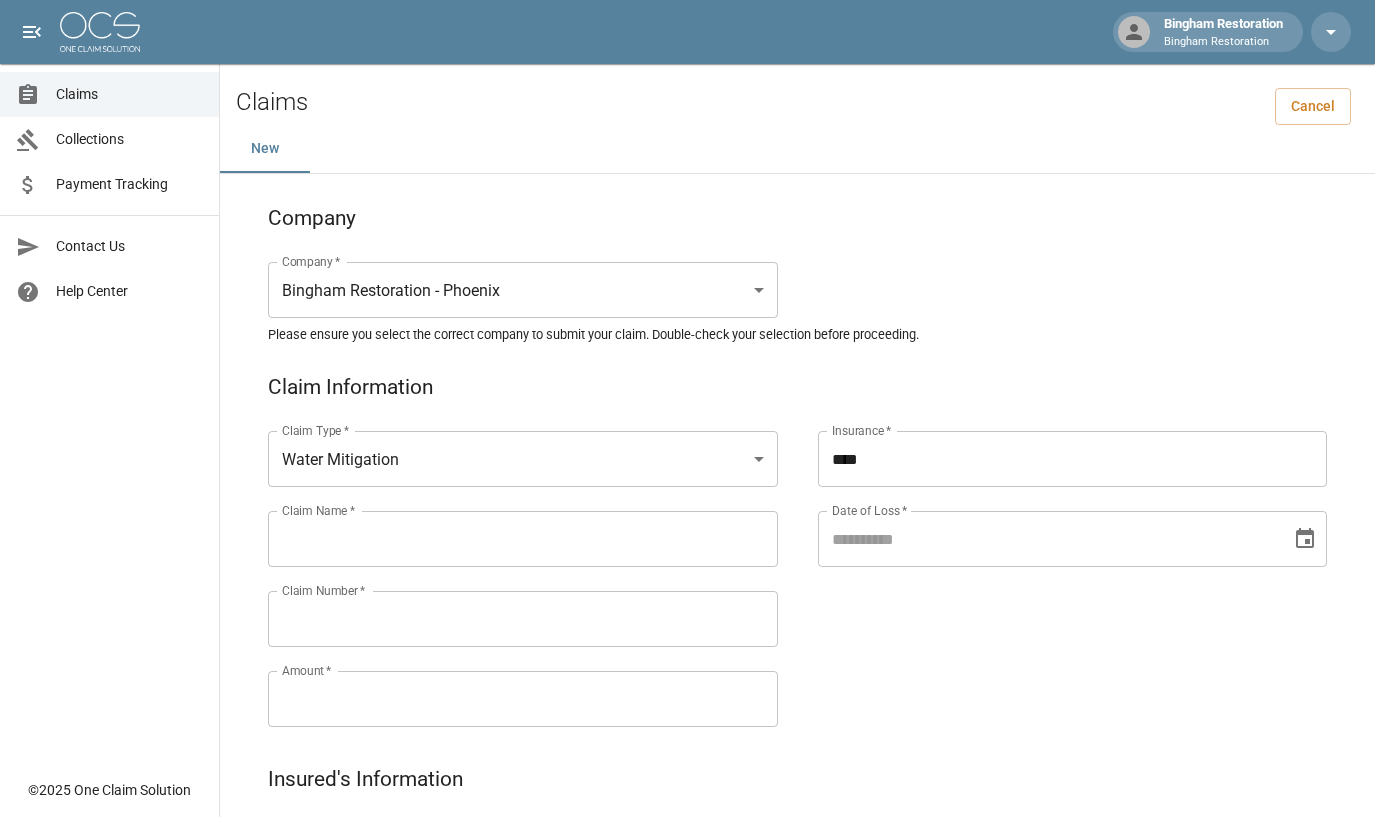 click on "Insurance   * **** Insurance   * Date of Loss   * Date of Loss   *" at bounding box center (1053, 555) 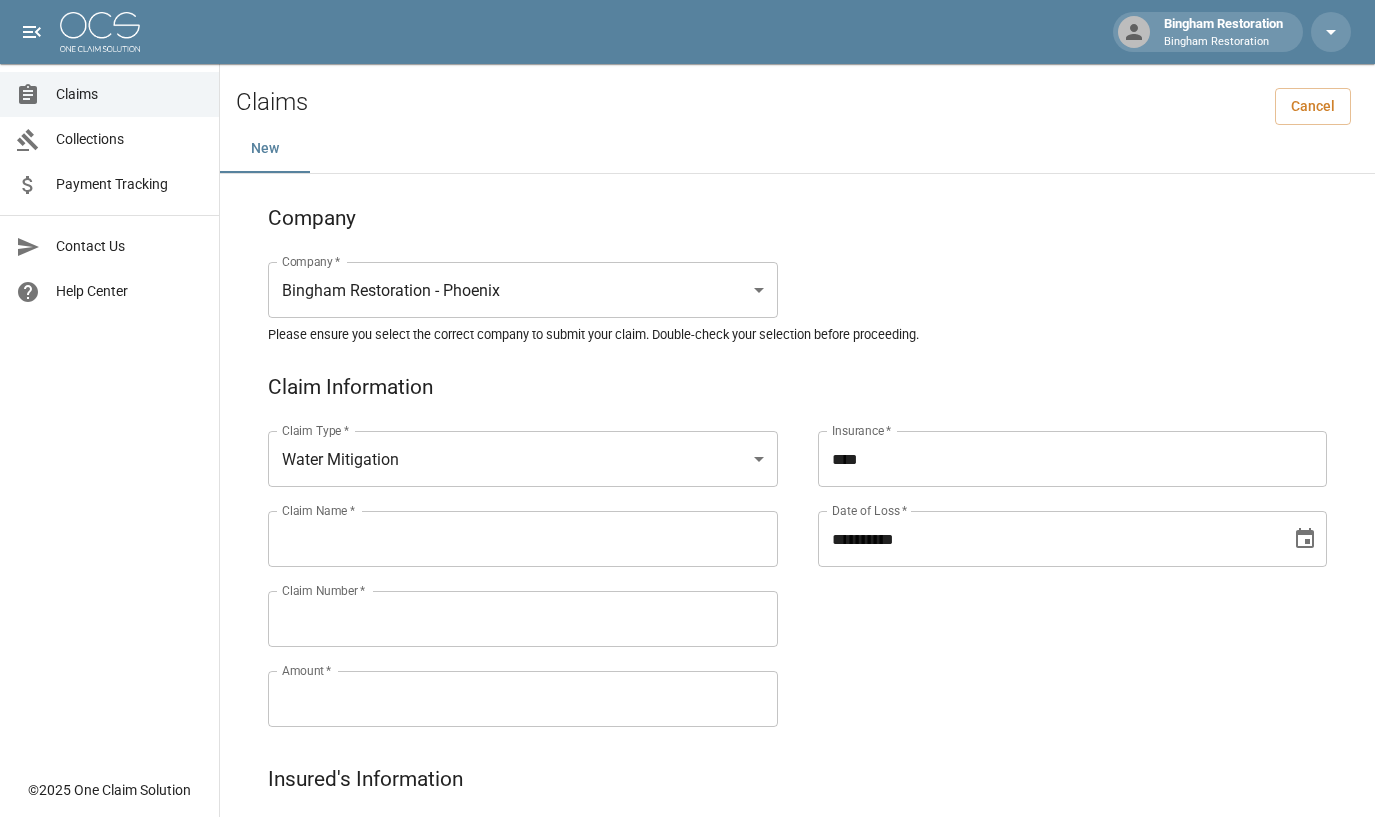 click on "**********" at bounding box center (1048, 539) 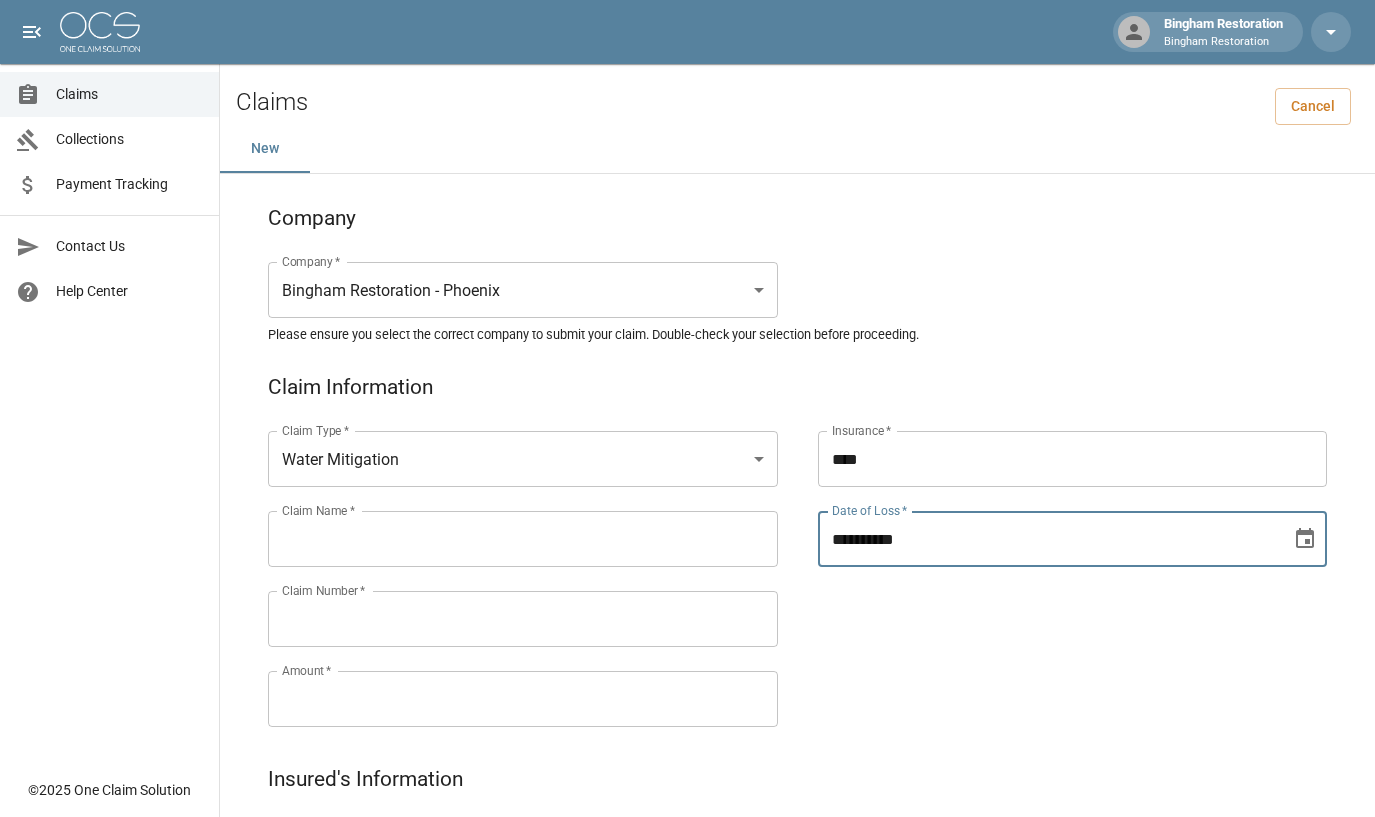 type on "**********" 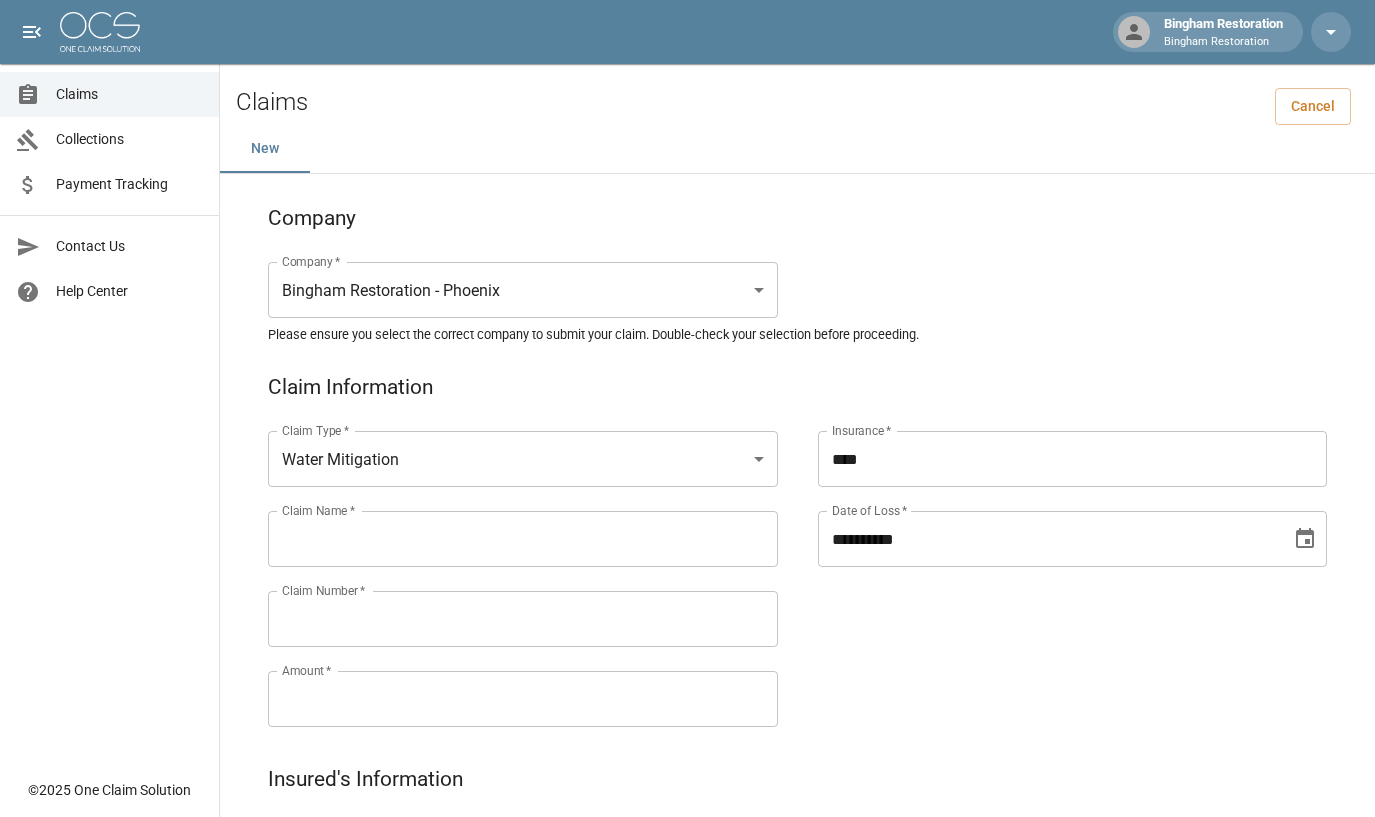 click on "Claim Name   *" at bounding box center (523, 539) 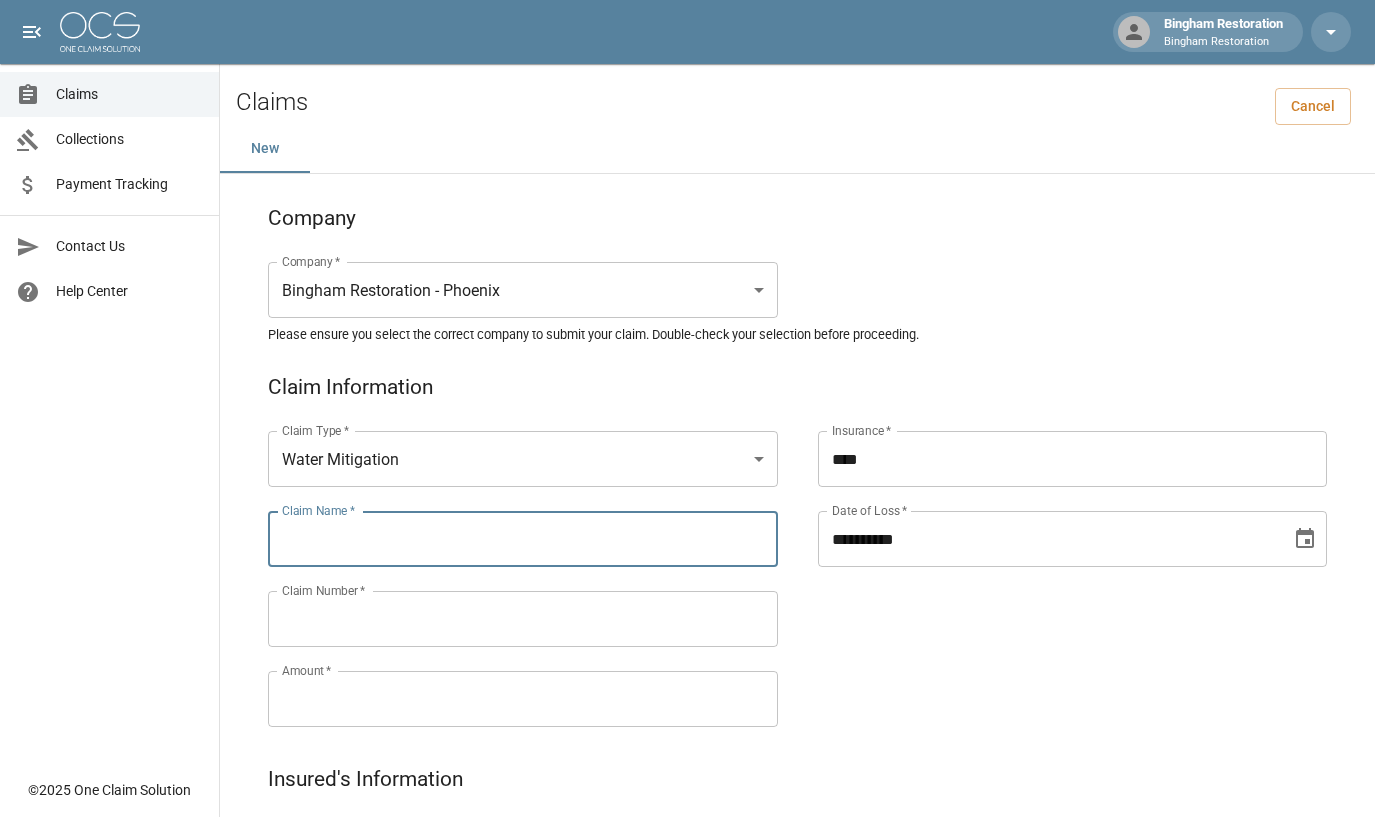 paste on "**********" 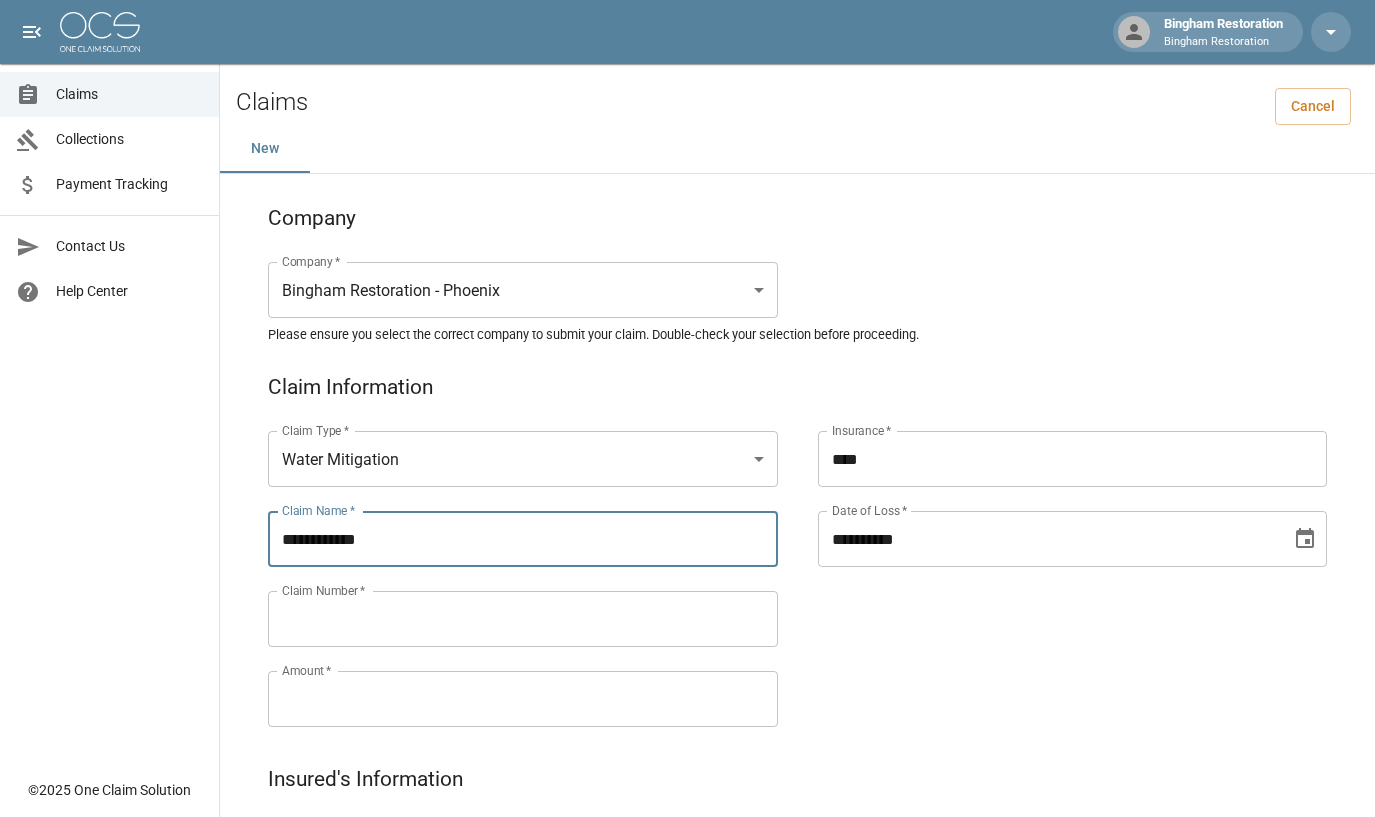 click on "**********" at bounding box center (523, 539) 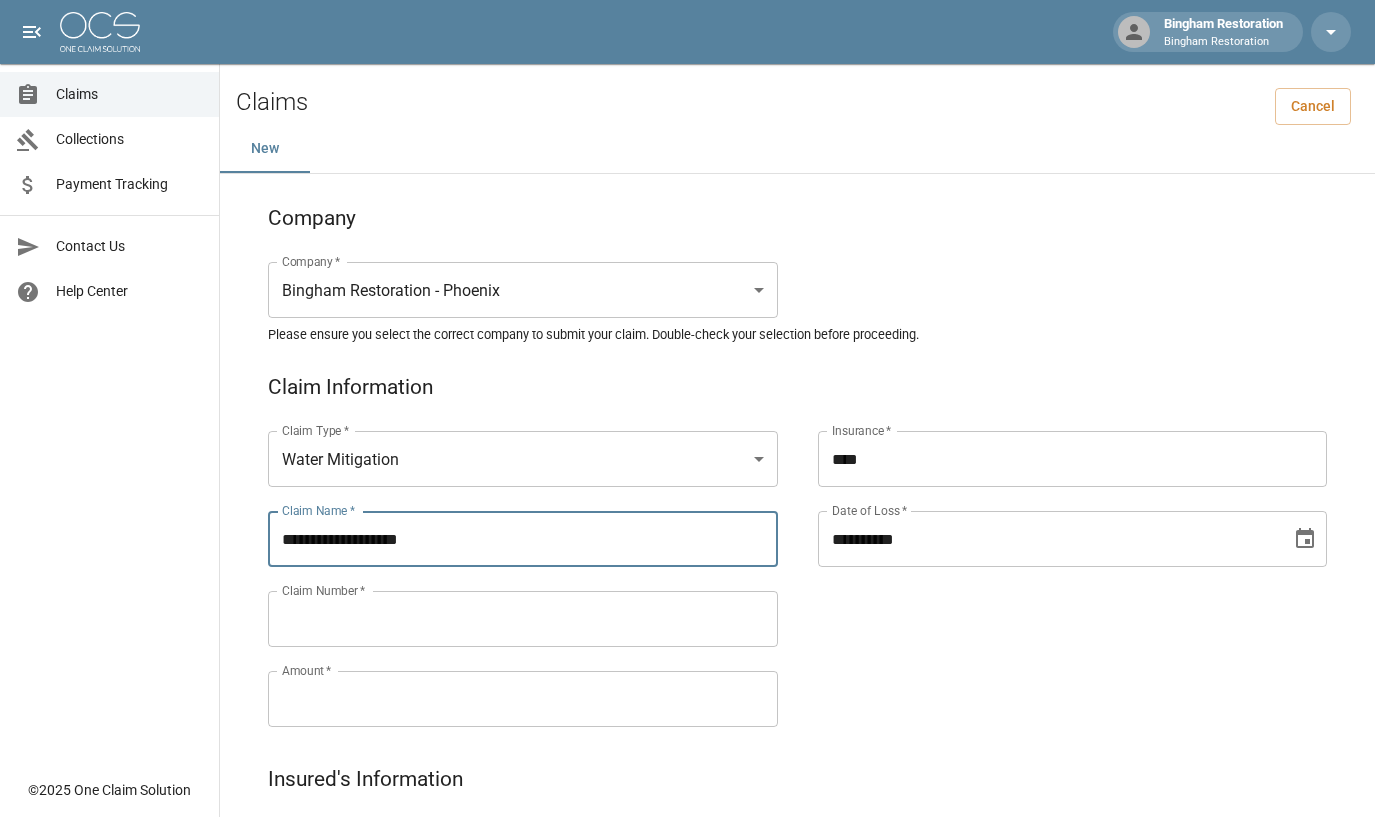 type on "**********" 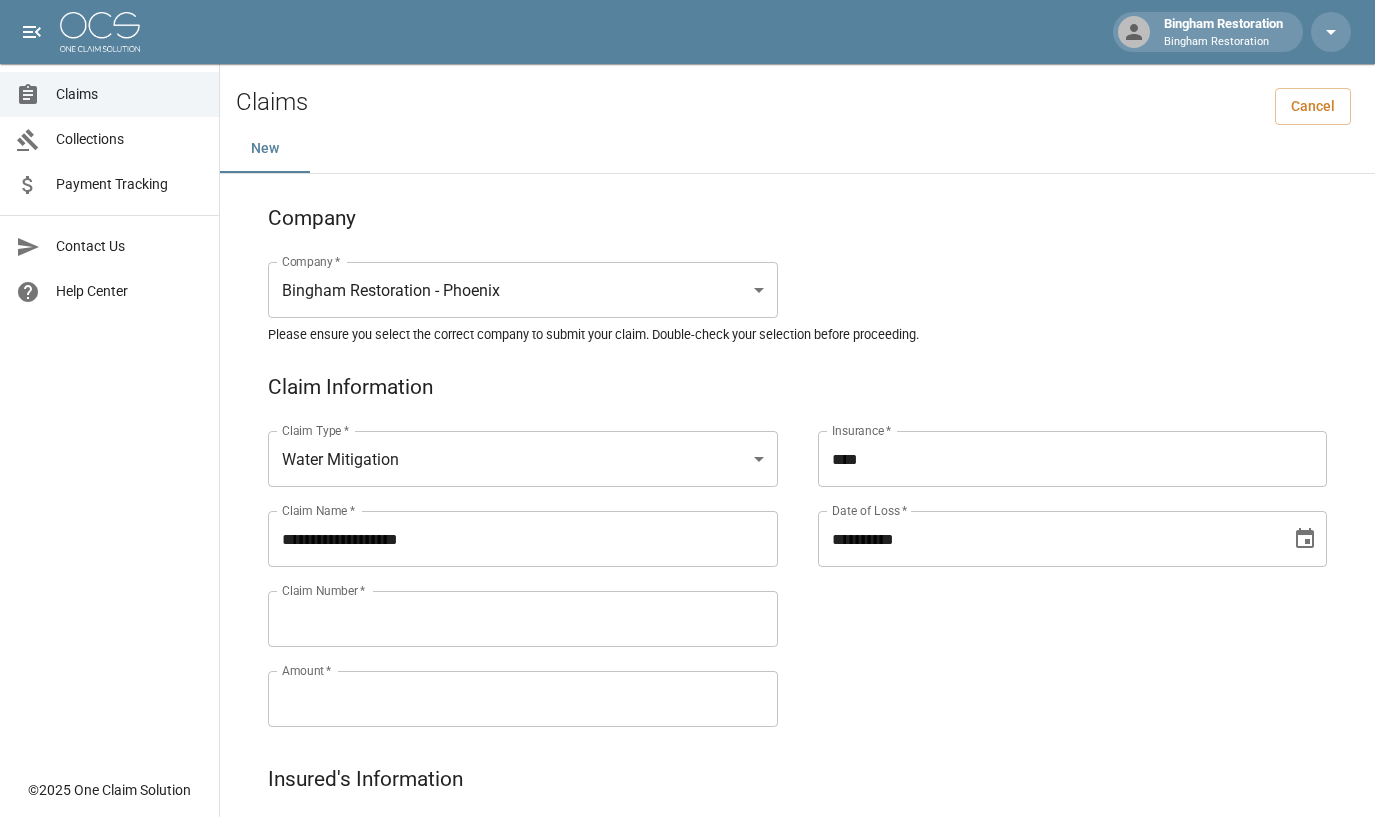 click on "**********" at bounding box center [1053, 555] 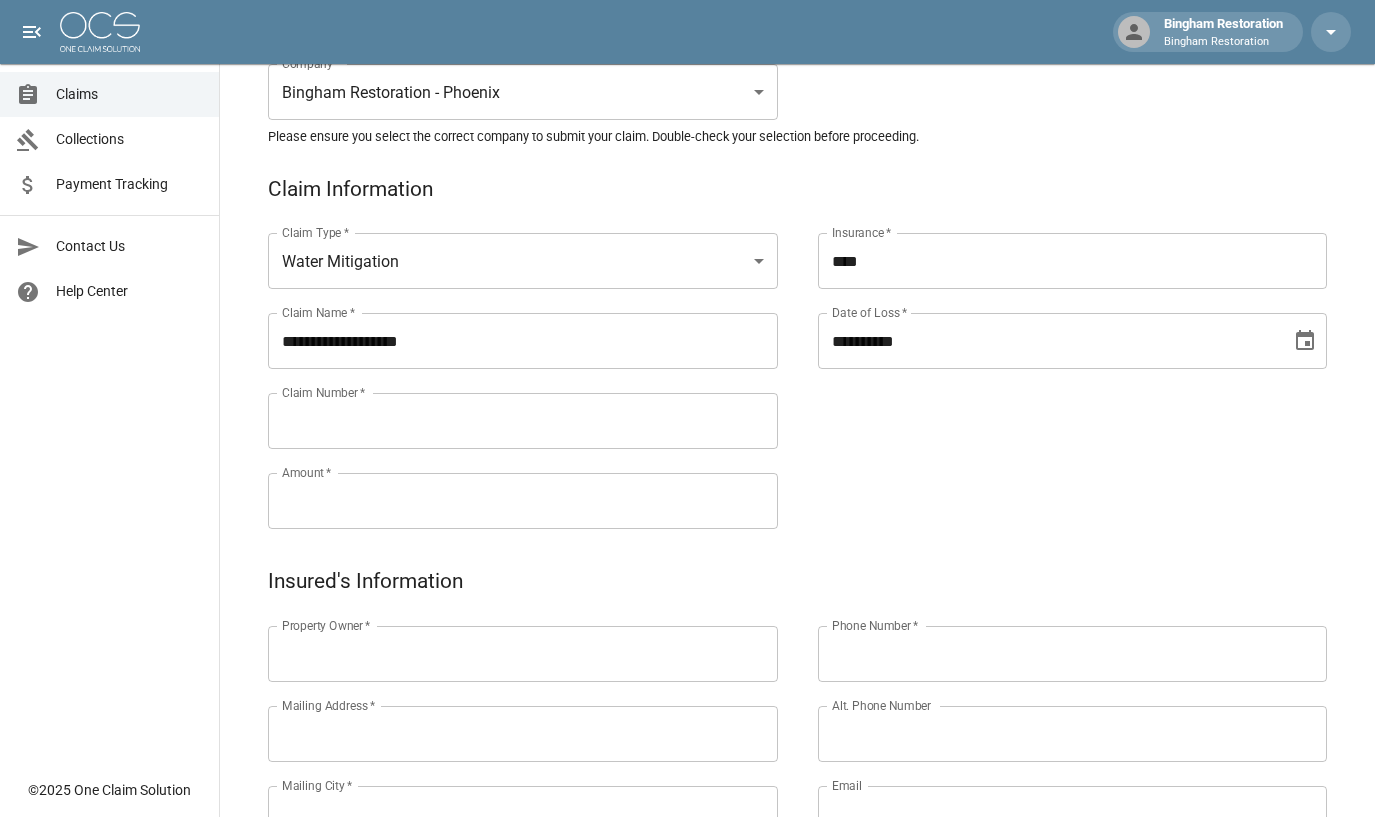 scroll, scrollTop: 200, scrollLeft: 0, axis: vertical 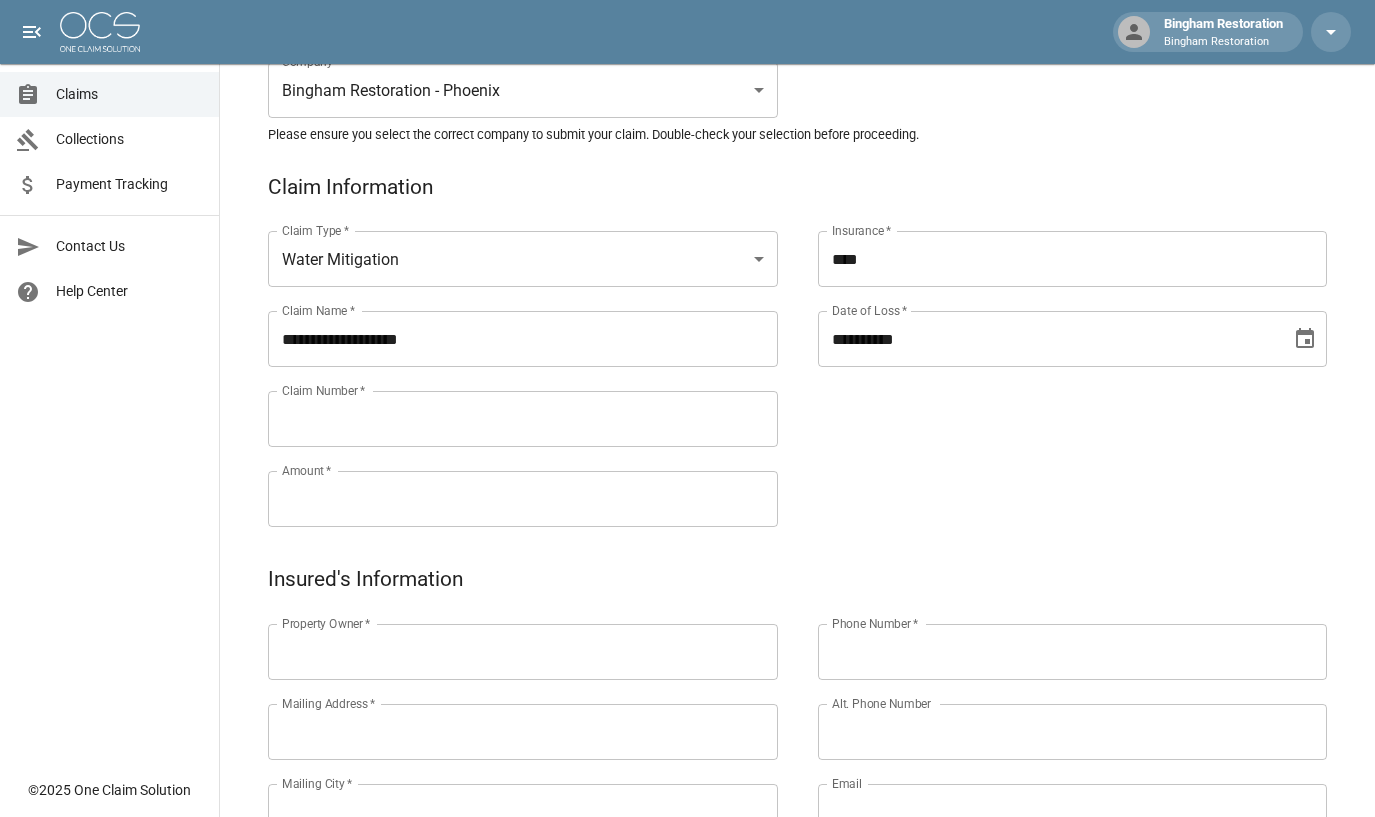 click on "Claim Number   *" at bounding box center [523, 419] 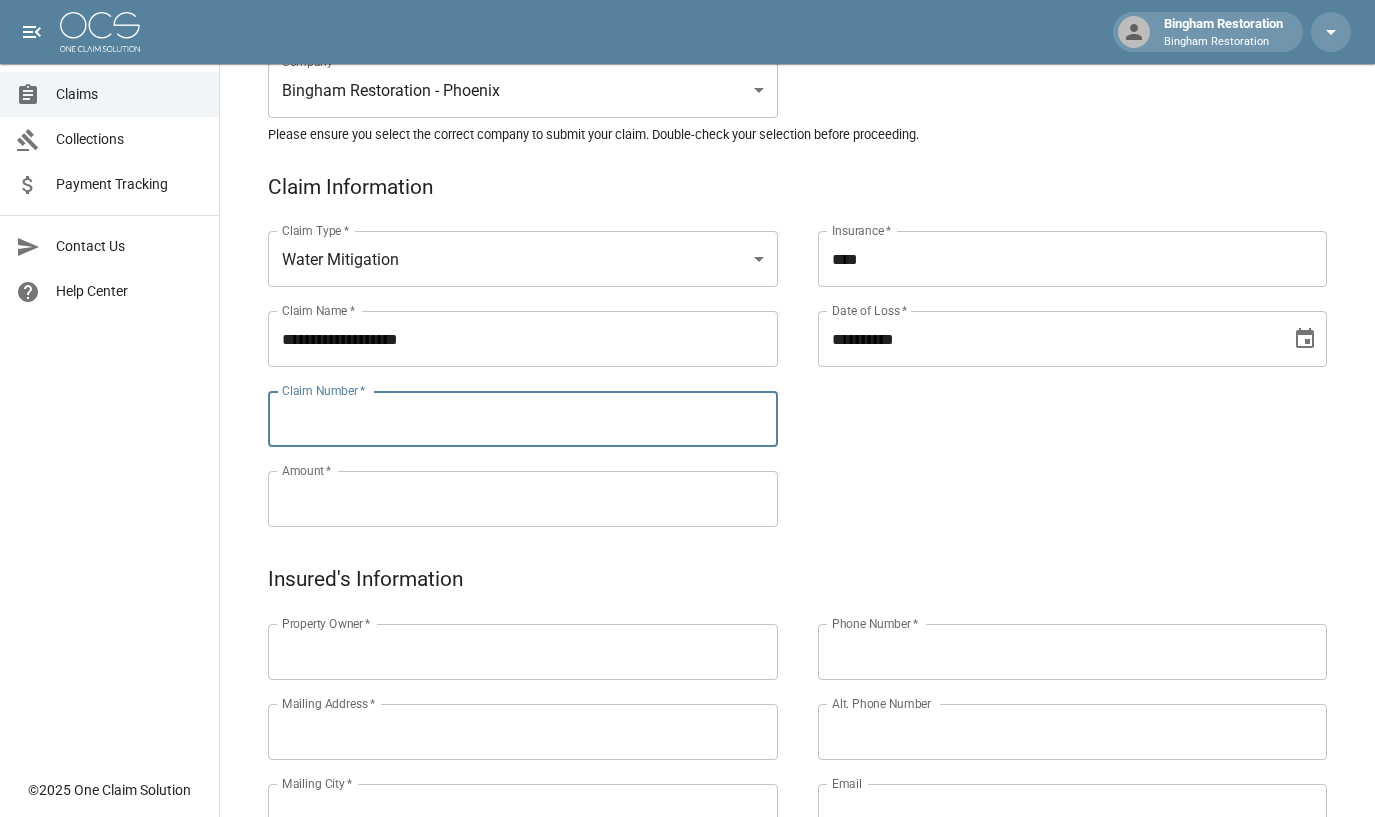 paste on "**********" 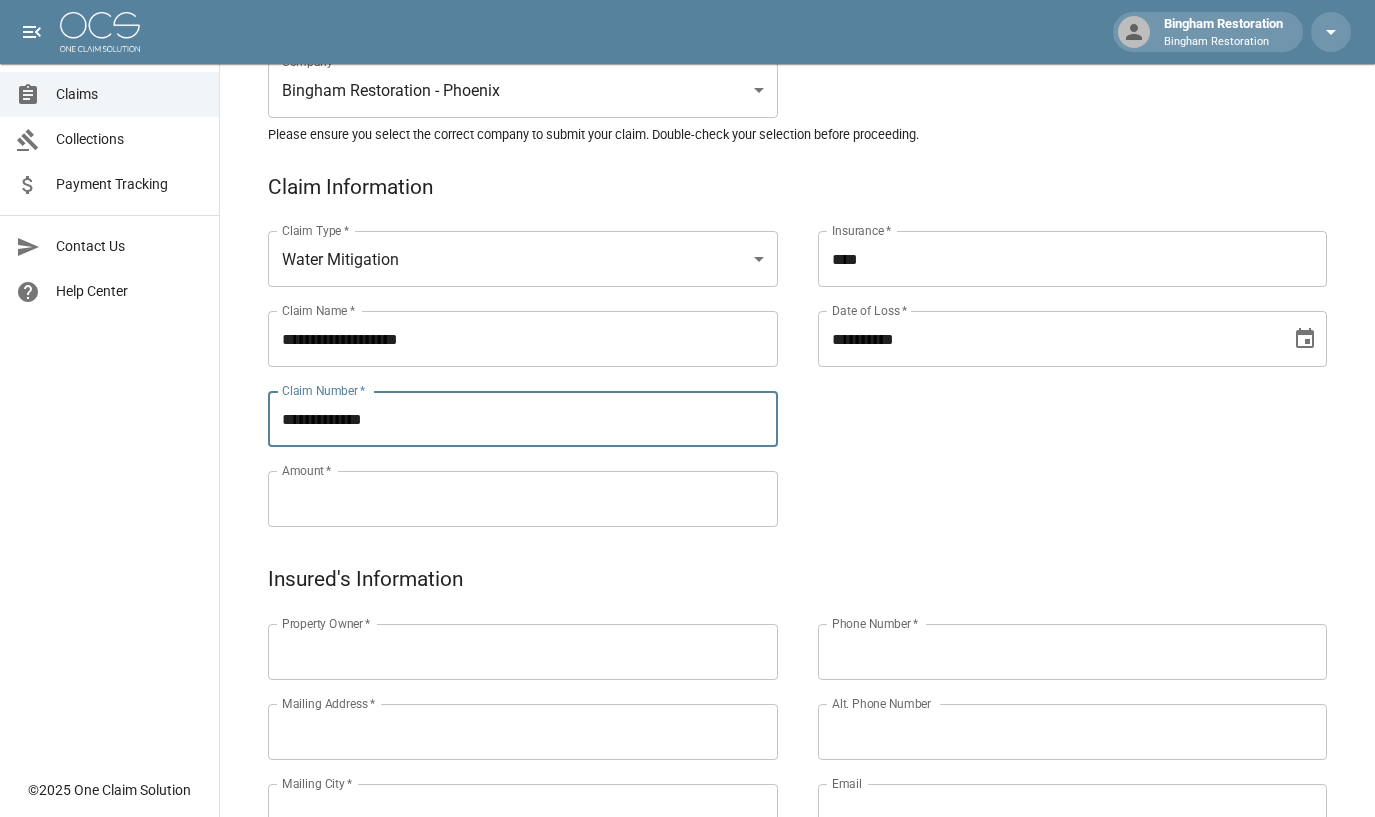 type on "**********" 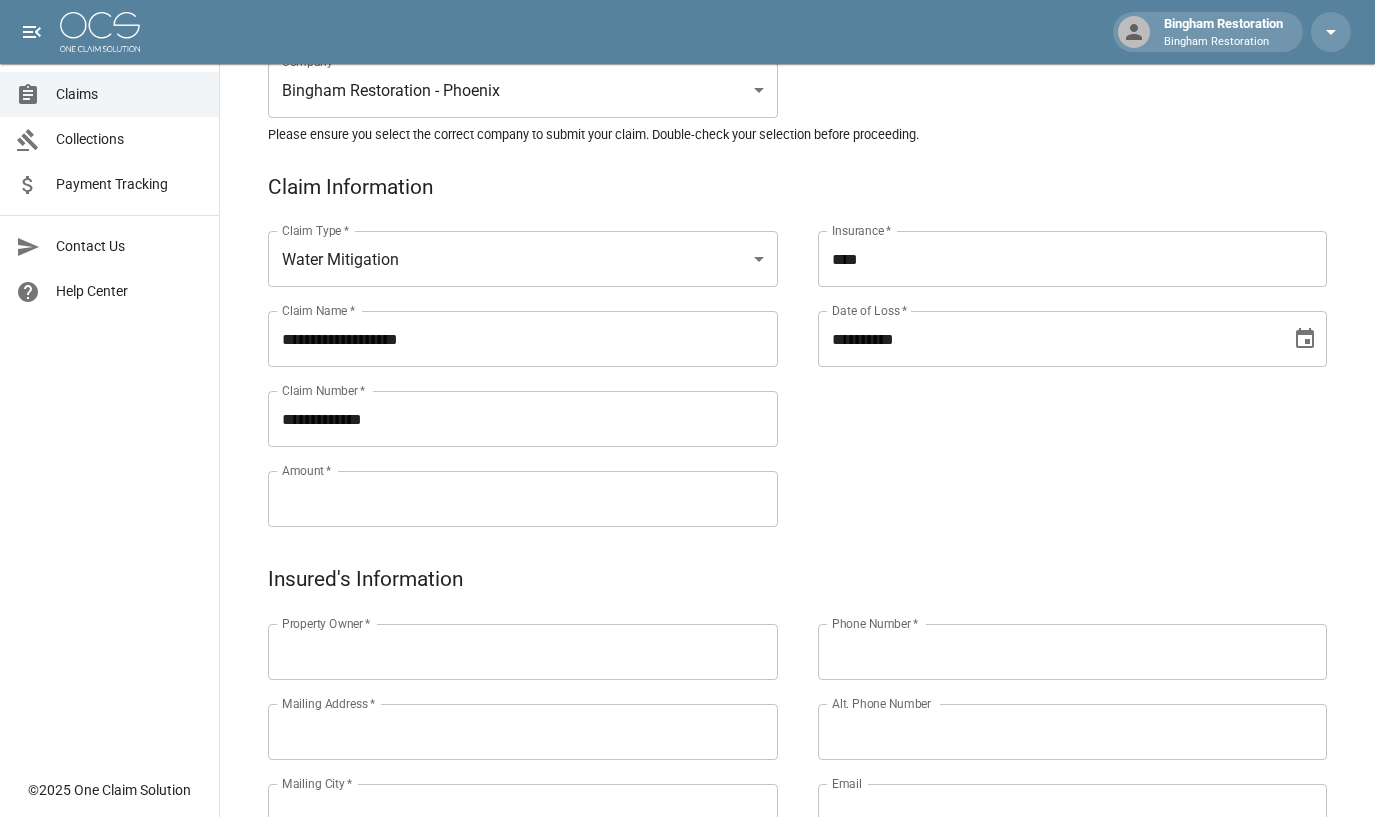 click on "Amount   *" at bounding box center [523, 499] 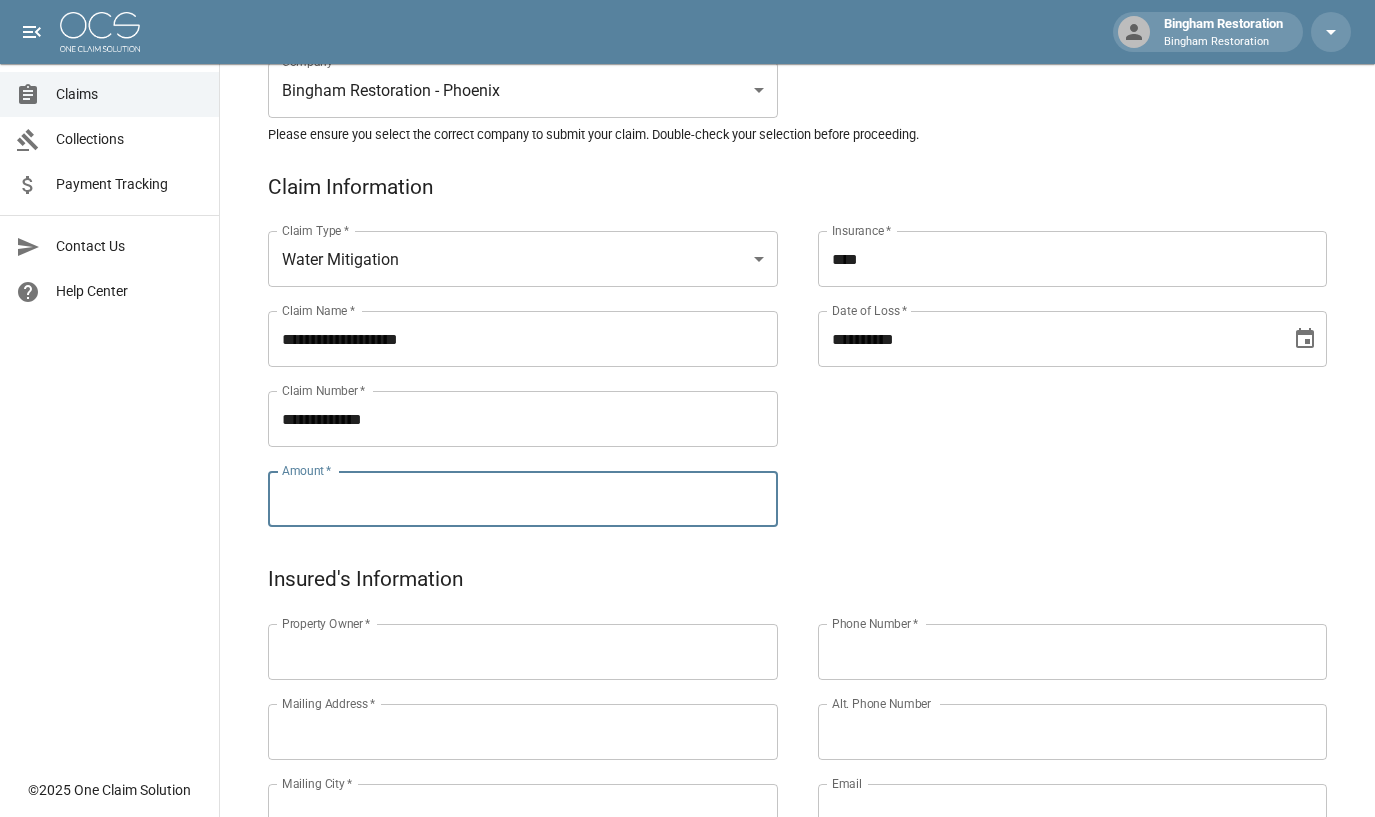 paste on "*********" 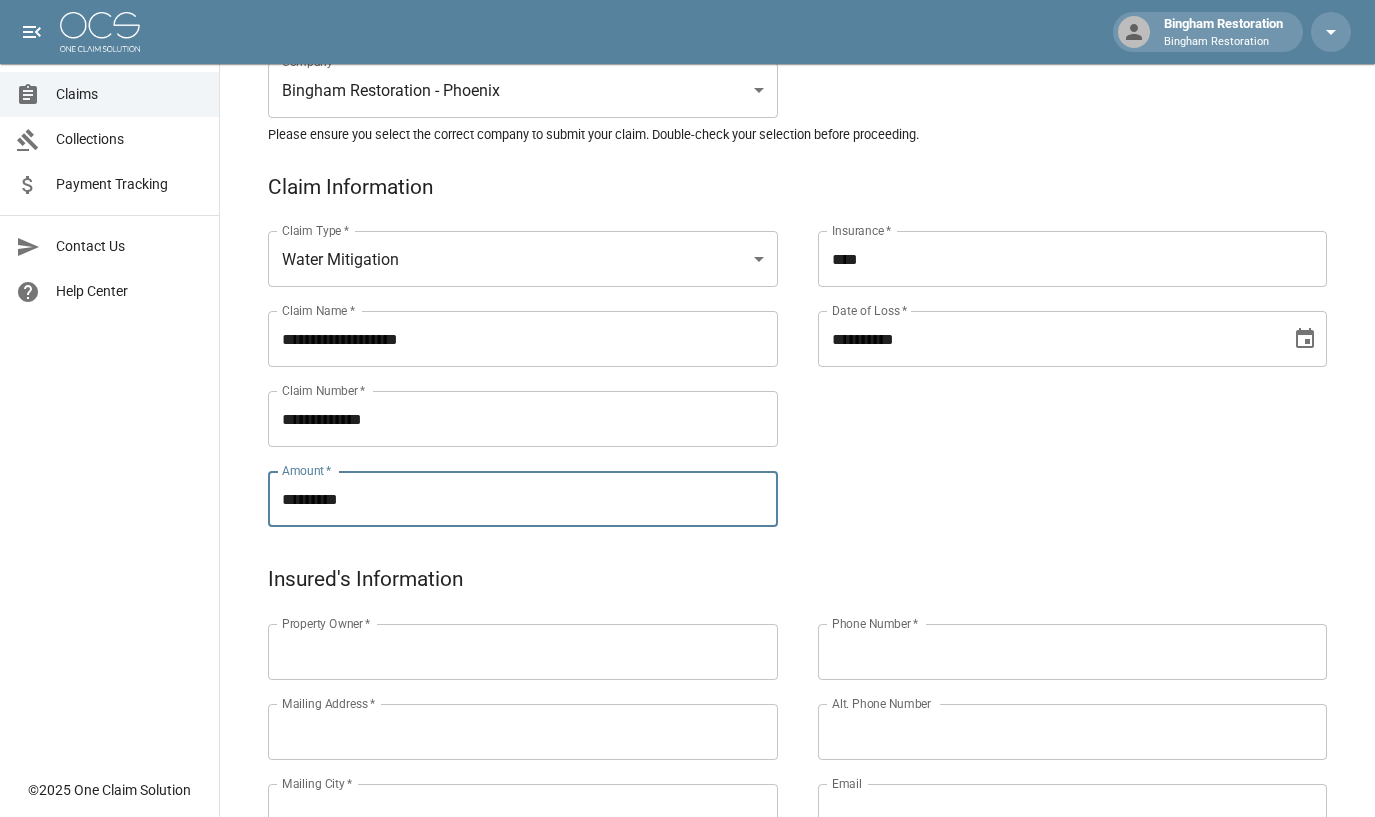 type on "*********" 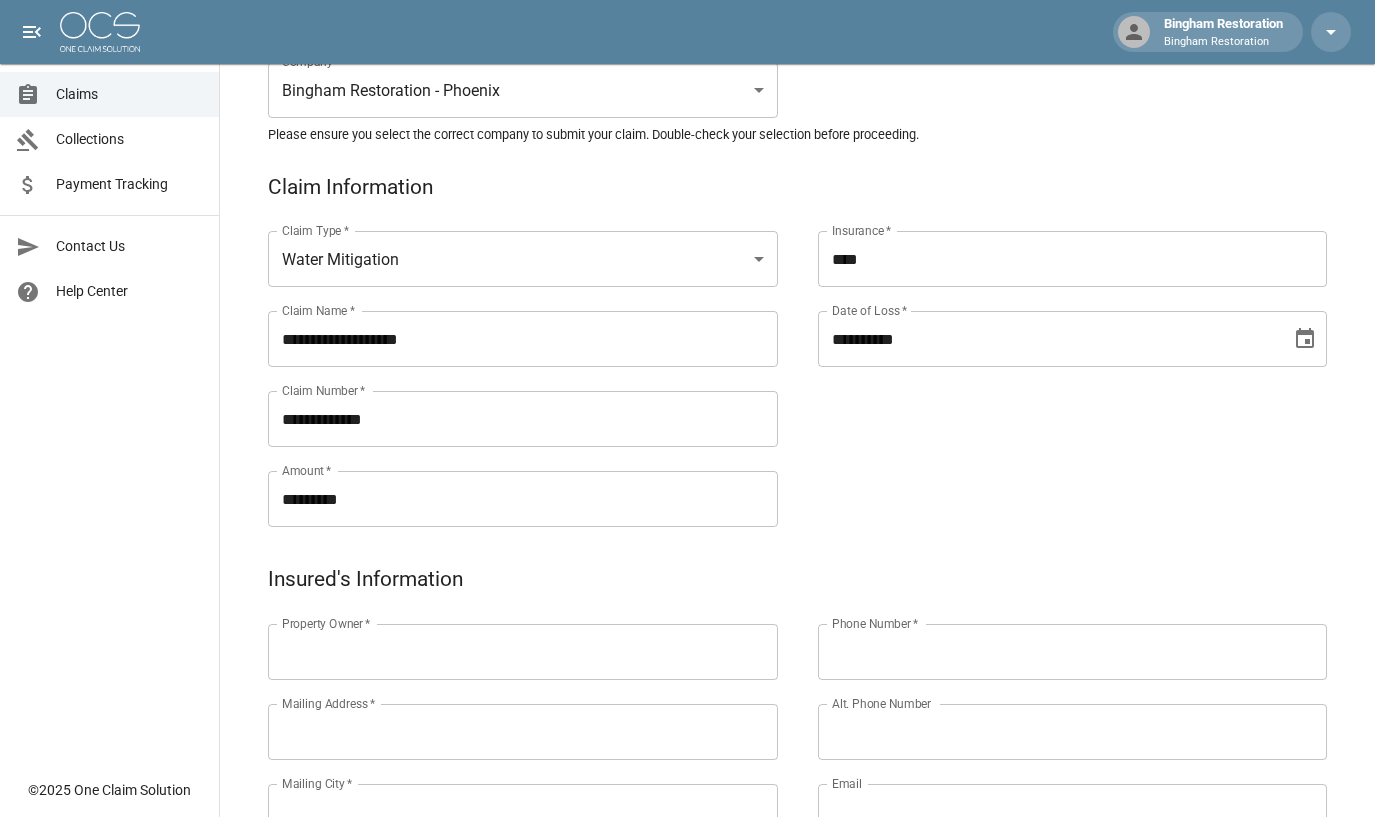 click on "**********" at bounding box center [1053, 355] 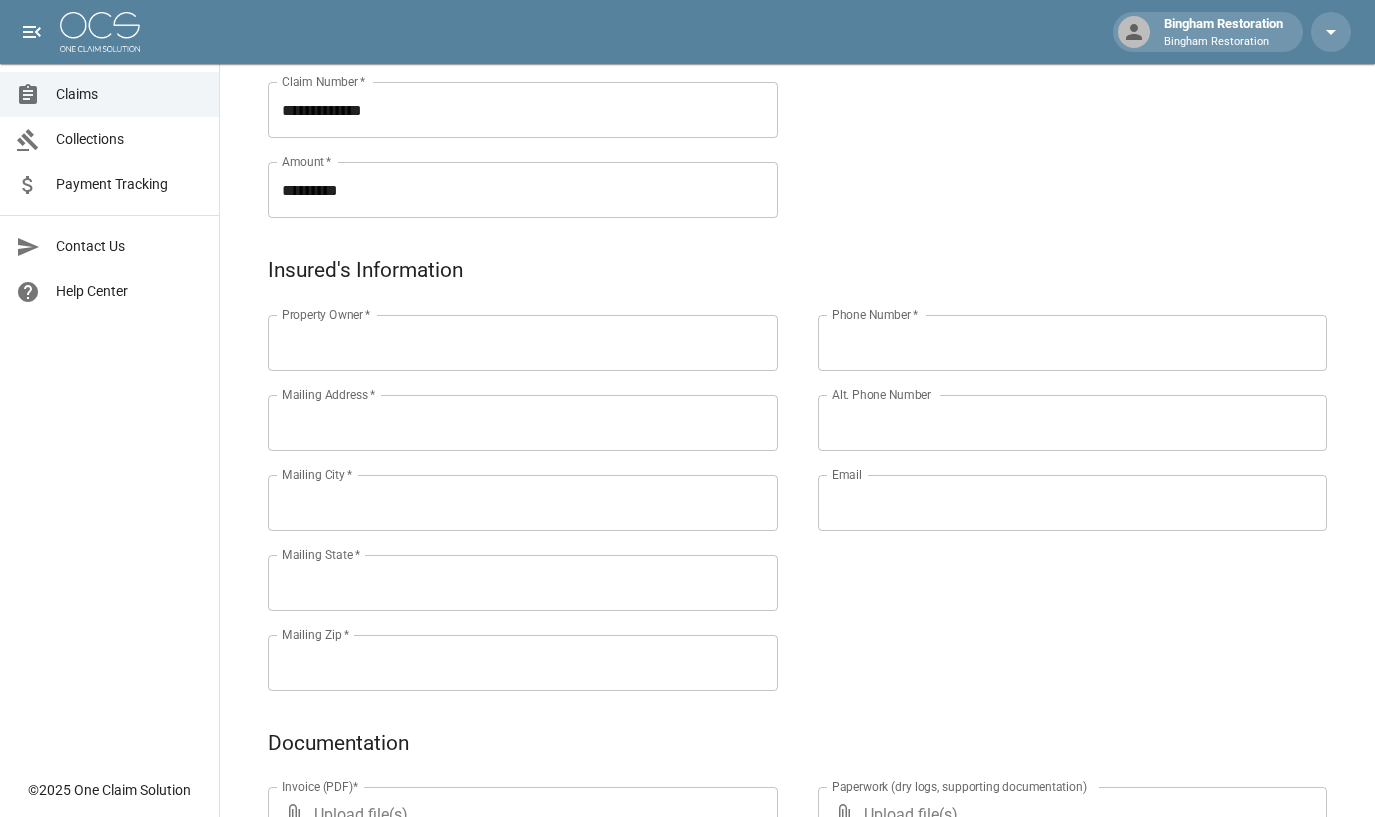 scroll, scrollTop: 600, scrollLeft: 0, axis: vertical 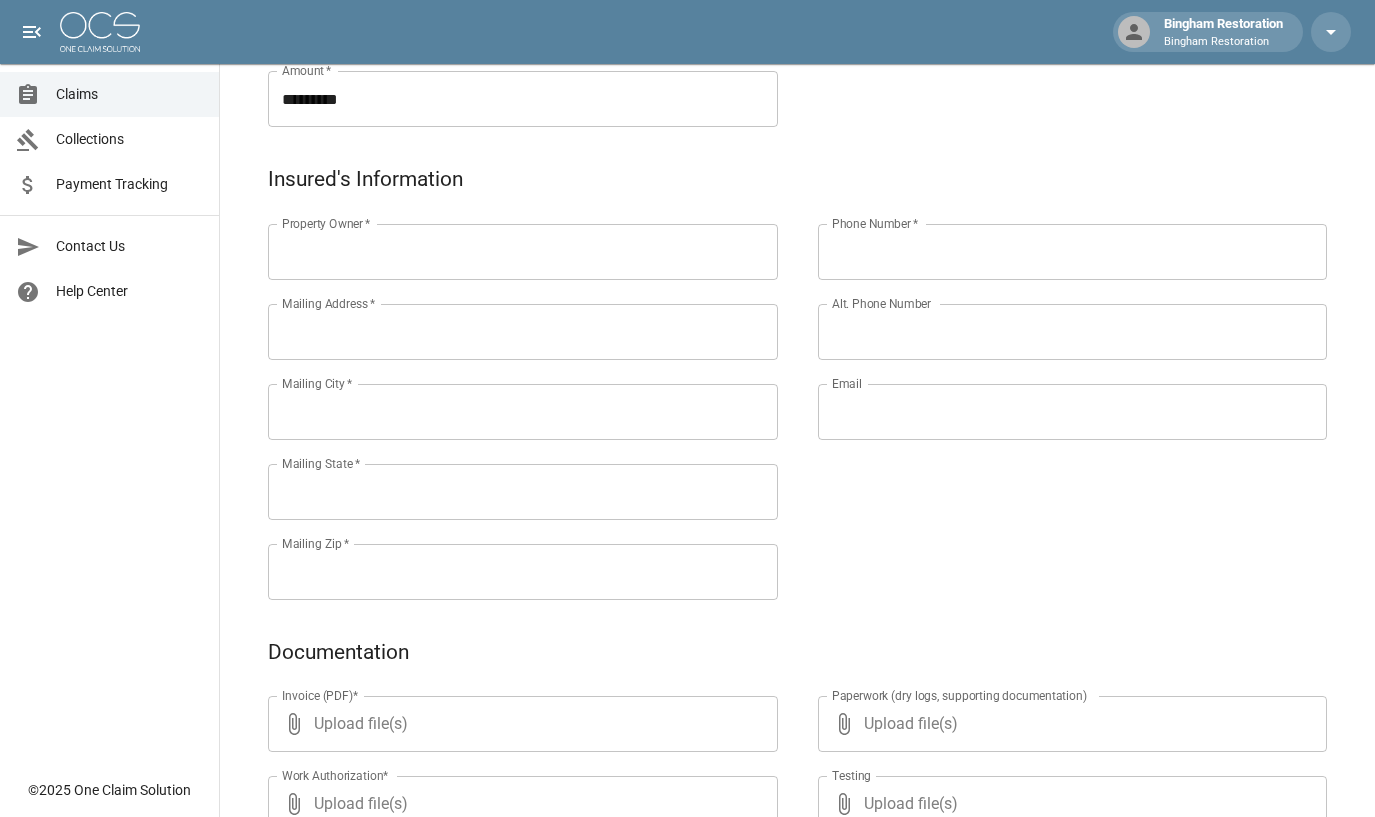 click on "Property Owner   *" at bounding box center [523, 252] 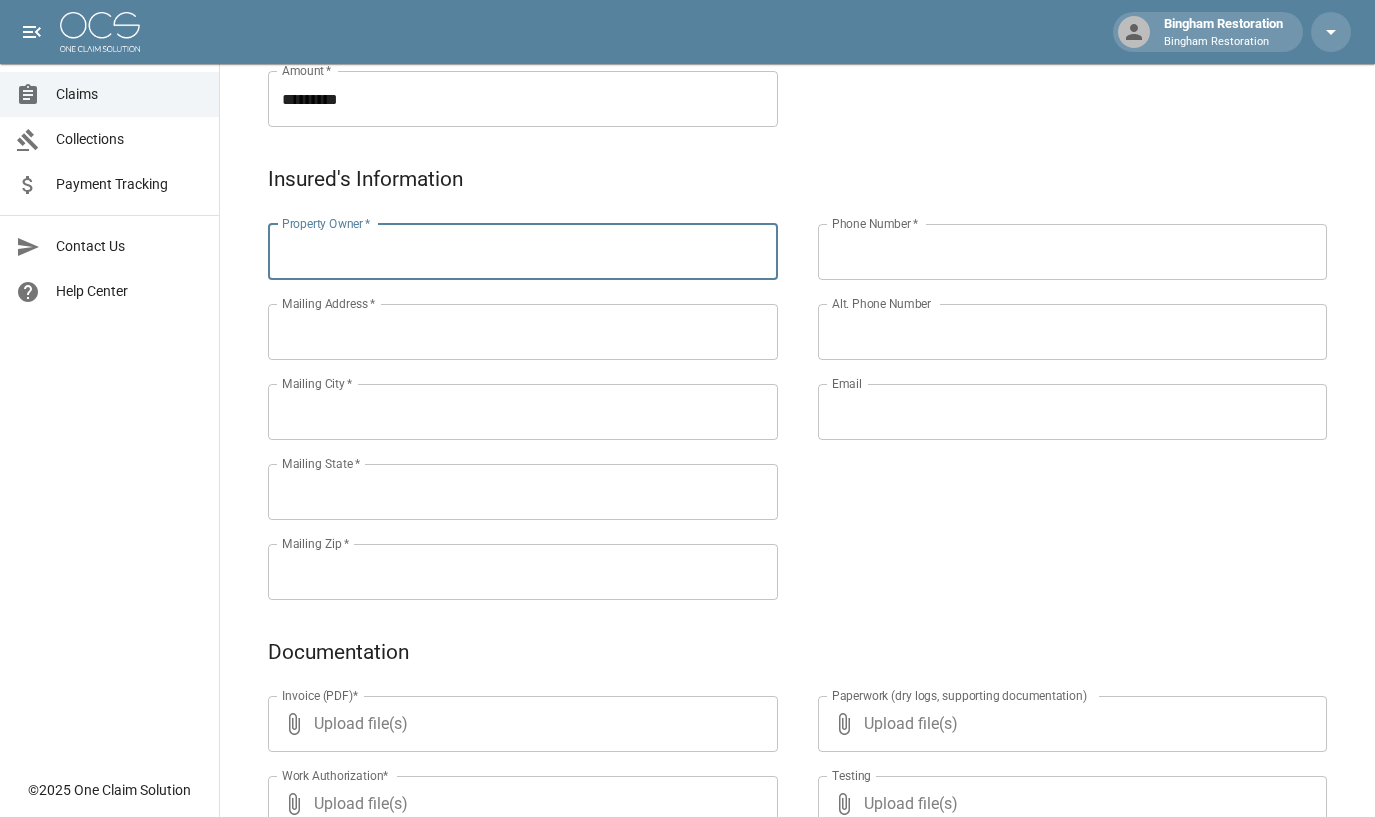 paste on "**********" 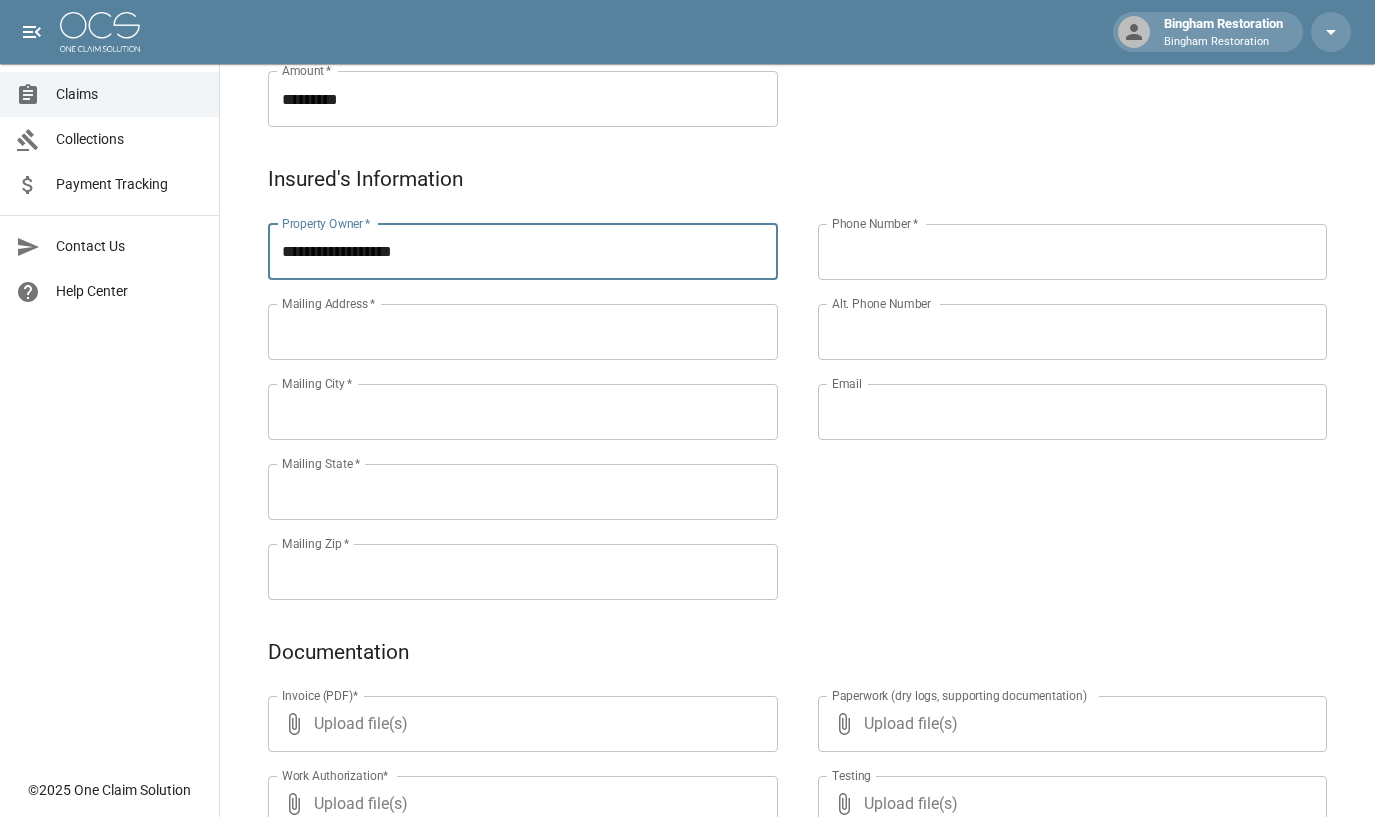 type on "**********" 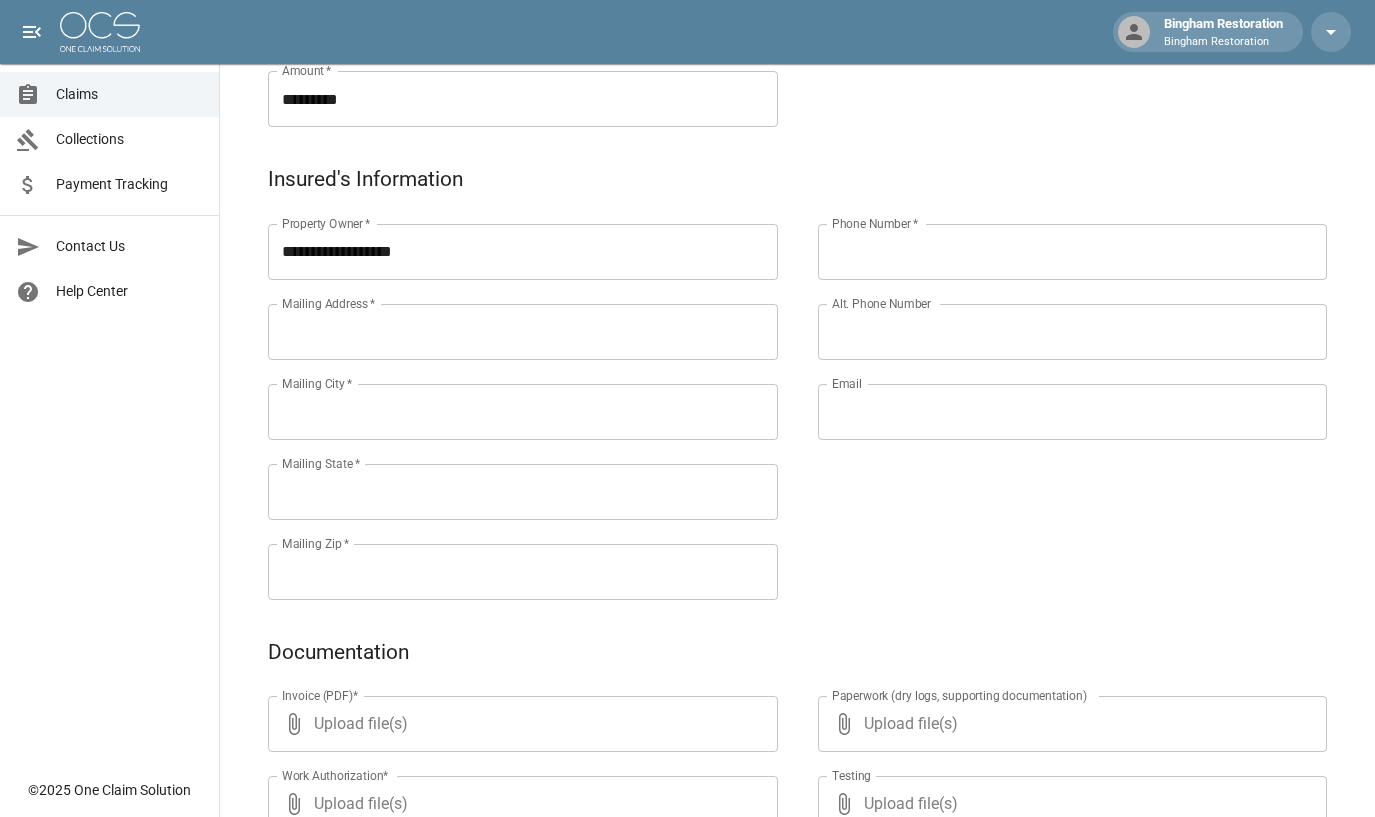 click on "Phone Number   *" at bounding box center [1073, 252] 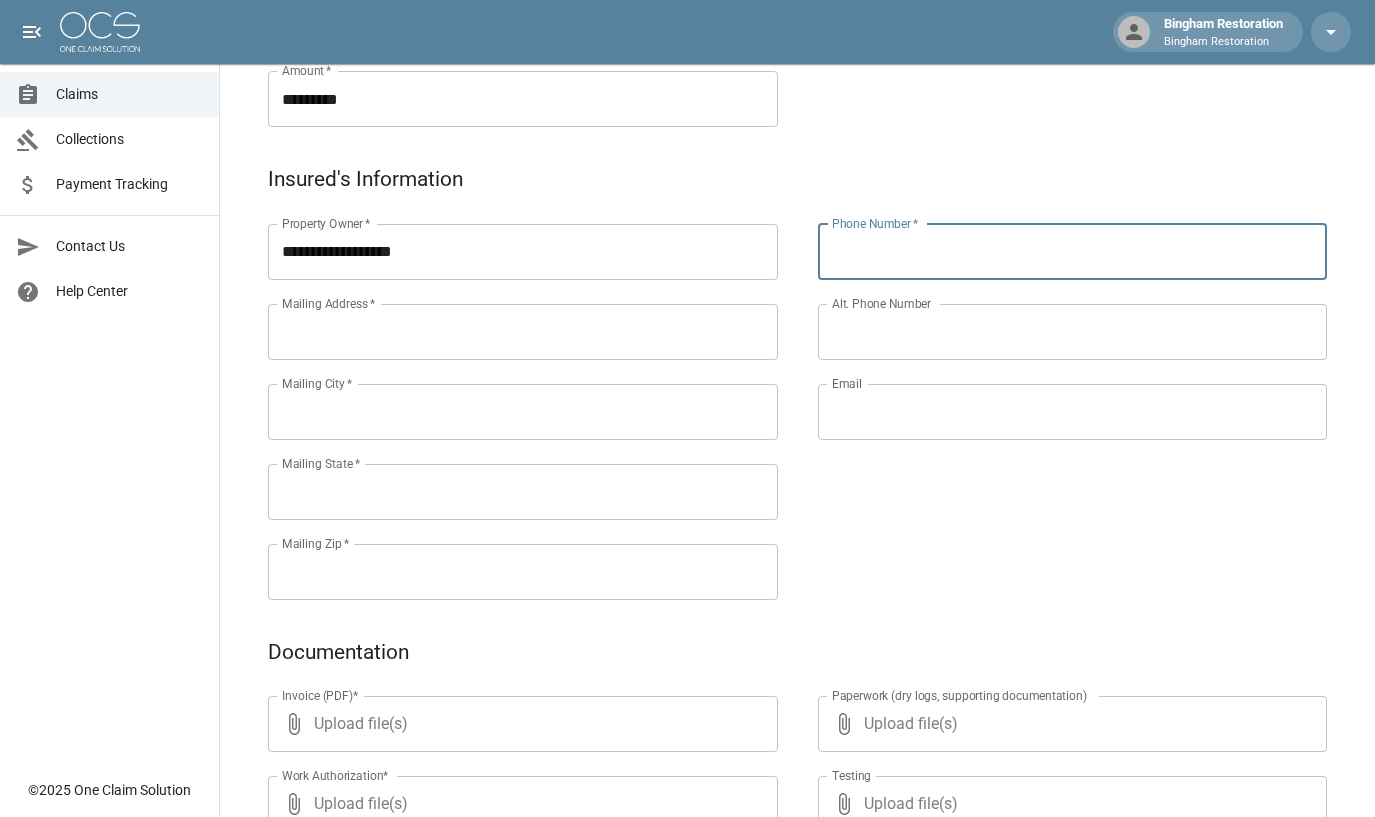 paste on "**********" 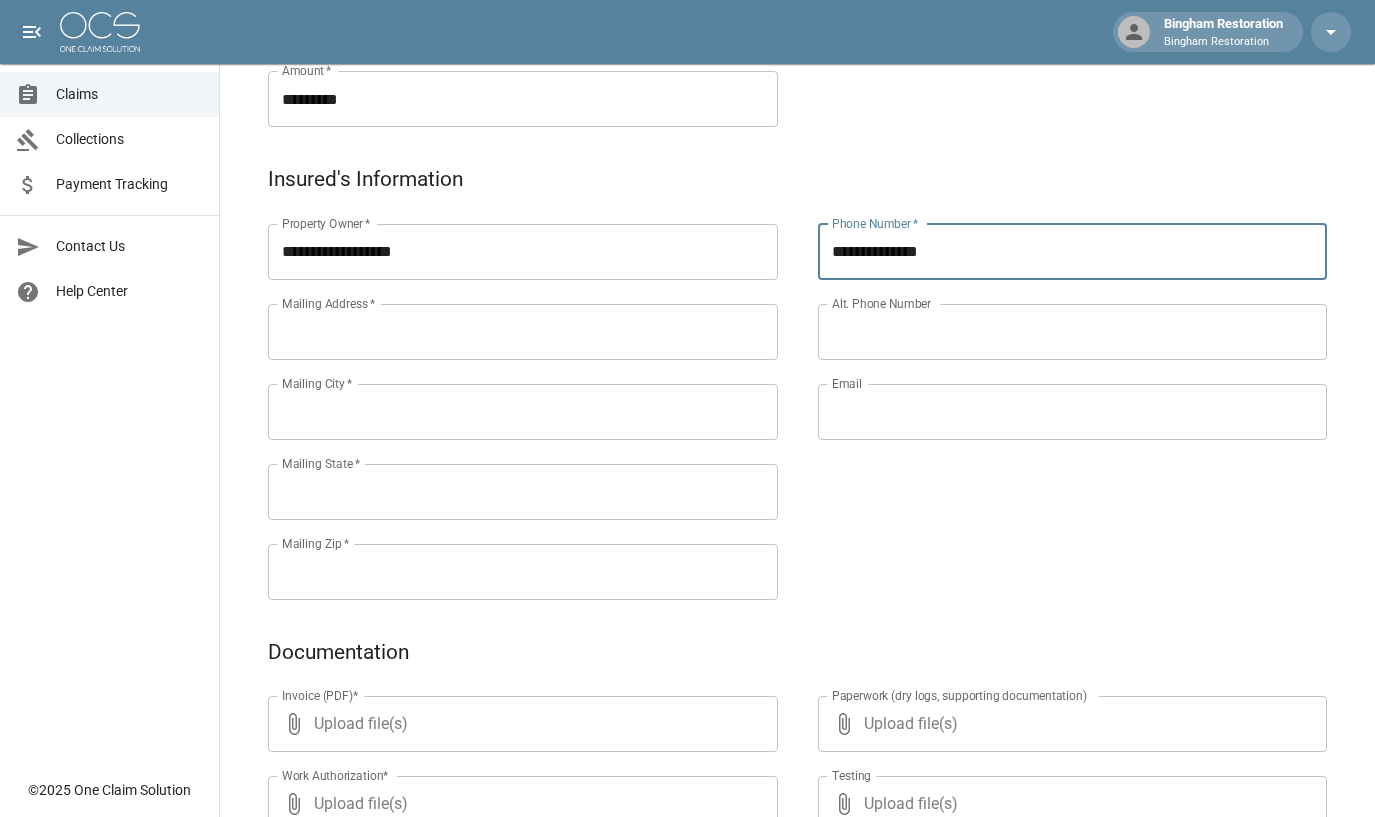 type on "**********" 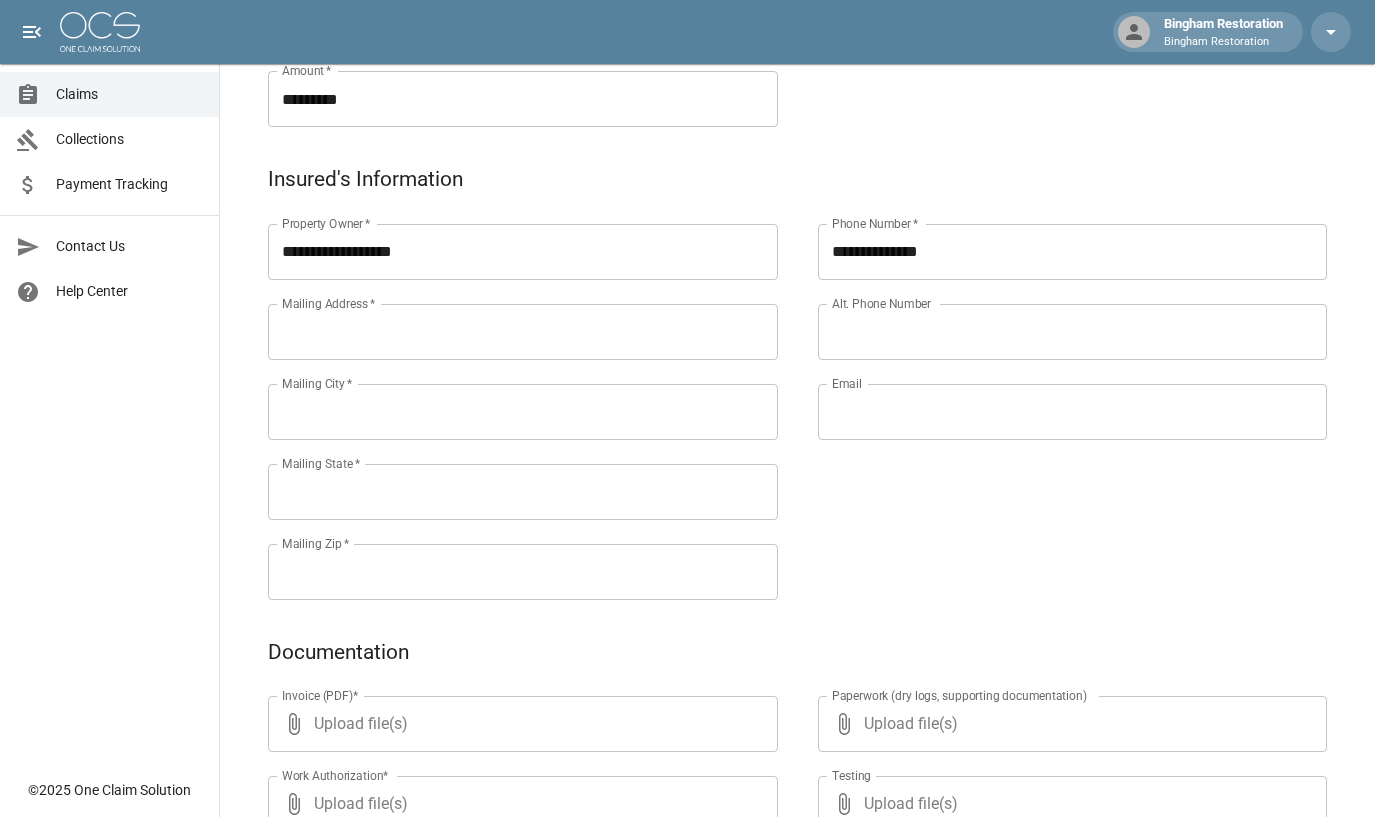 click on "Mailing Address   *" at bounding box center [523, 332] 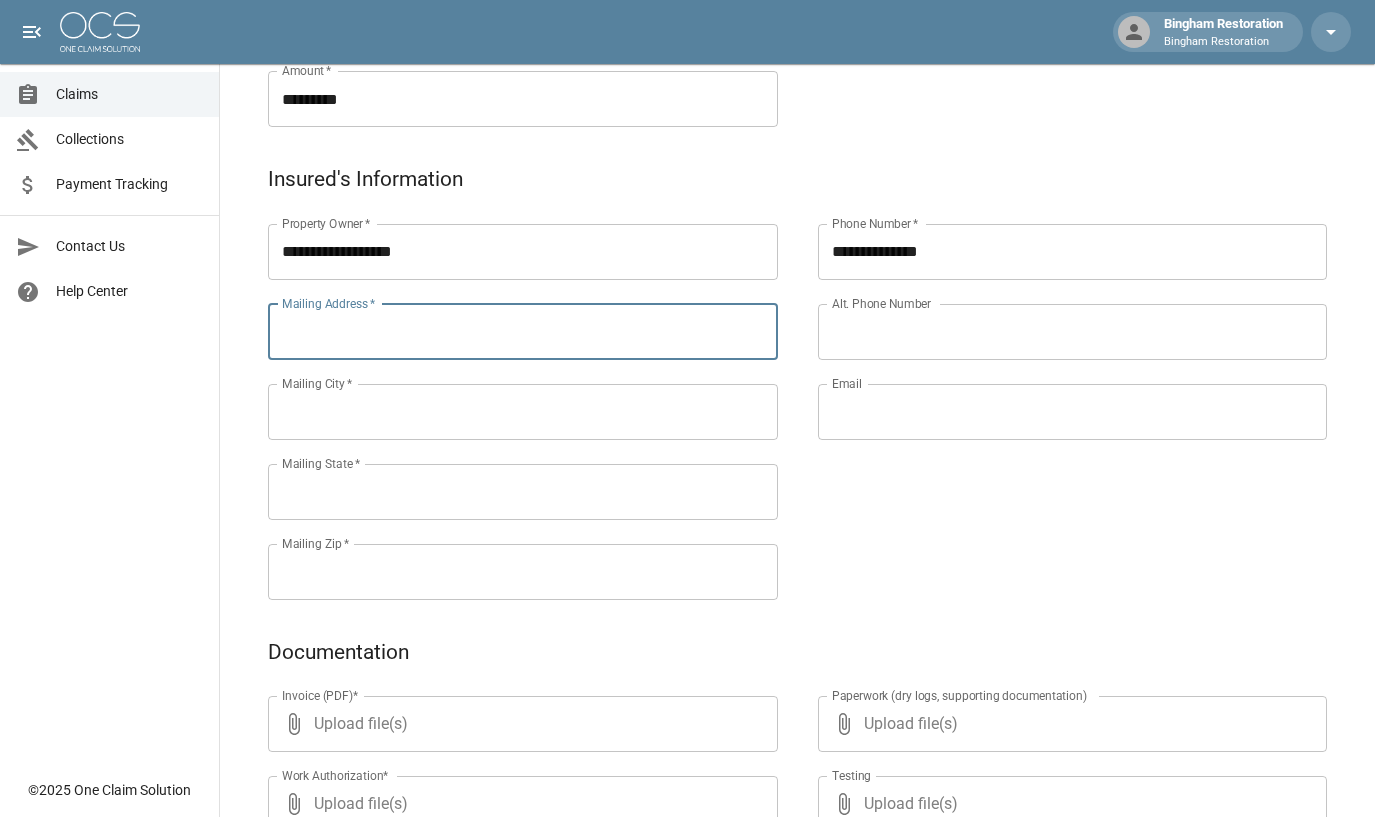 paste on "**********" 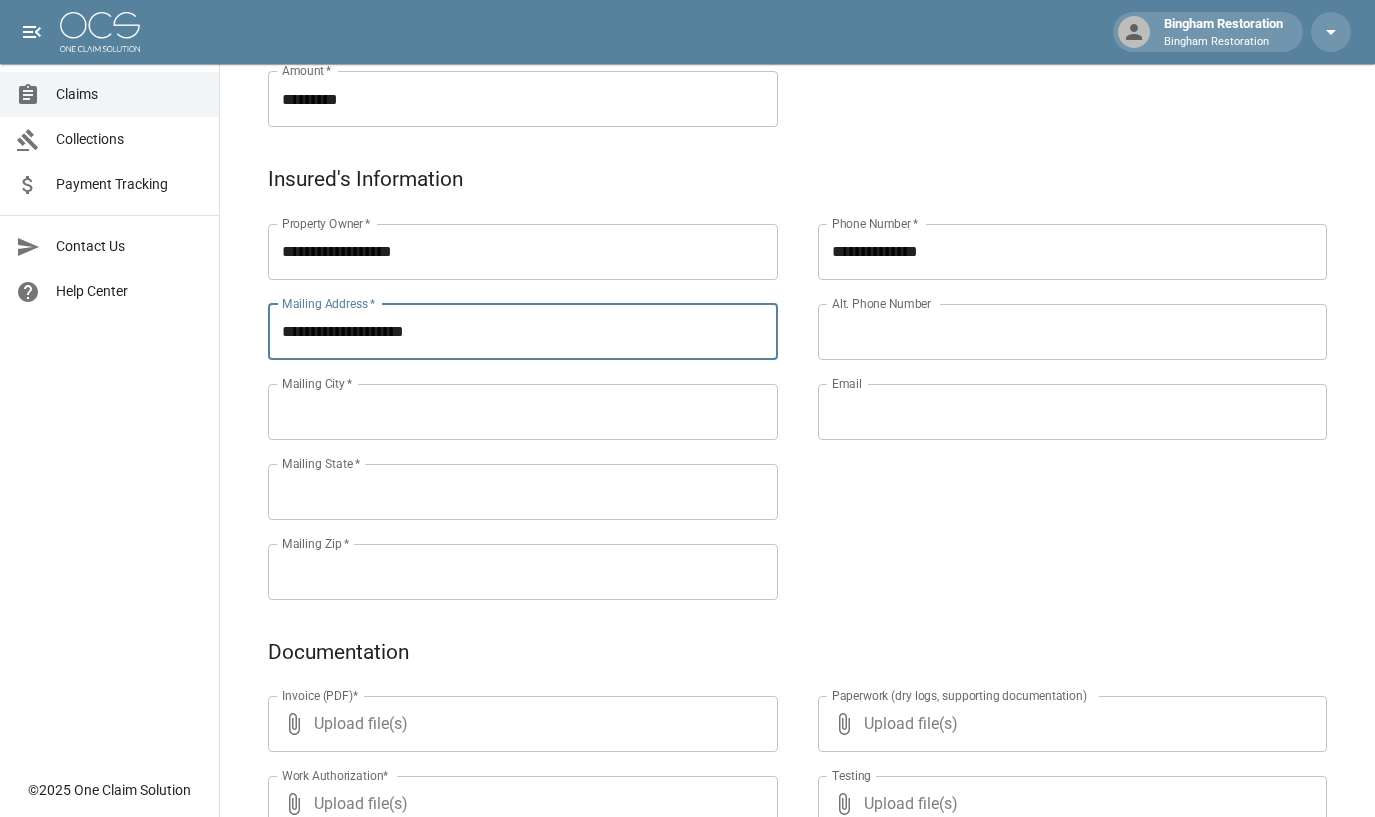 type on "**********" 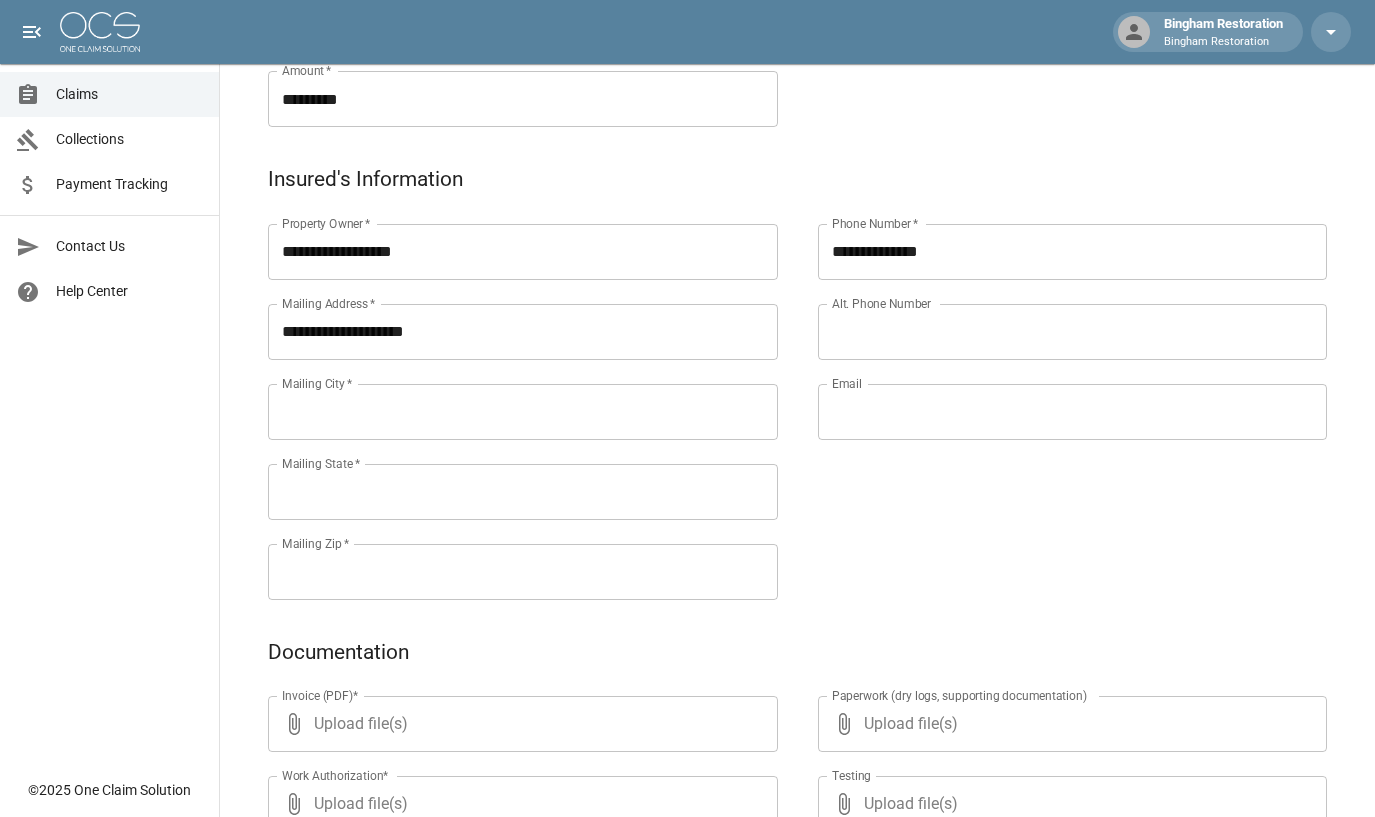 click on "Mailing City   *" at bounding box center [523, 412] 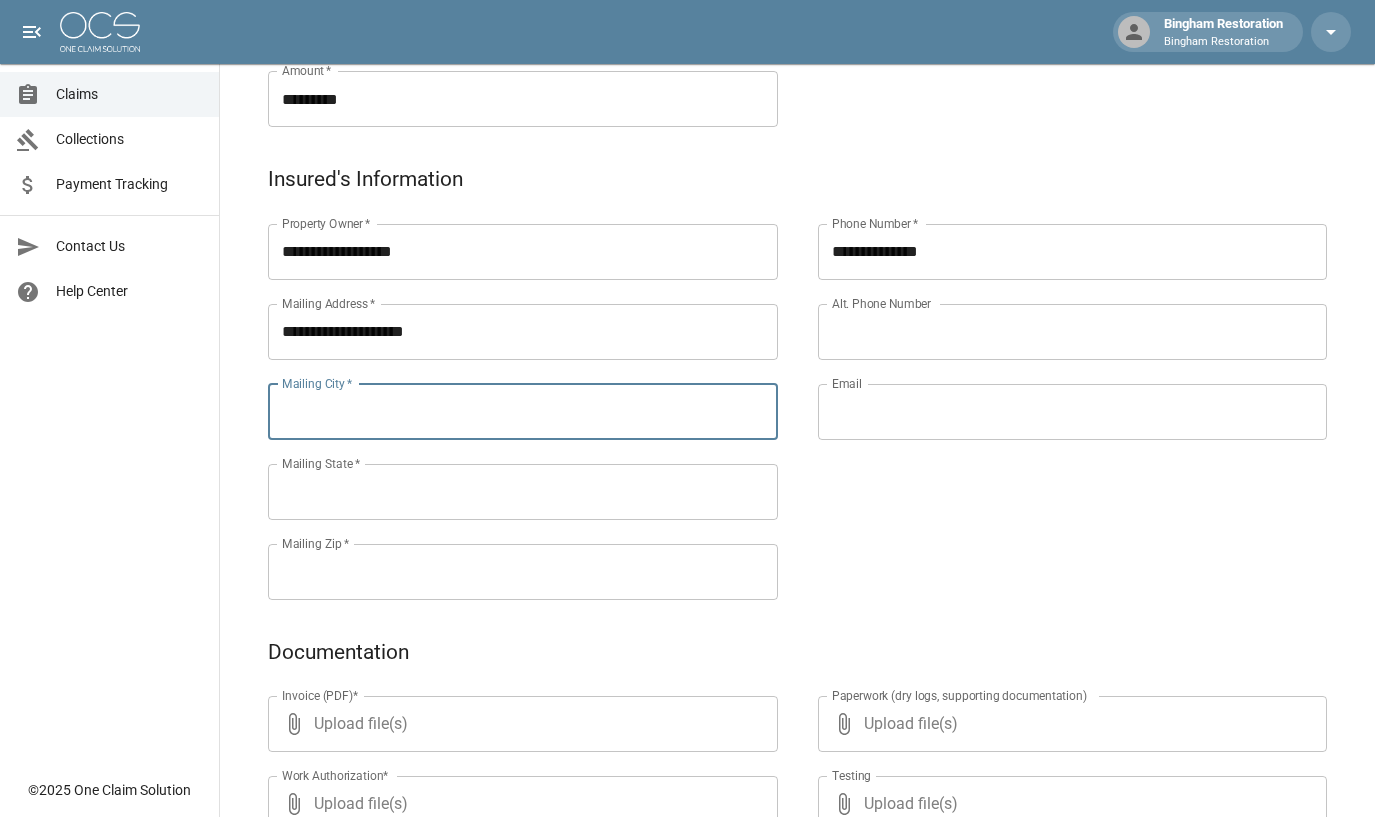 paste on "******" 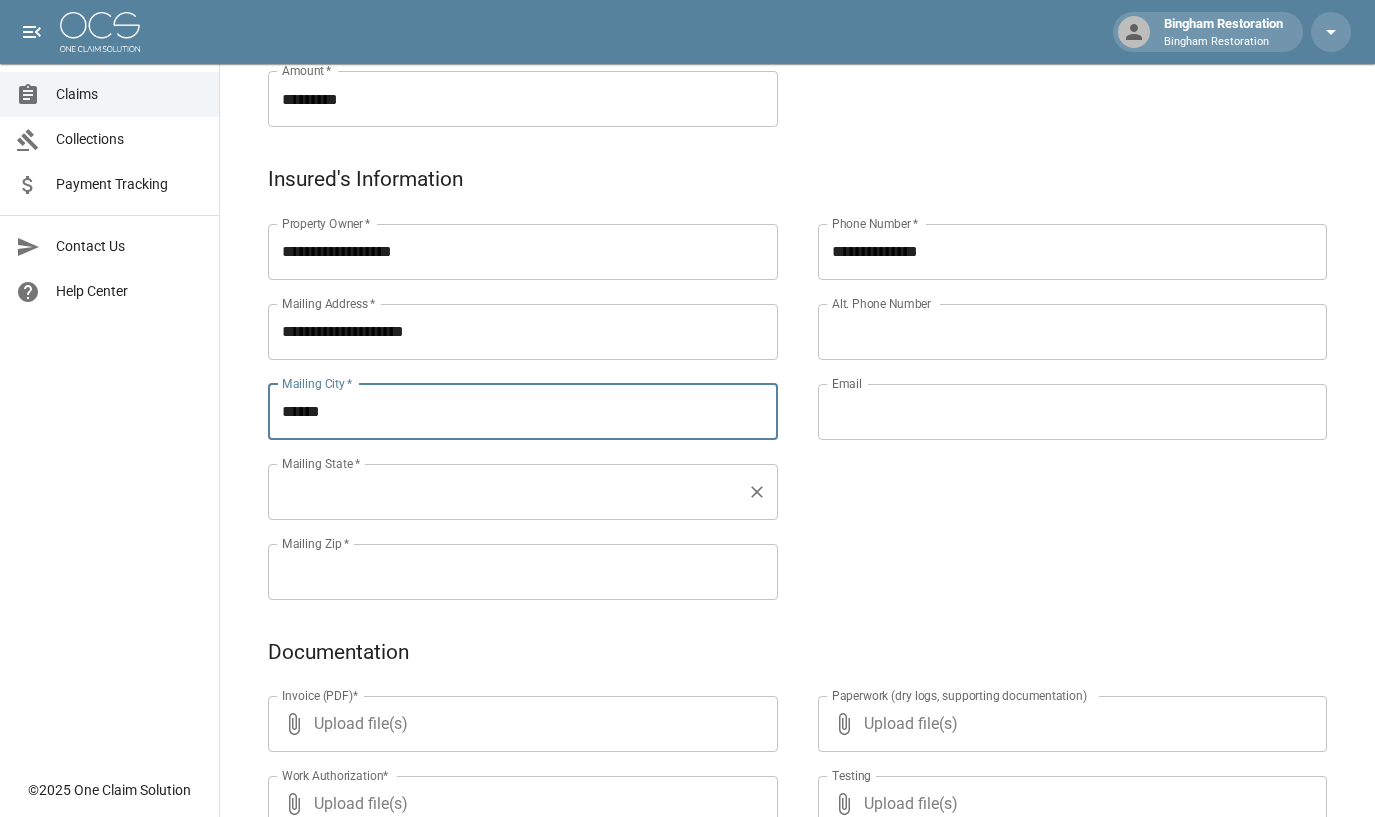 type on "******" 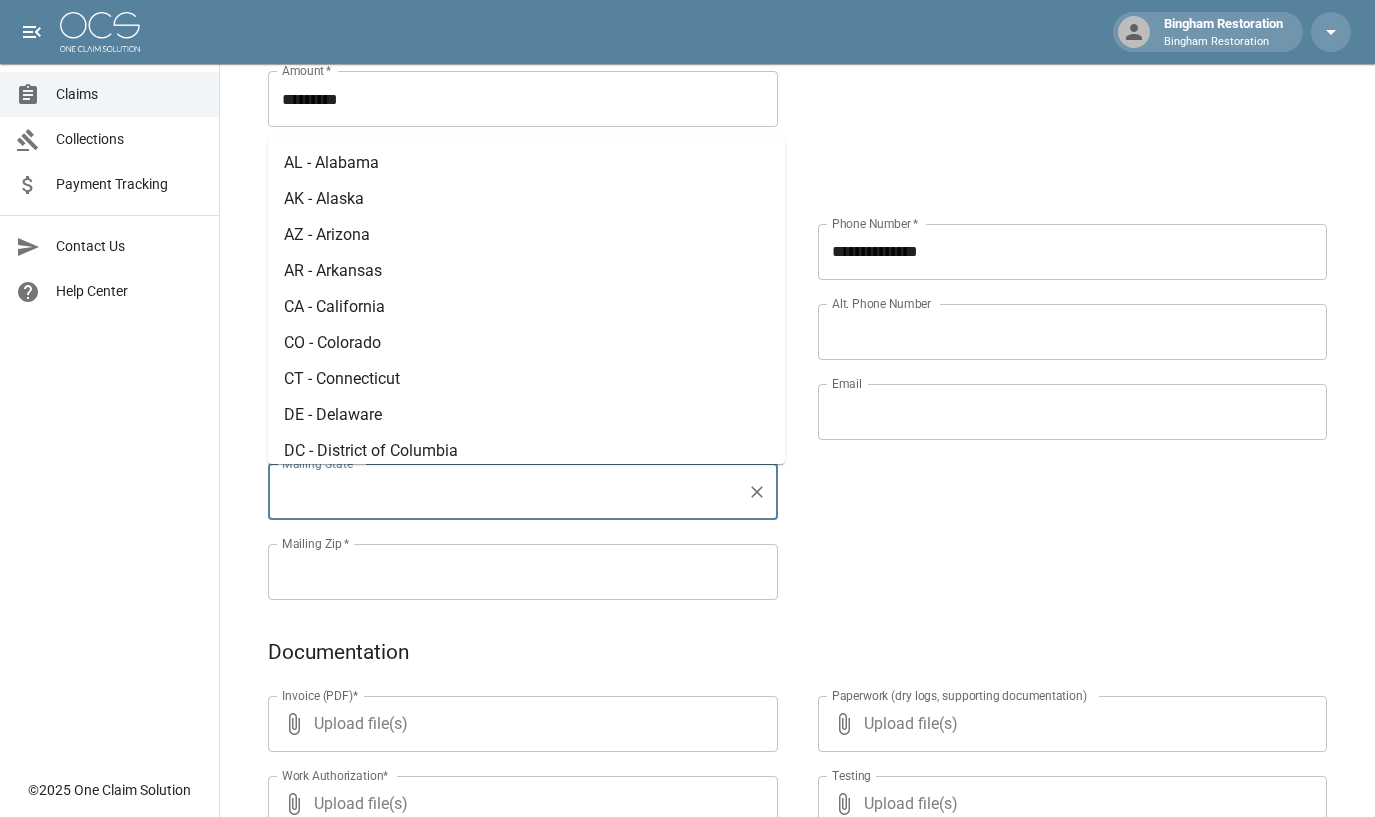 click on "AZ - Arizona" at bounding box center (526, 235) 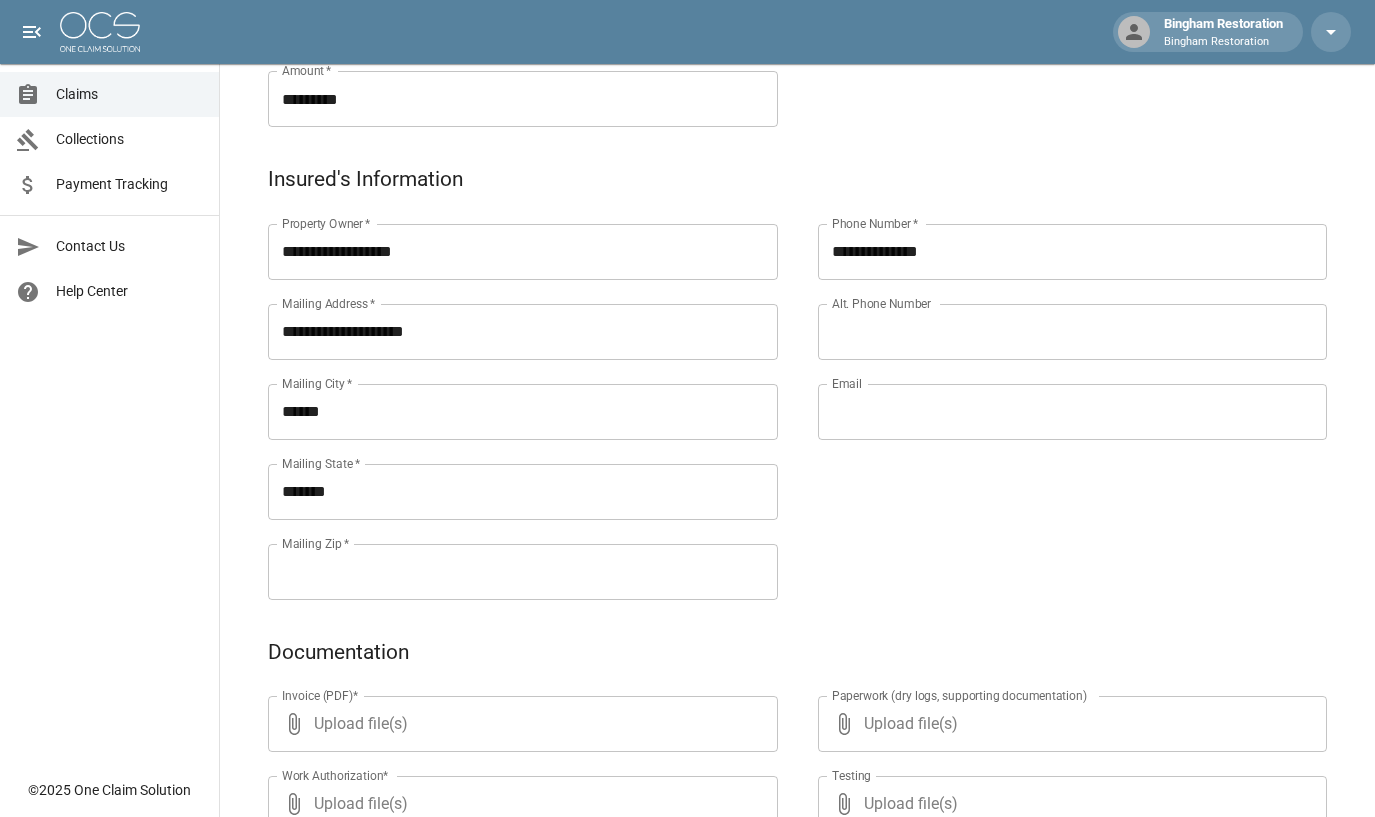 click on "**********" at bounding box center (1053, 388) 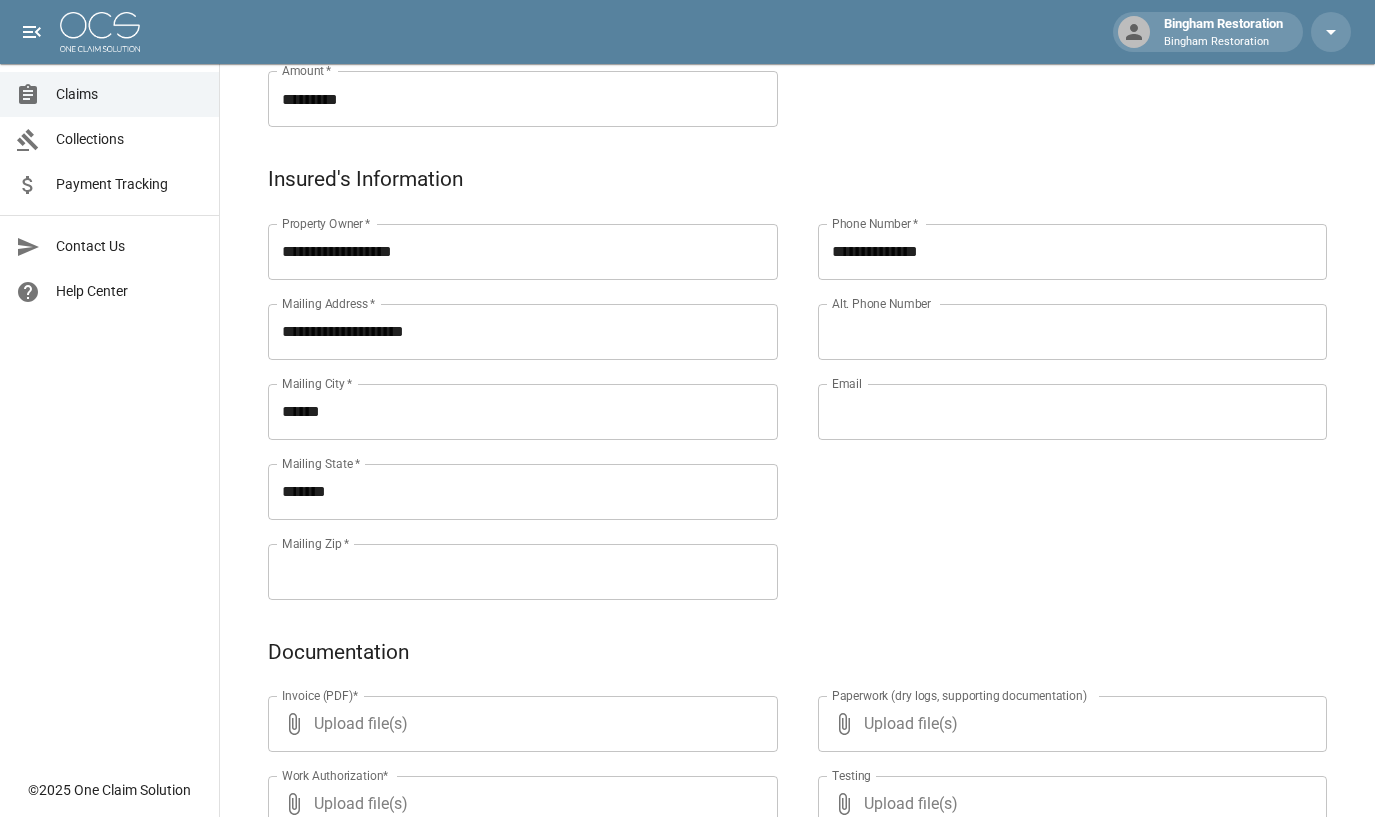 click on "Mailing Zip *" at bounding box center [523, 572] 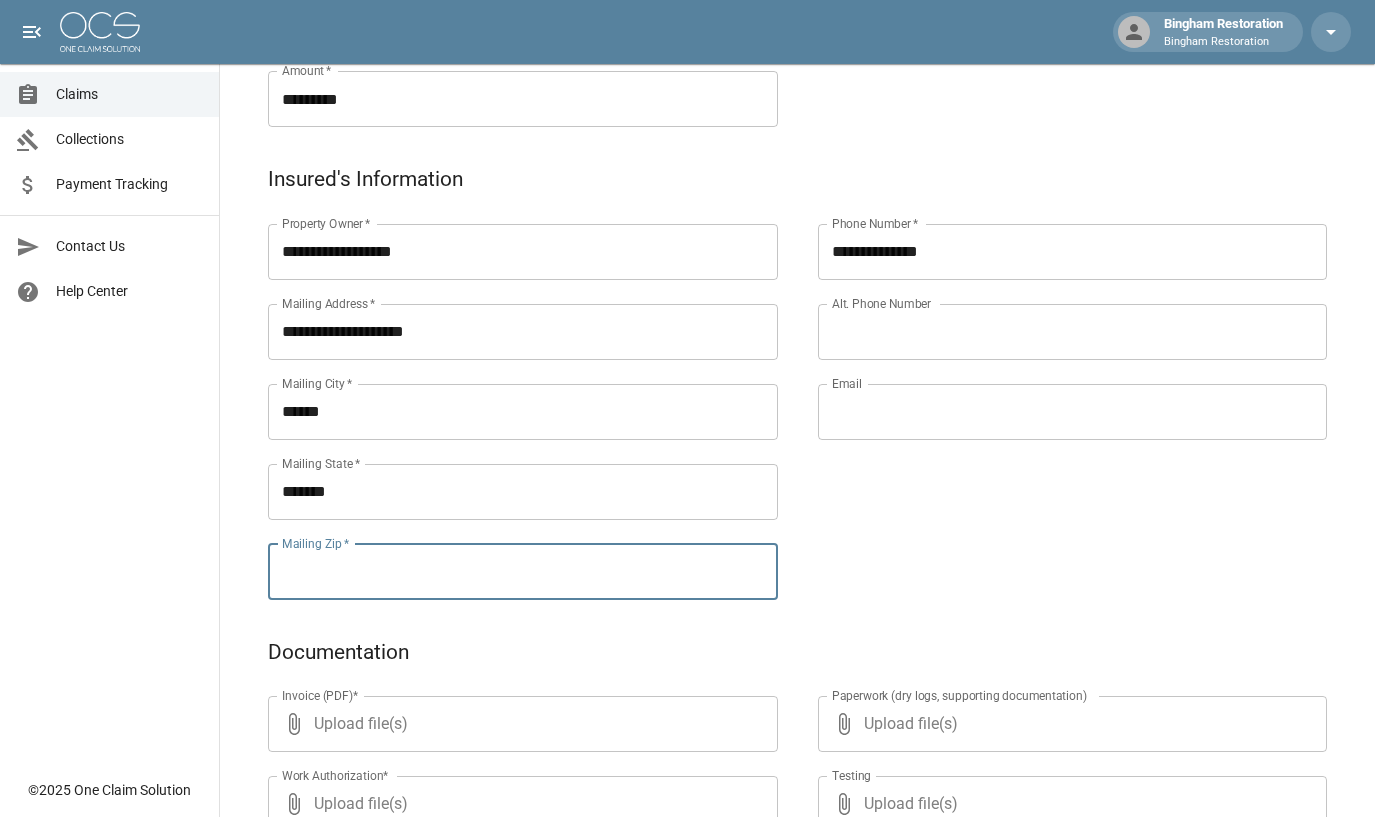paste on "*****" 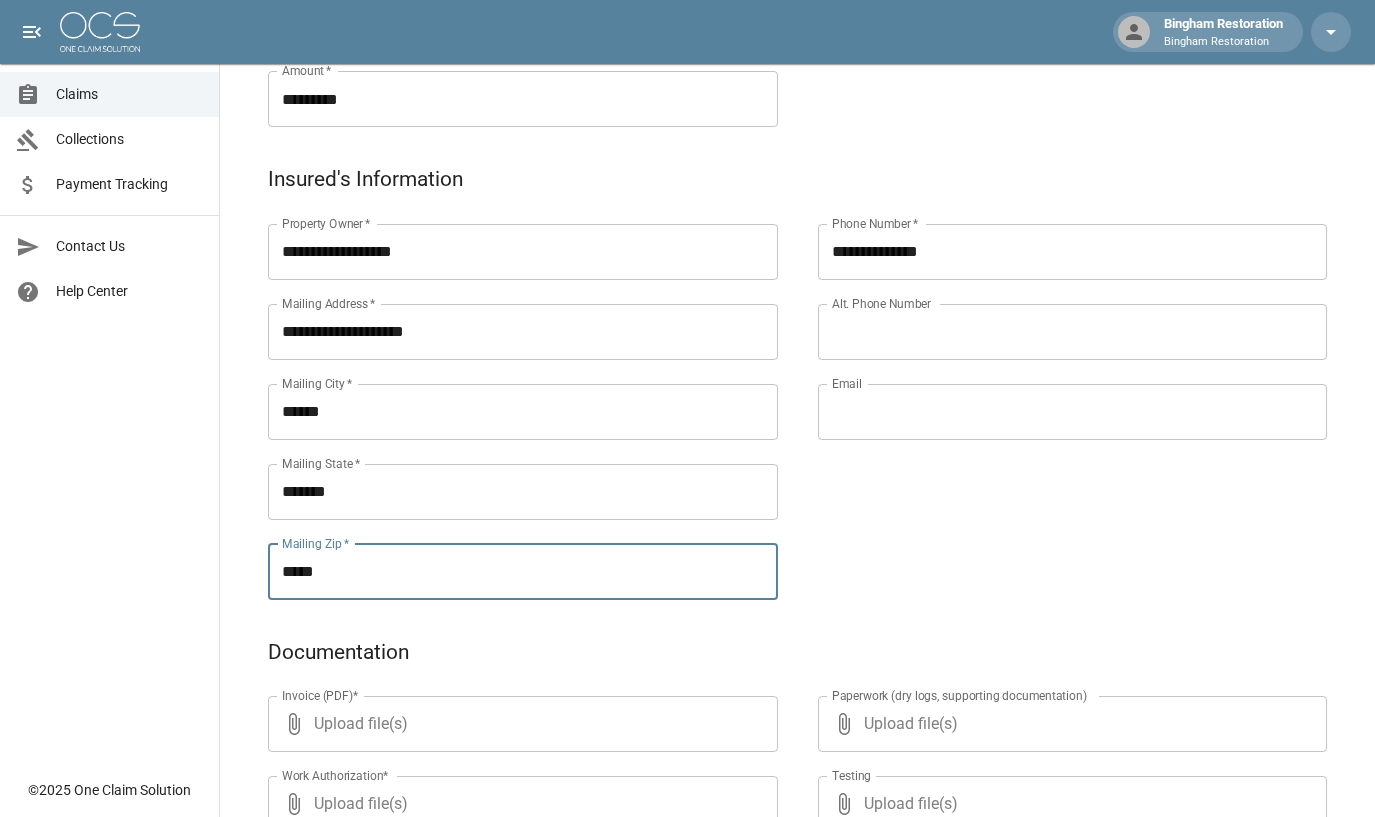 type on "*****" 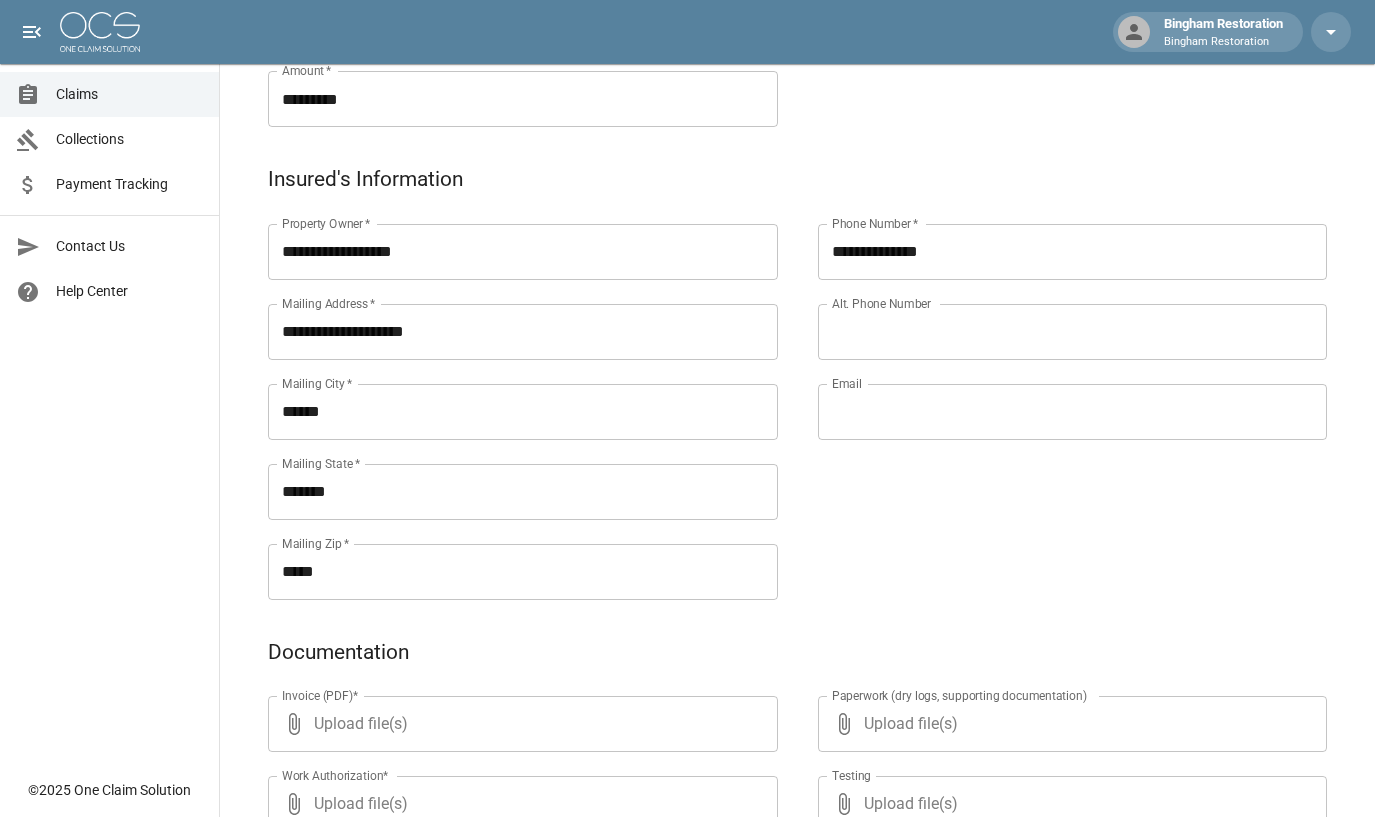 click on "**********" at bounding box center (1053, 388) 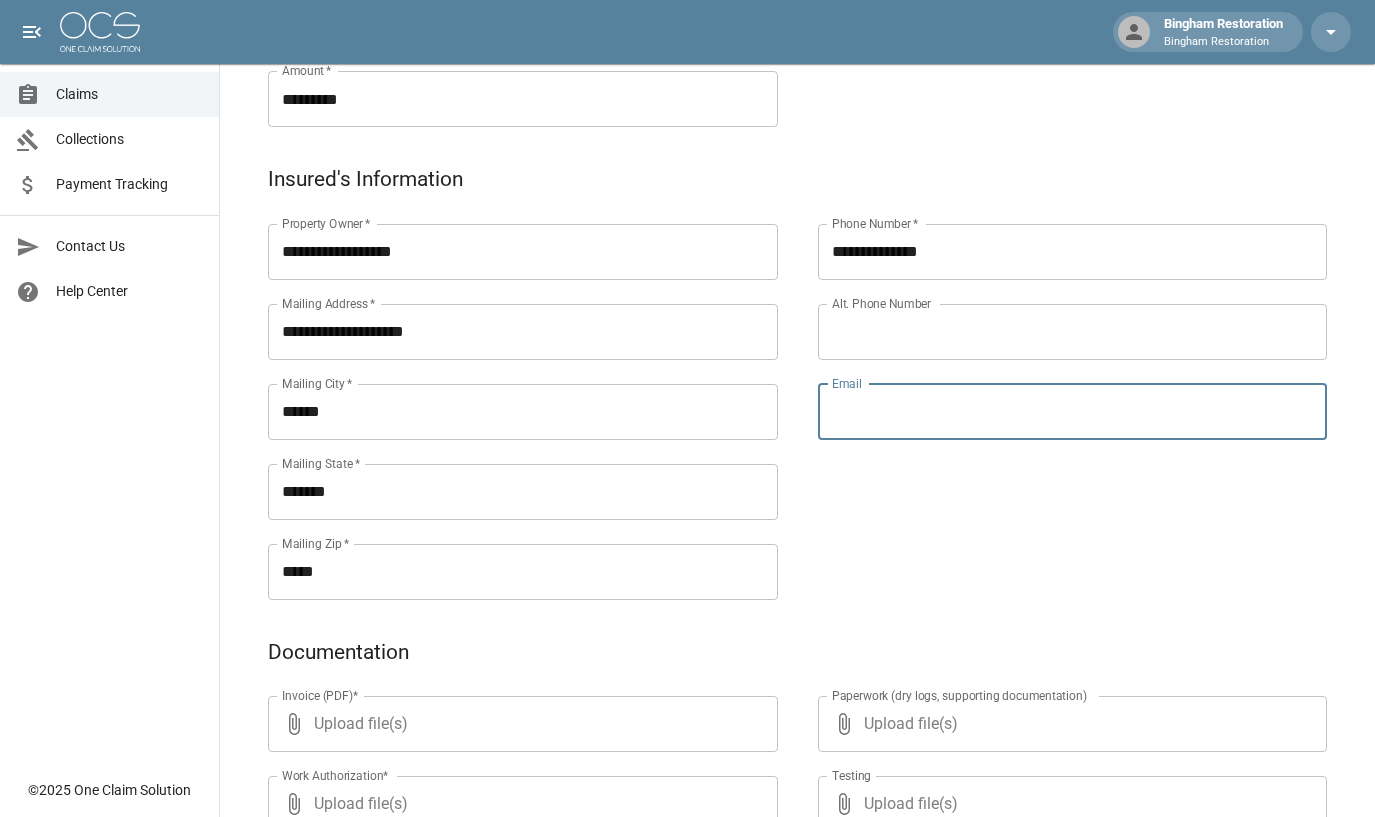 click on "Email" at bounding box center [1073, 412] 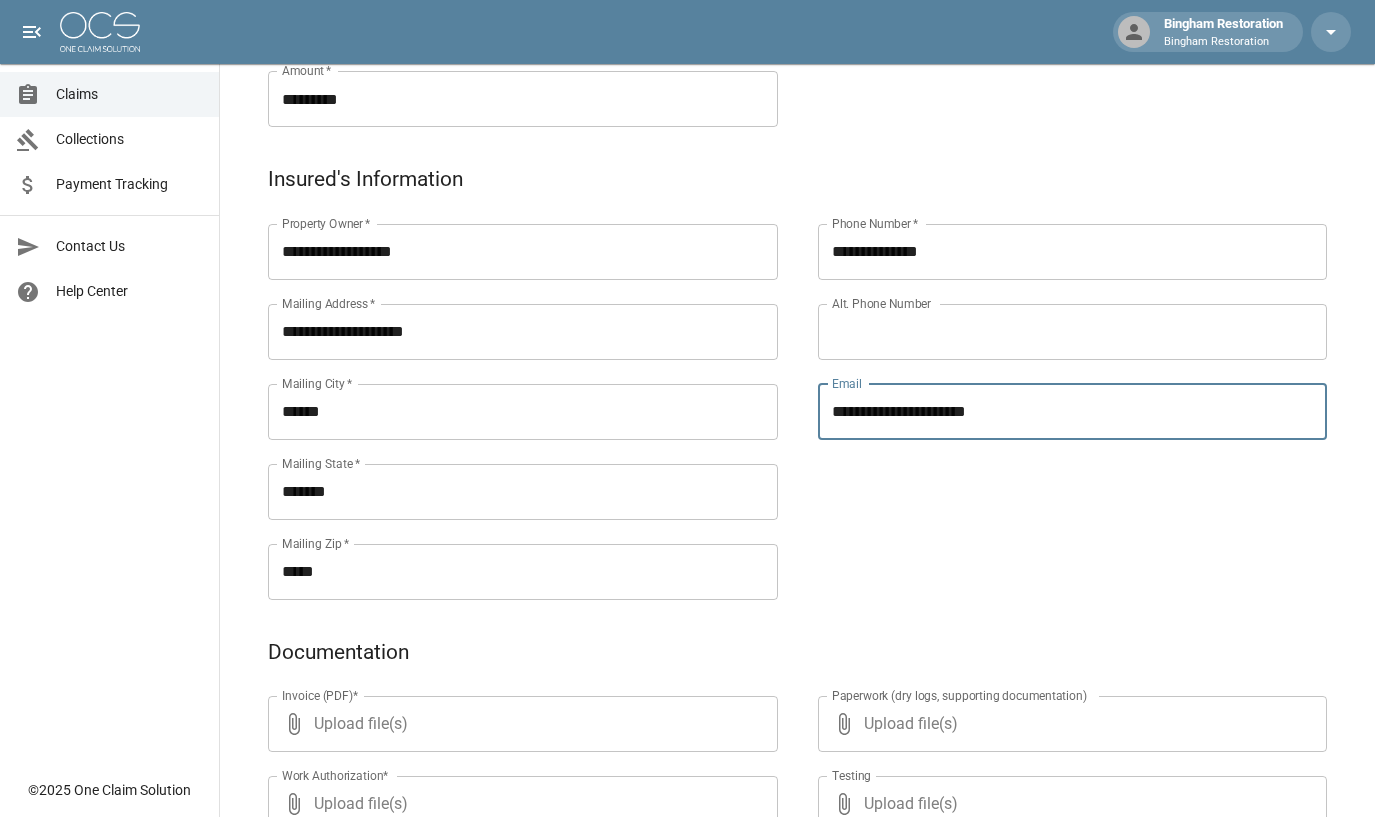 type on "**********" 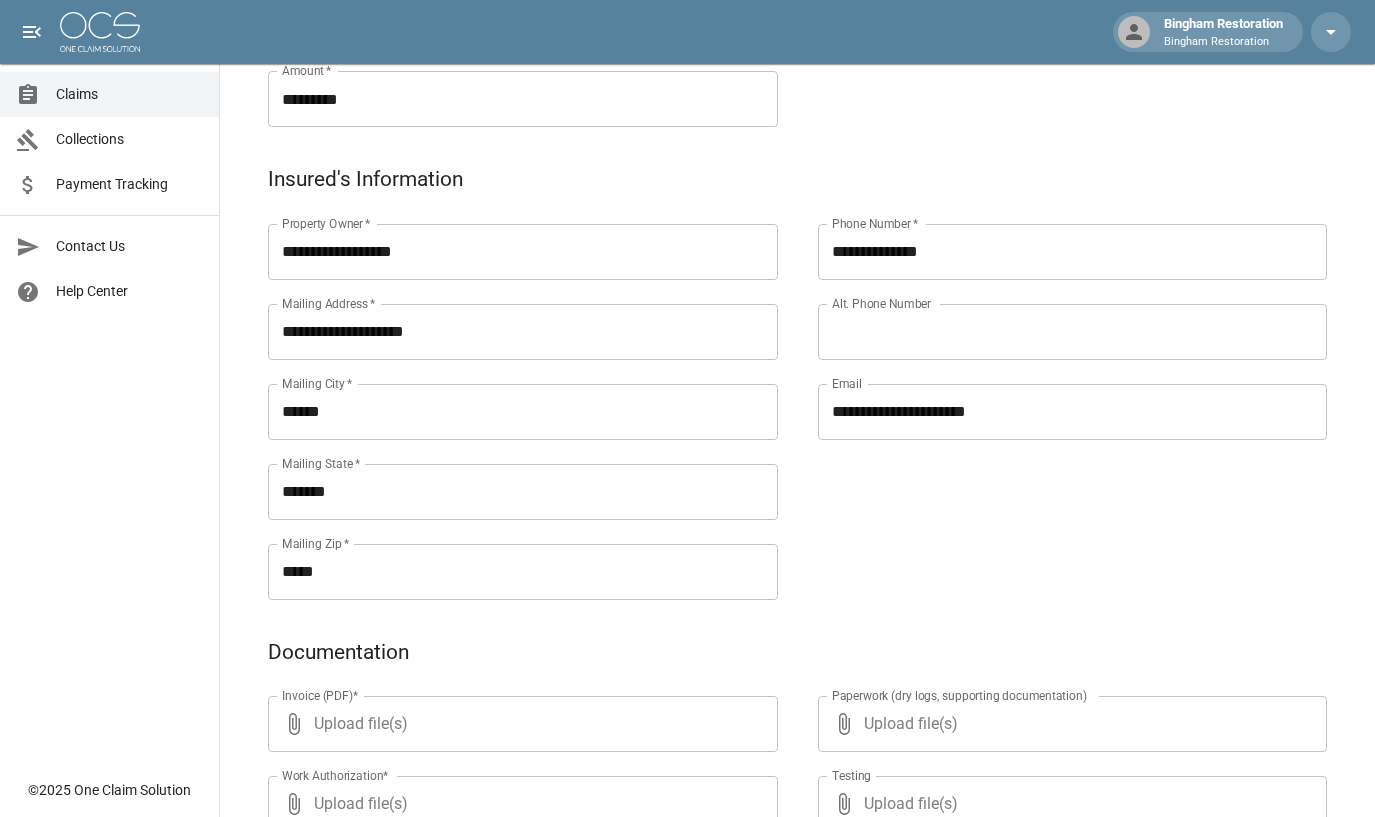 click on "**********" at bounding box center (1053, 388) 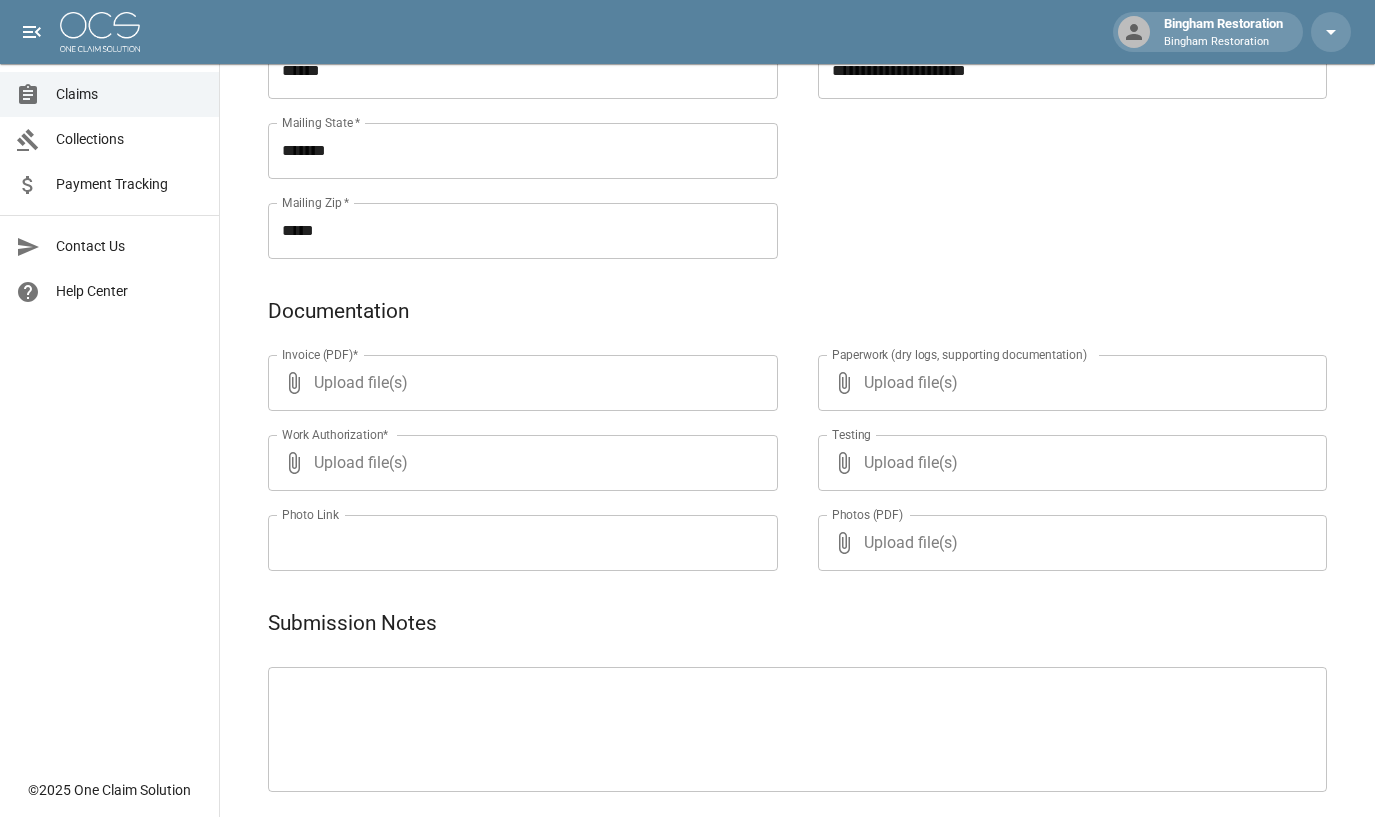 scroll, scrollTop: 1000, scrollLeft: 0, axis: vertical 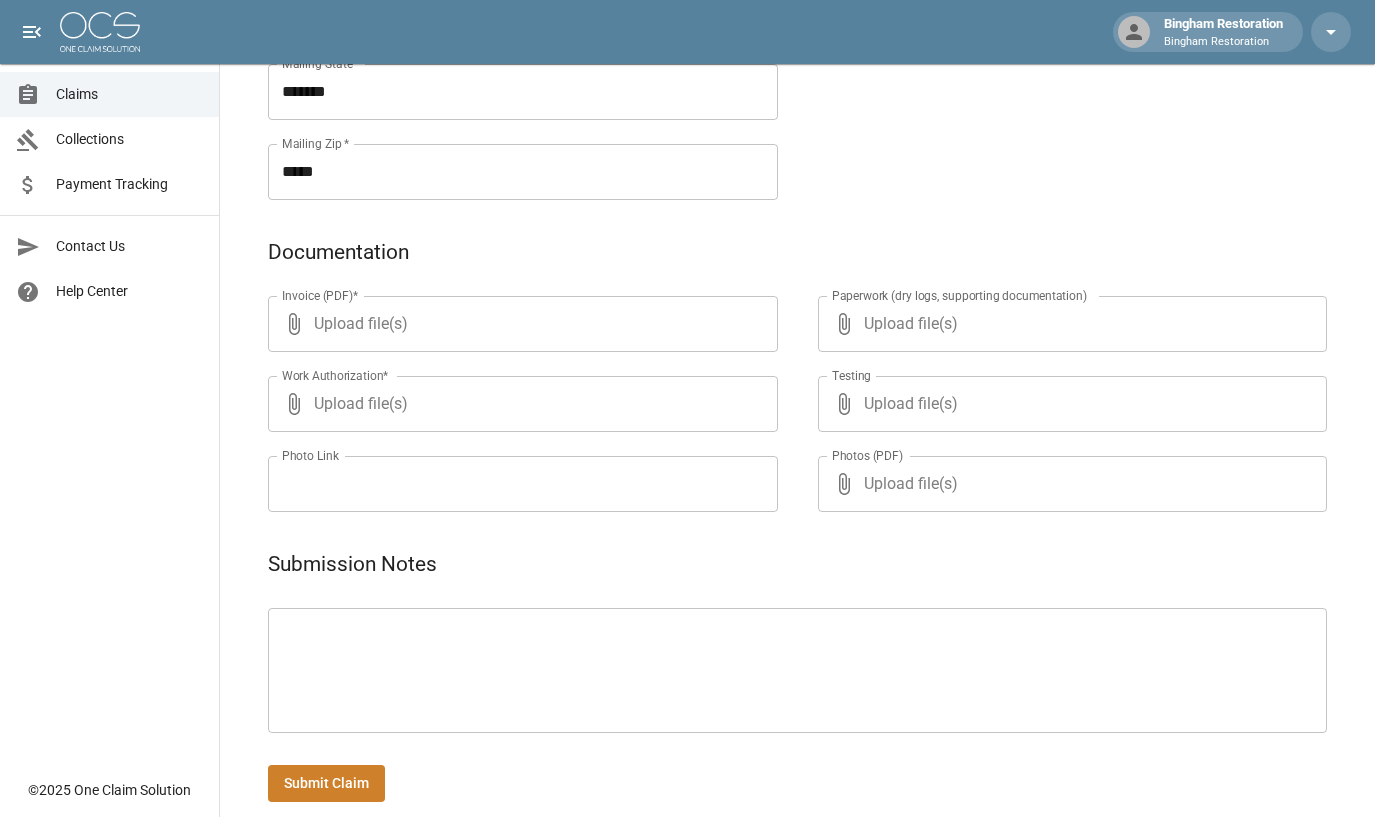 click on "Upload file(s)" at bounding box center (519, 324) 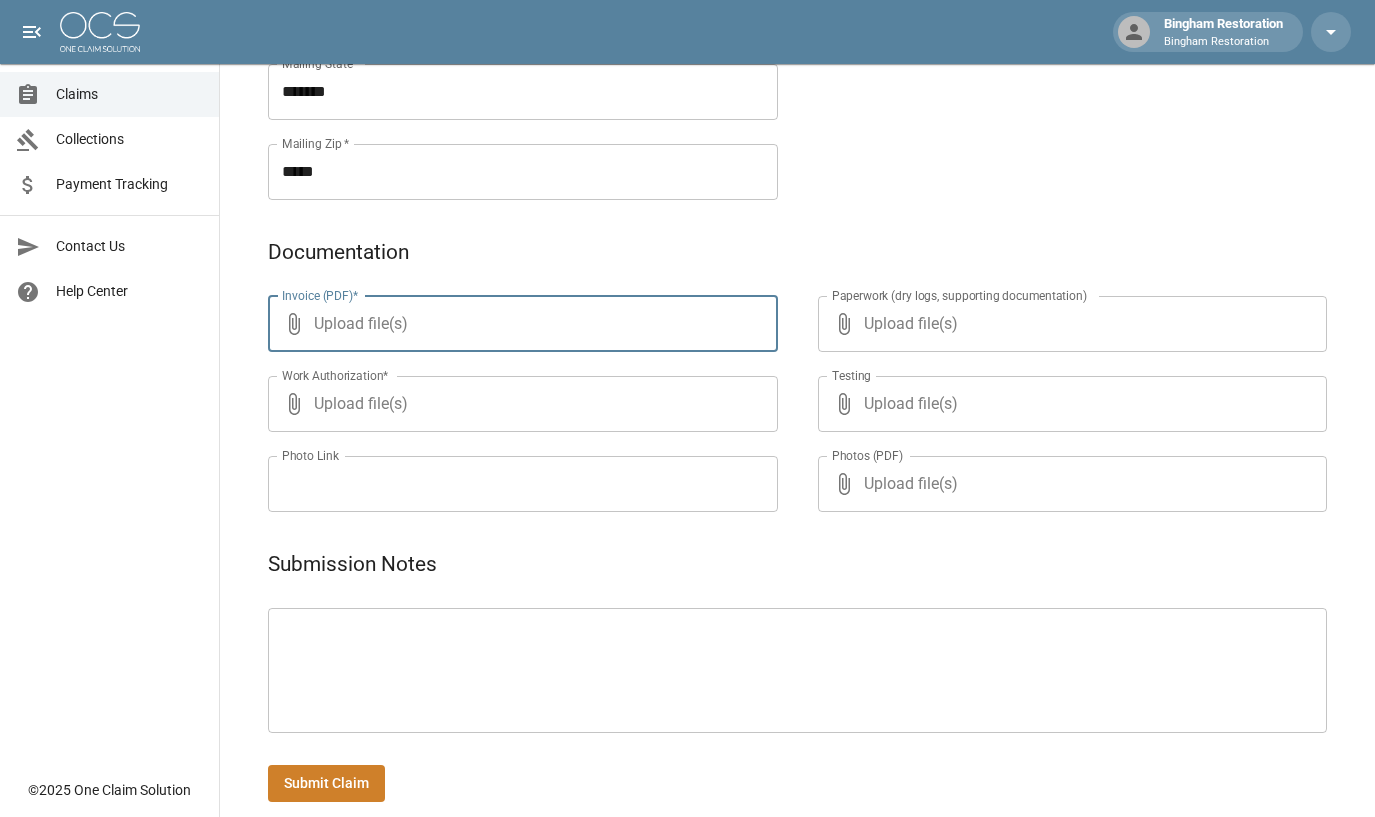 type on "**********" 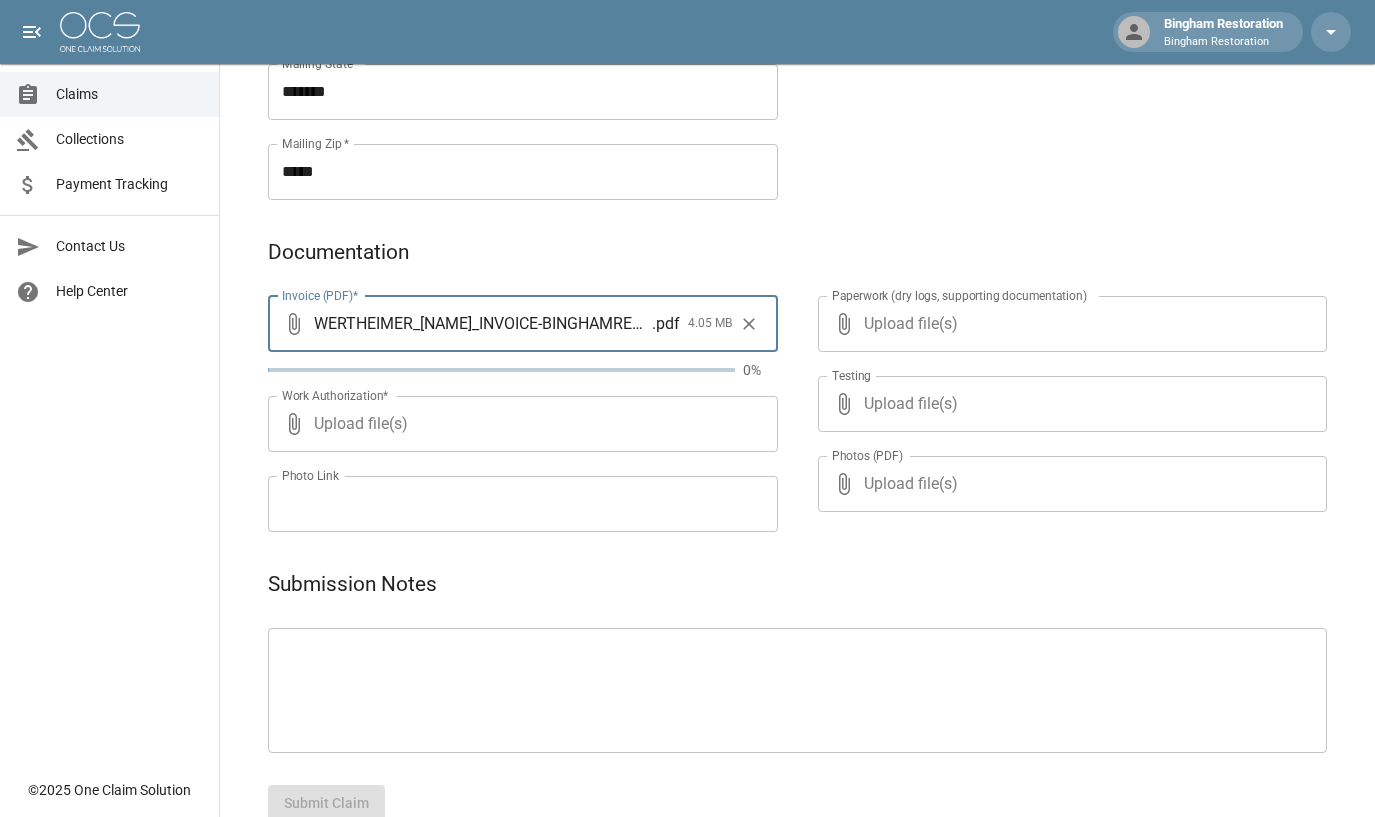 click on "Upload file(s)" at bounding box center (1069, 324) 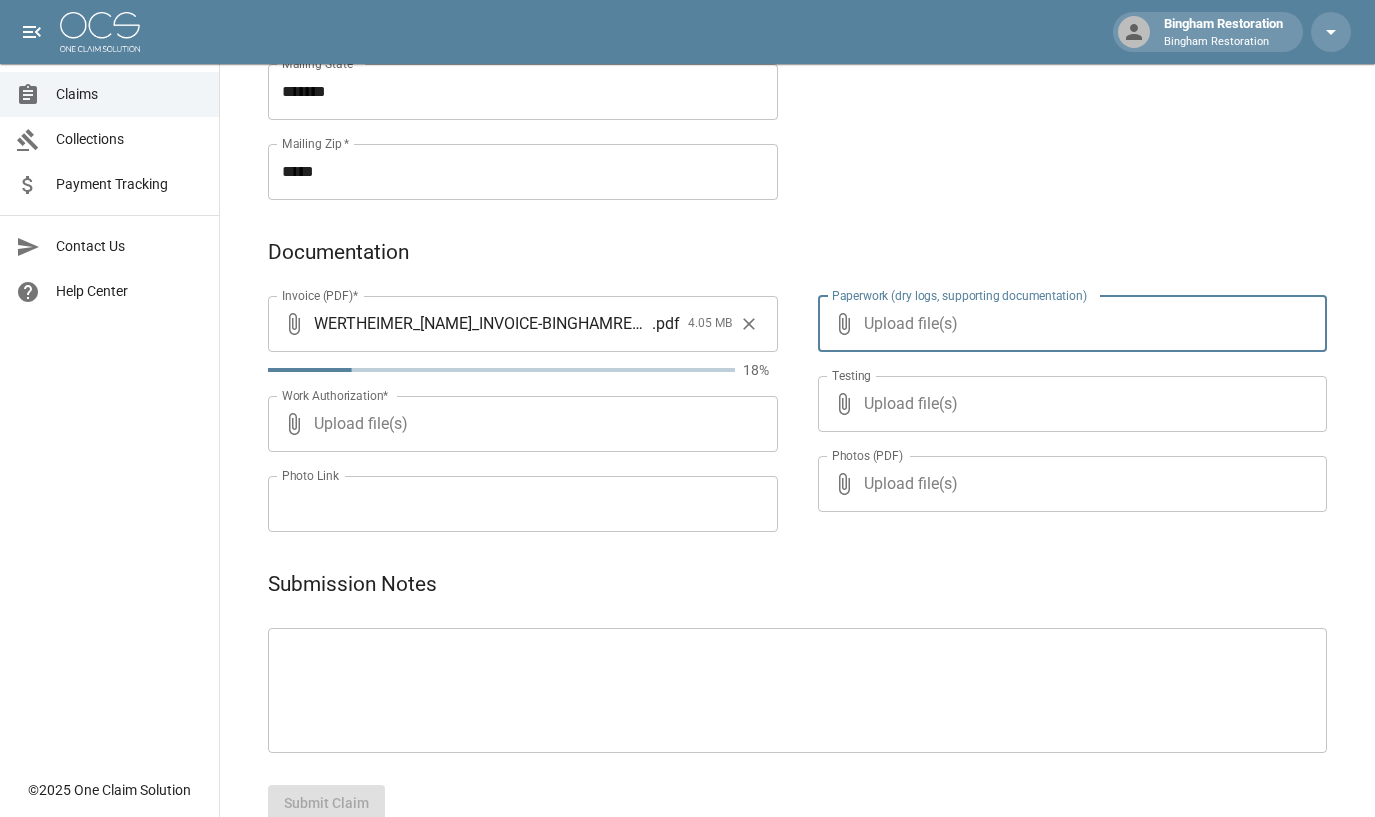 type on "**********" 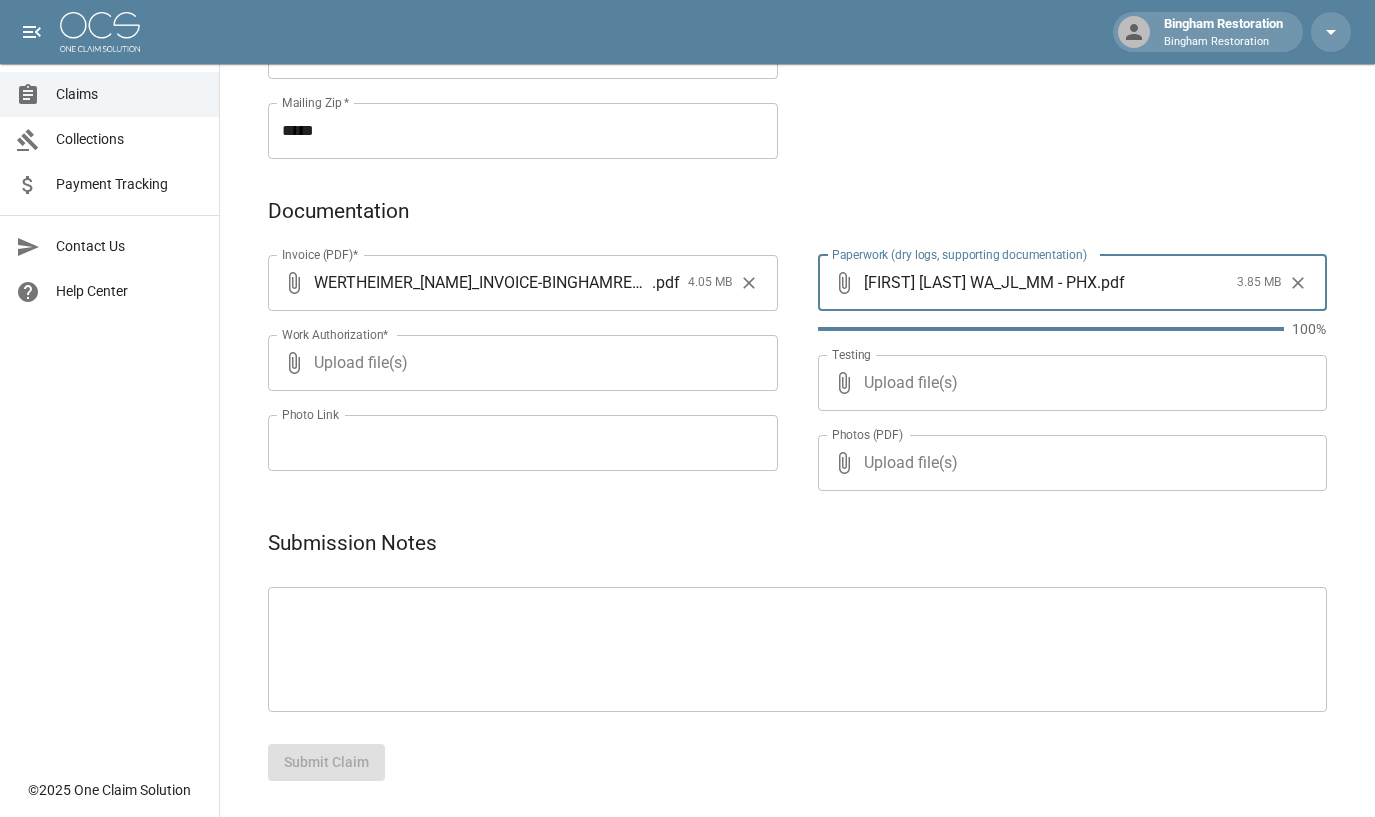 scroll, scrollTop: 1025, scrollLeft: 0, axis: vertical 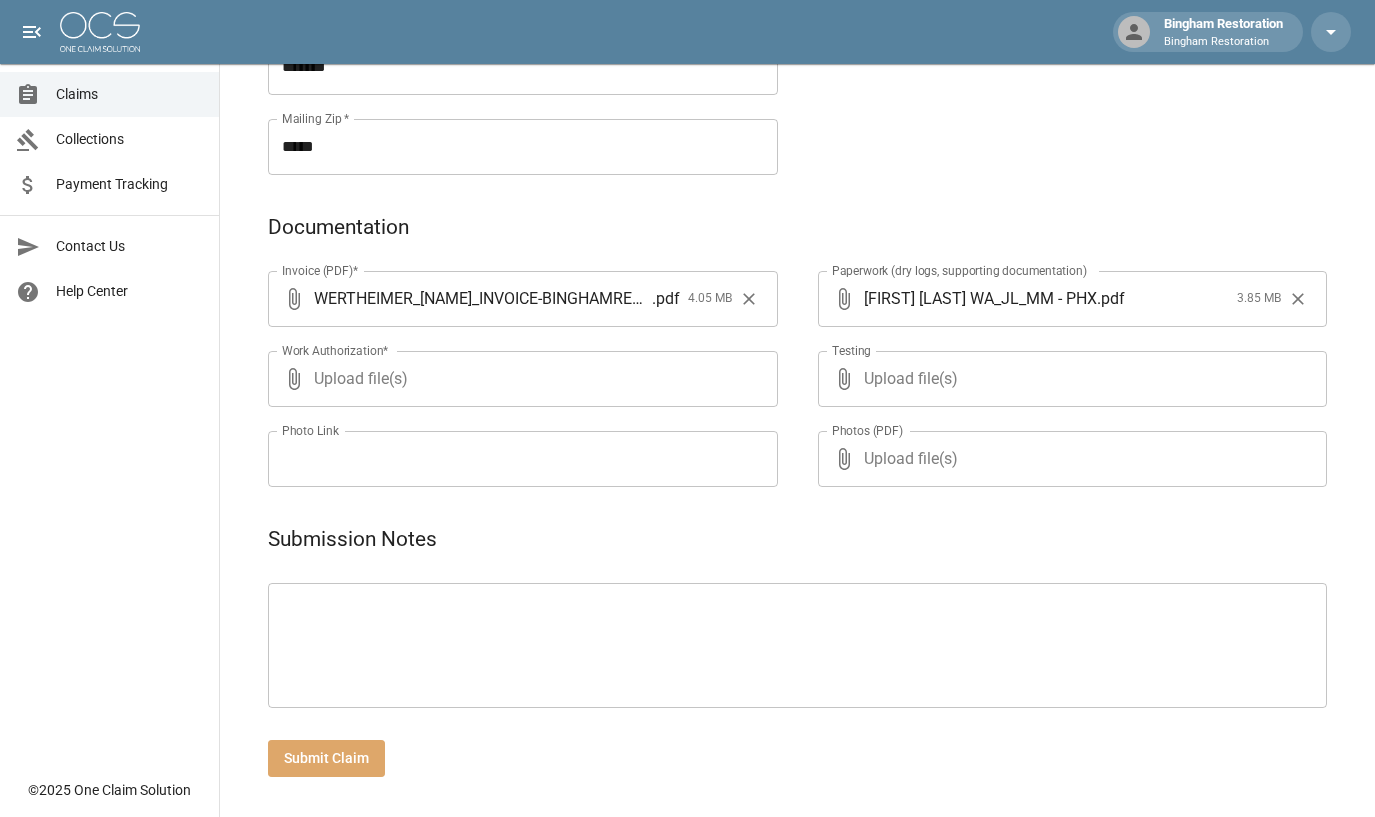 click on "Submit Claim" at bounding box center (326, 758) 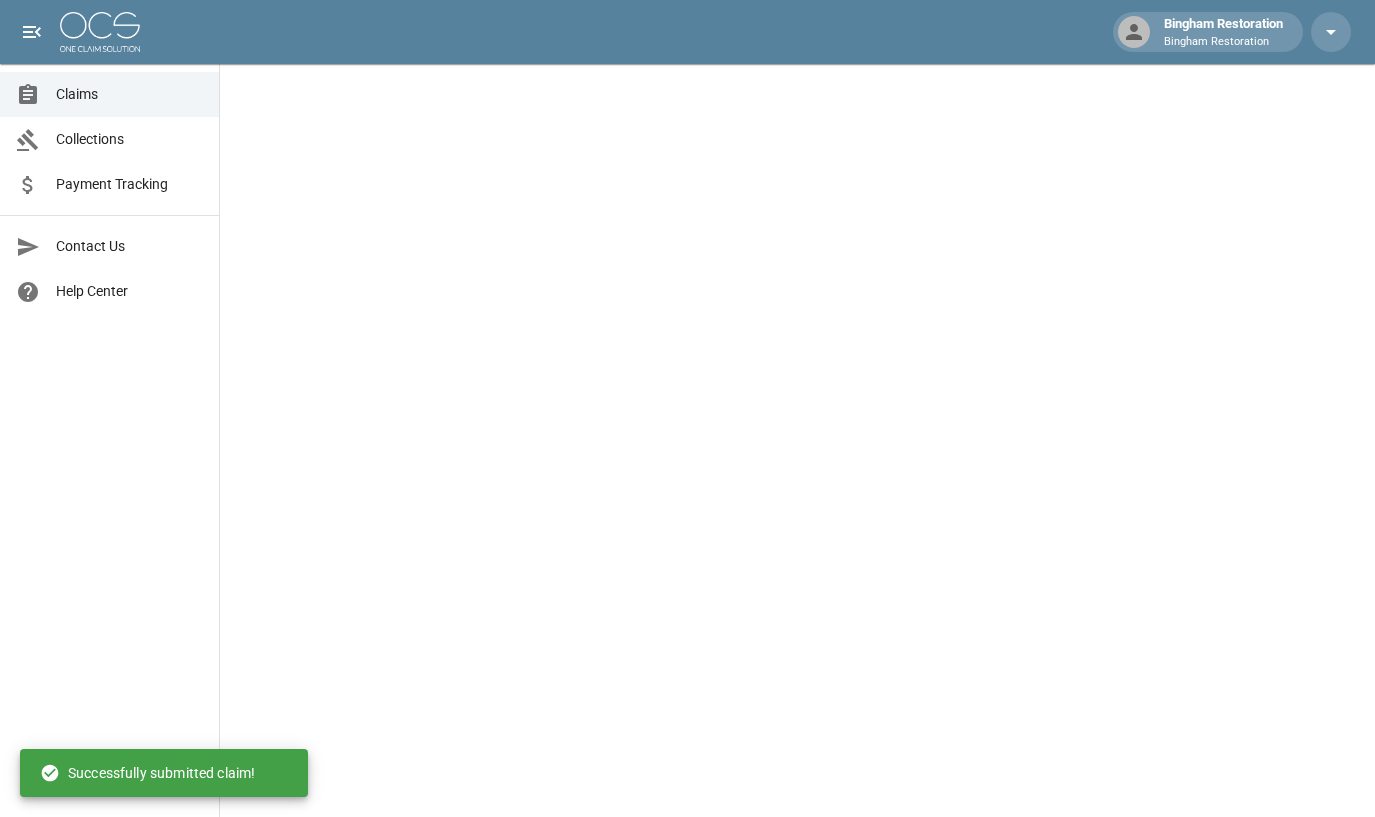 scroll, scrollTop: 0, scrollLeft: 0, axis: both 